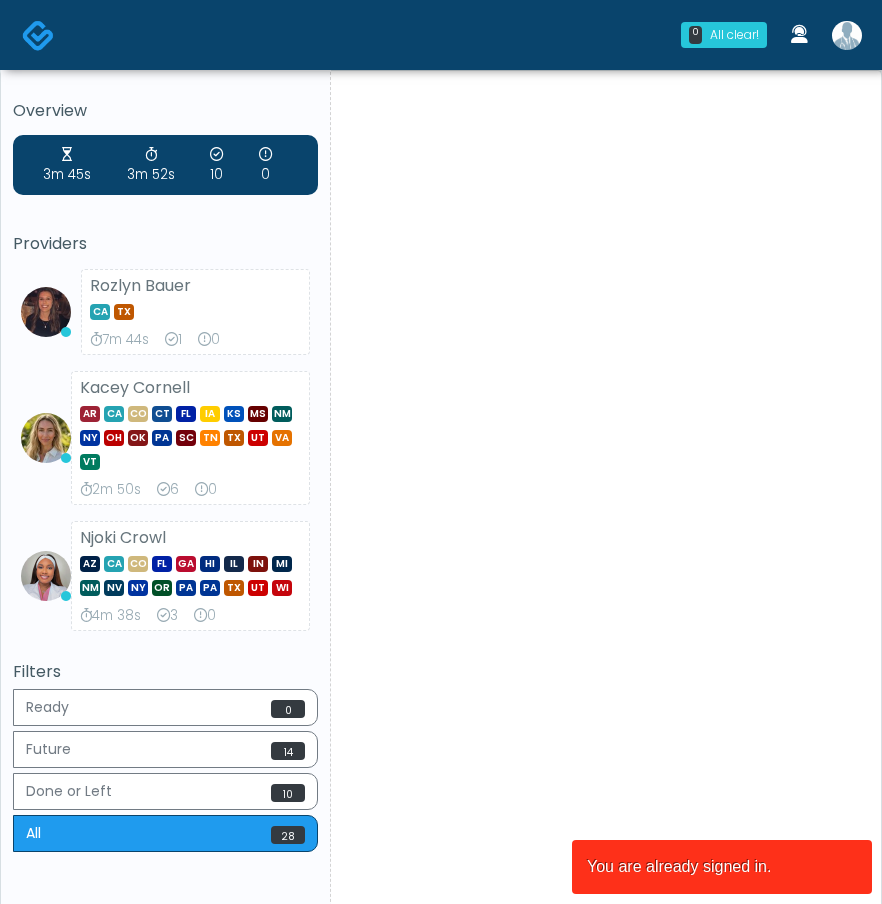 scroll, scrollTop: 0, scrollLeft: 0, axis: both 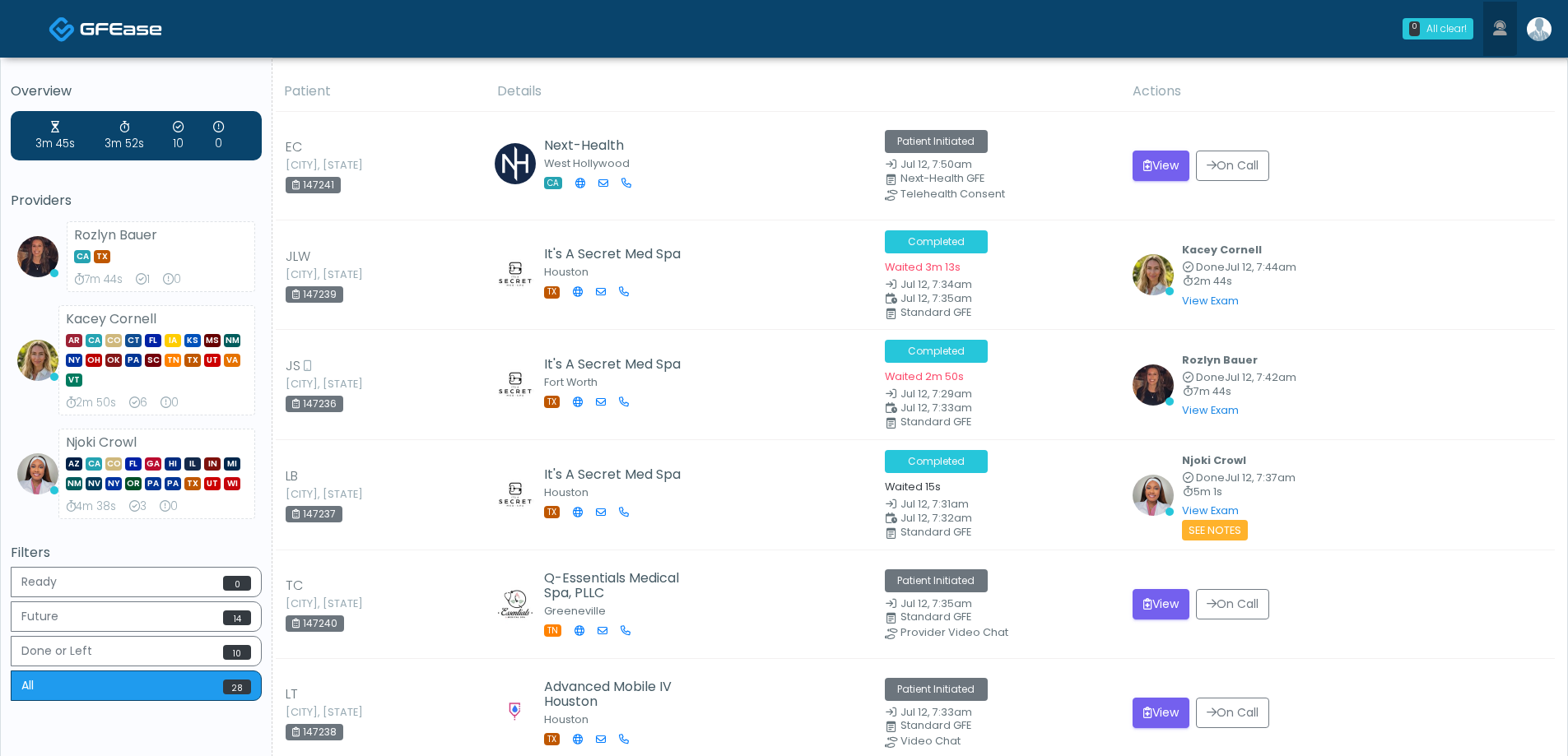 click at bounding box center (1500, 28) 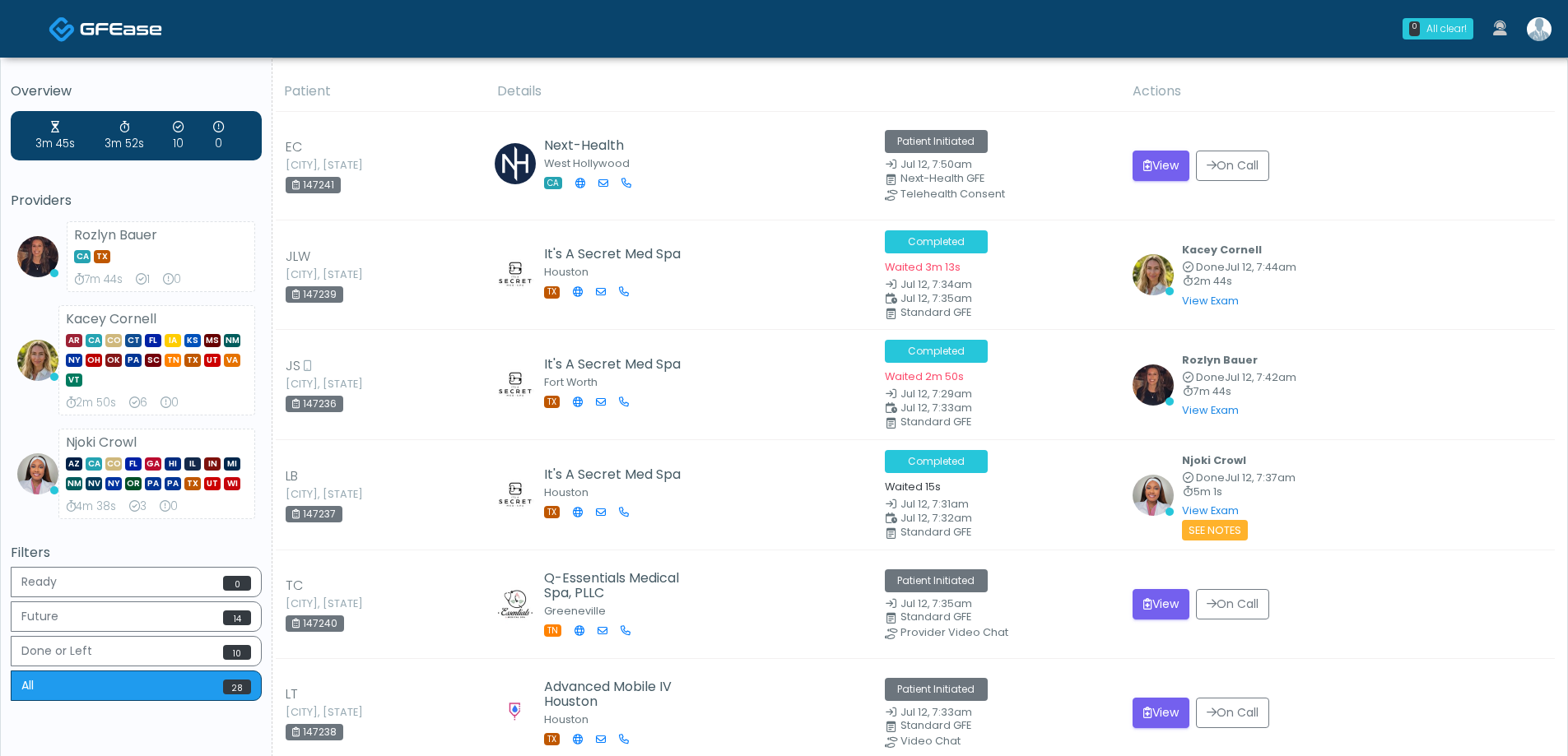 click on "[CITY], [STATE]
All clear!
All clear!
[FIRST]  [LAST]
[STATE]
[STATE]
7m 44s
1
0
[FIRST] [LAST]
[STATE]
[STATE]
[STATE]
[STATE]
[STATE]
[STATE]
[STATE]
[STATE]
[STATE]
[STATE]
[STATE]
[STATE]
[STATE]
[STATE]" at bounding box center [882, 29] 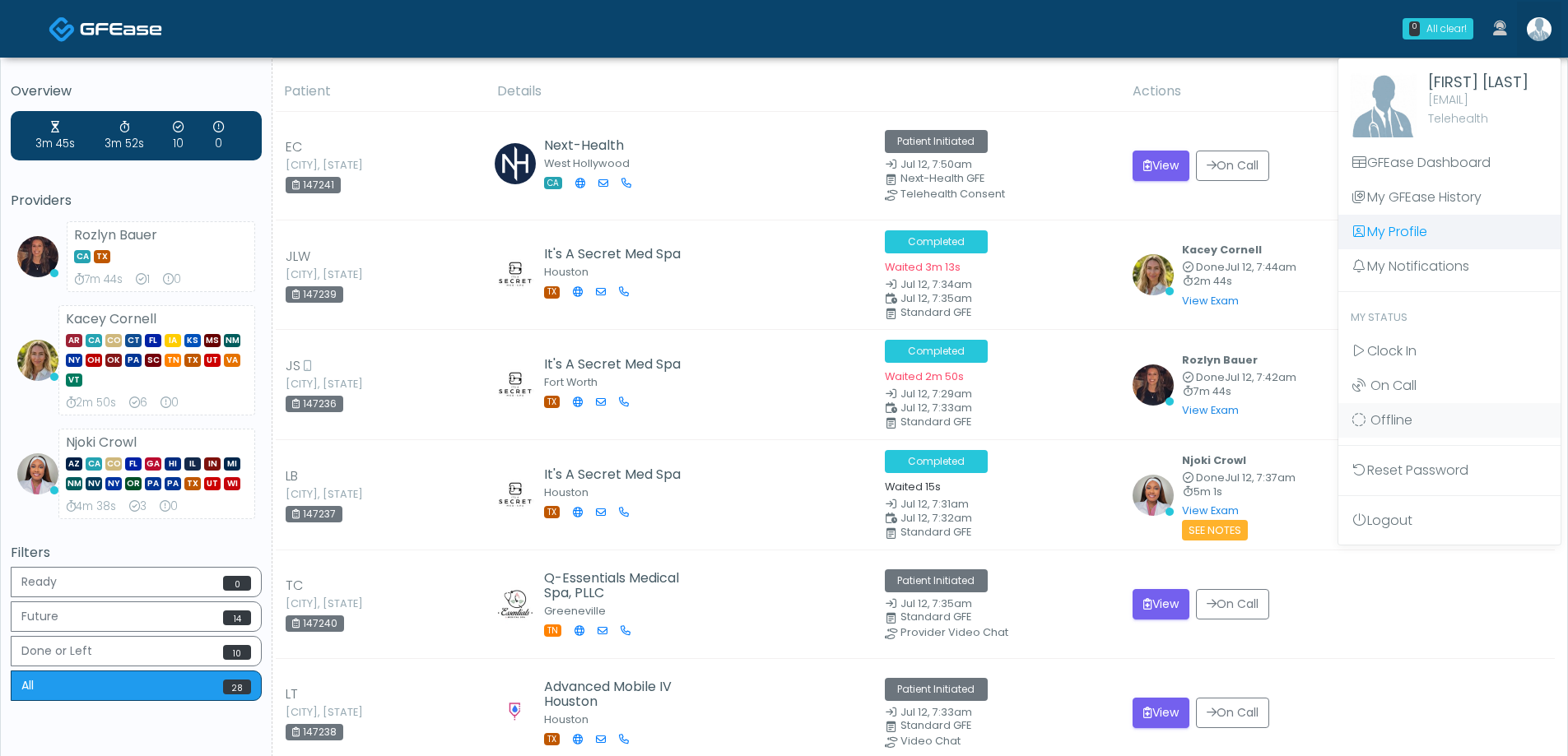 click on "My Profile" at bounding box center (1449, 232) 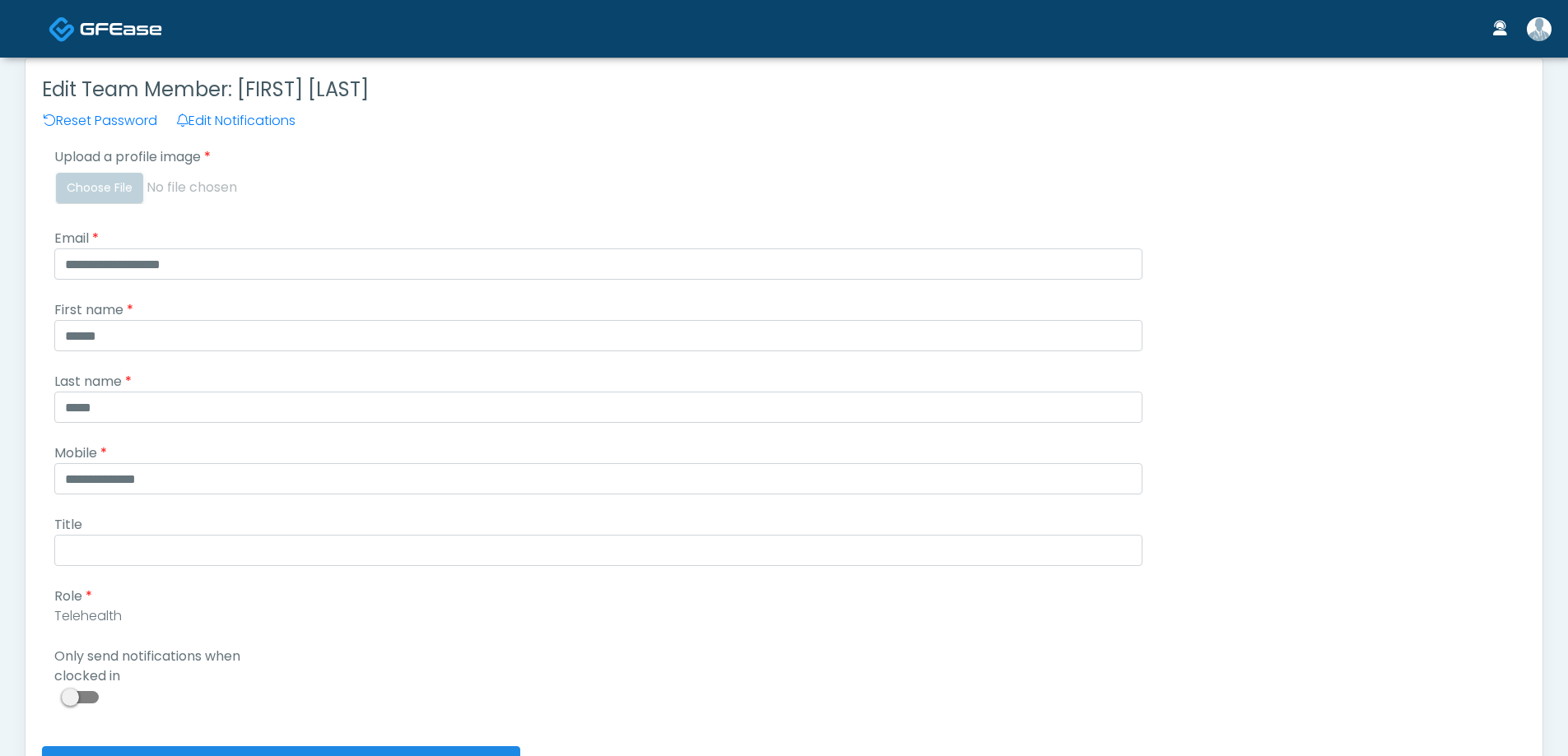 scroll, scrollTop: 0, scrollLeft: 0, axis: both 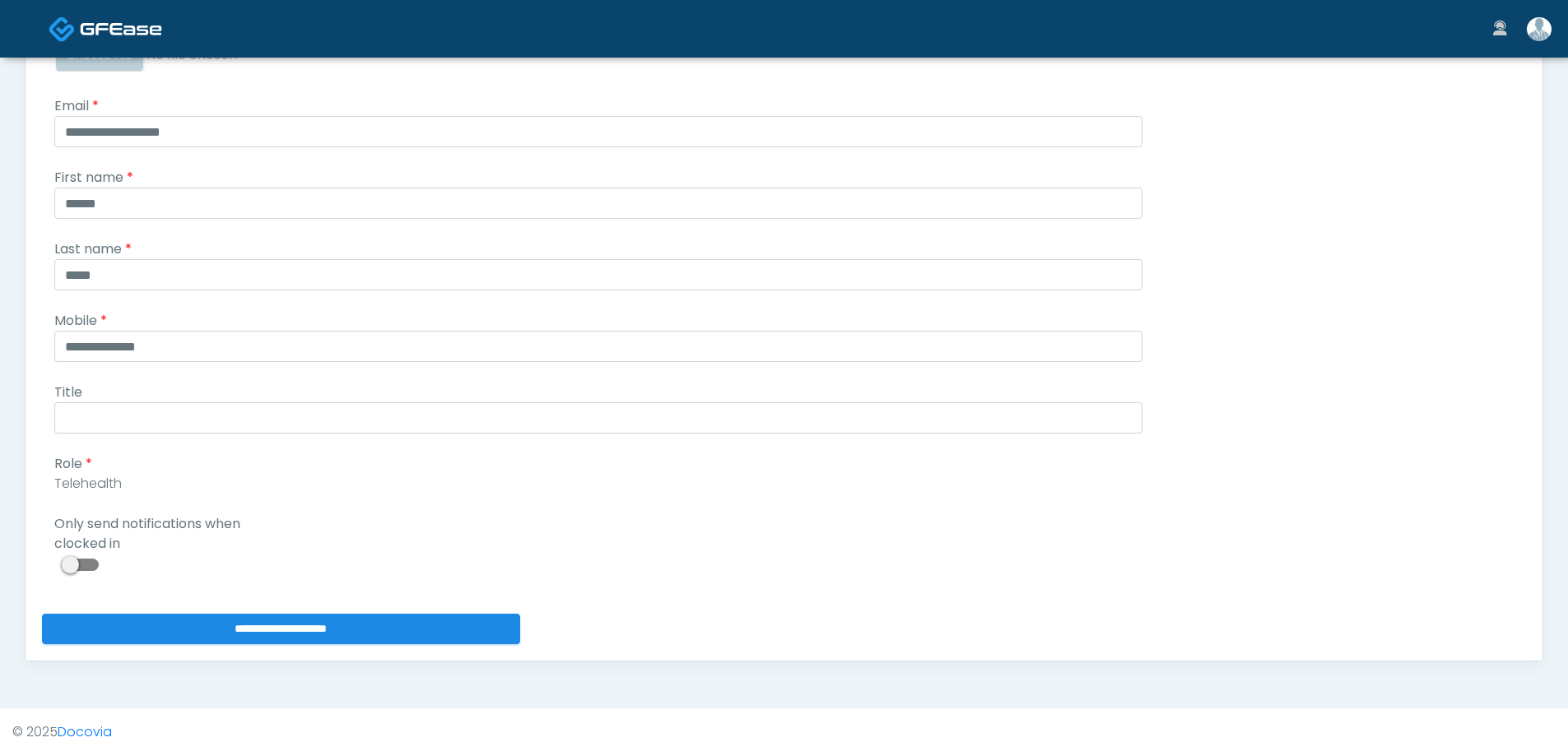 click at bounding box center (82, 564) 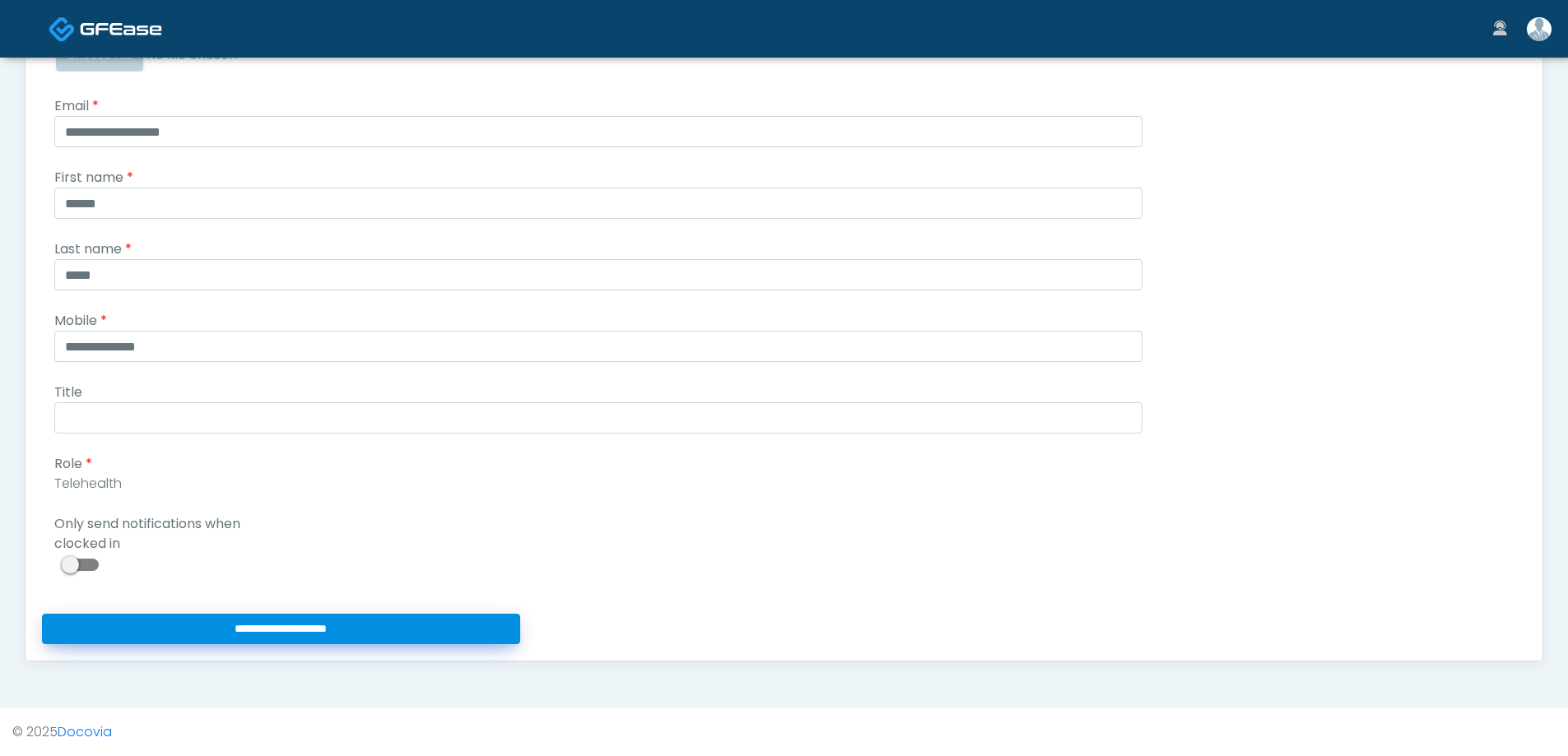 click on "**********" at bounding box center (281, 628) 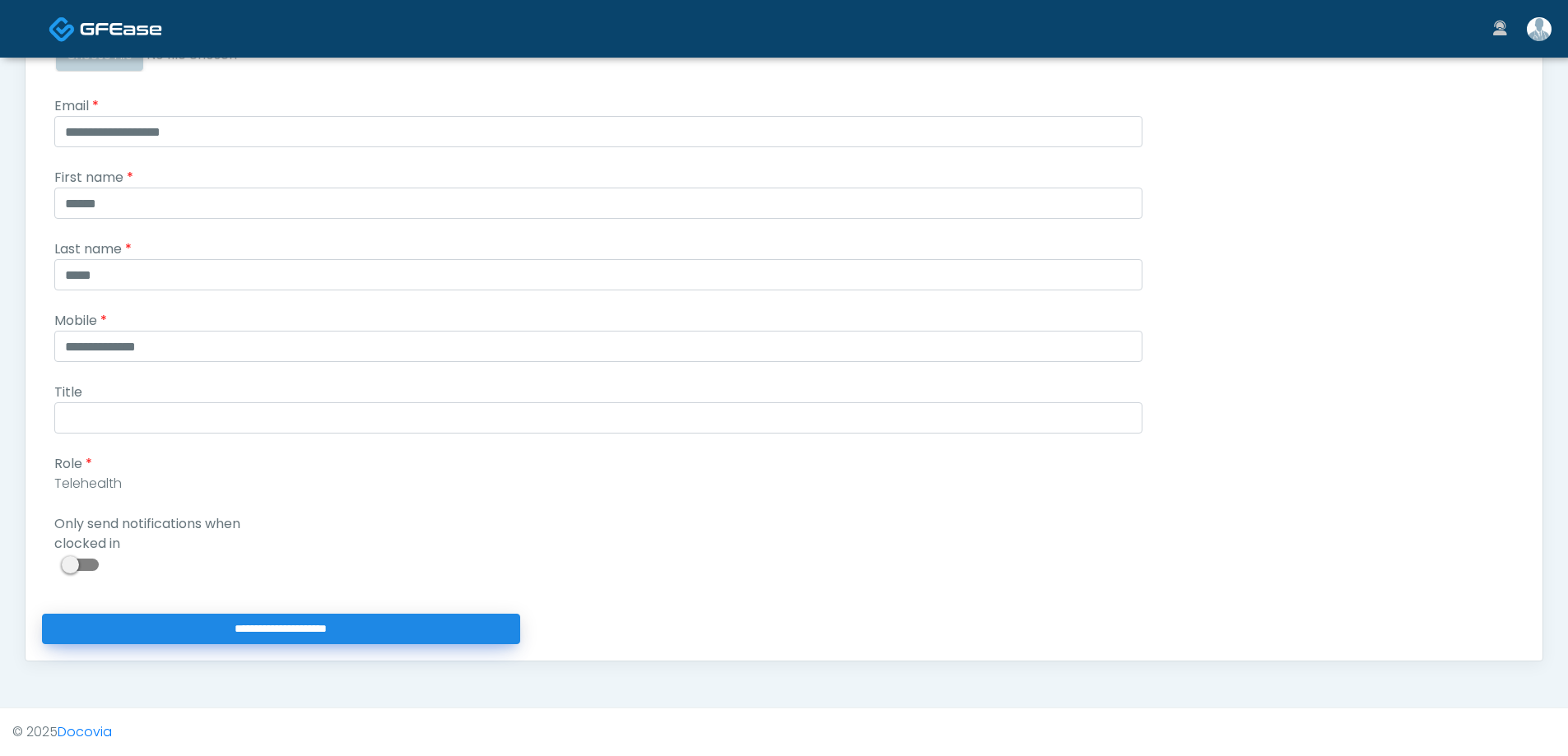 type on "**********" 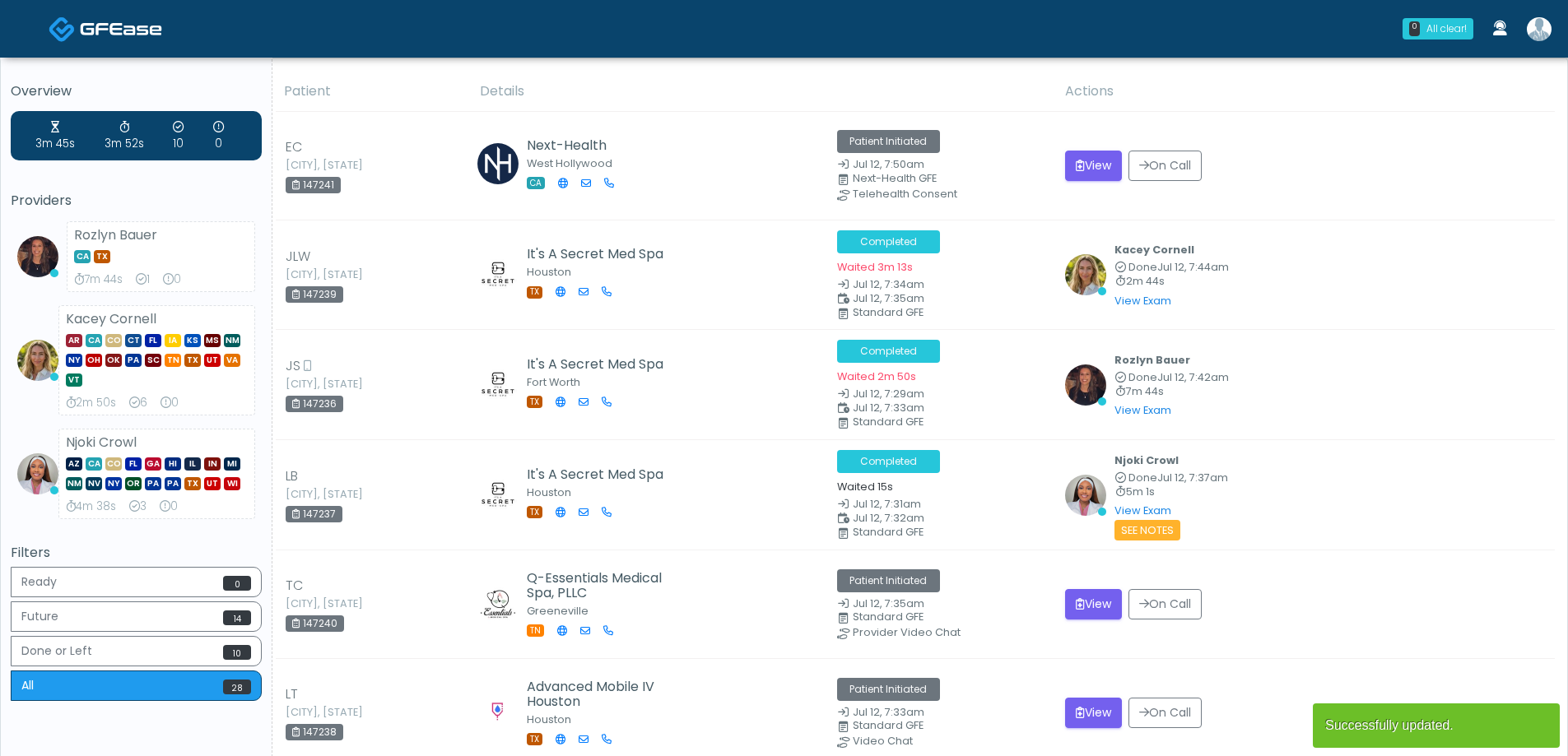 scroll, scrollTop: 0, scrollLeft: 0, axis: both 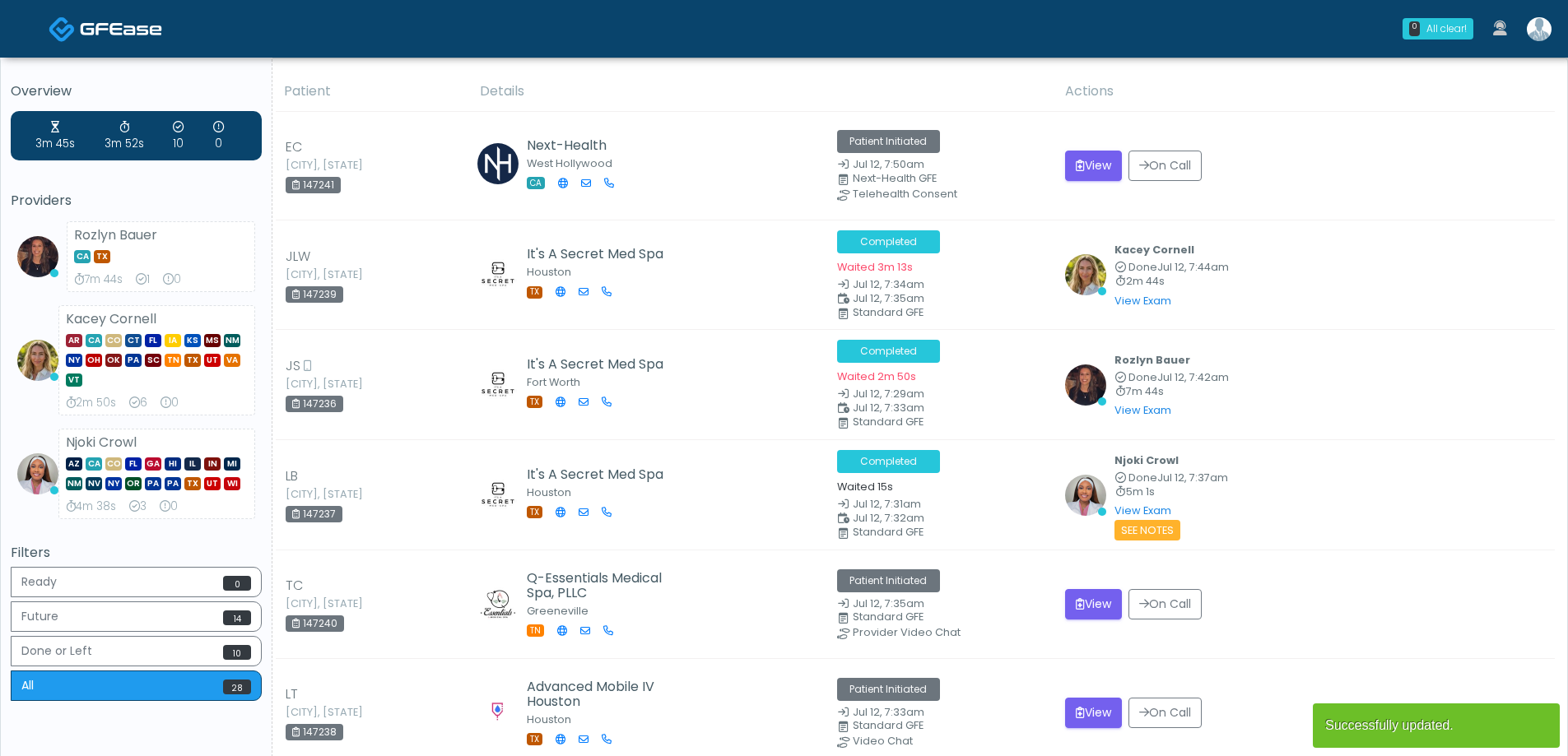 click at bounding box center [1539, 29] 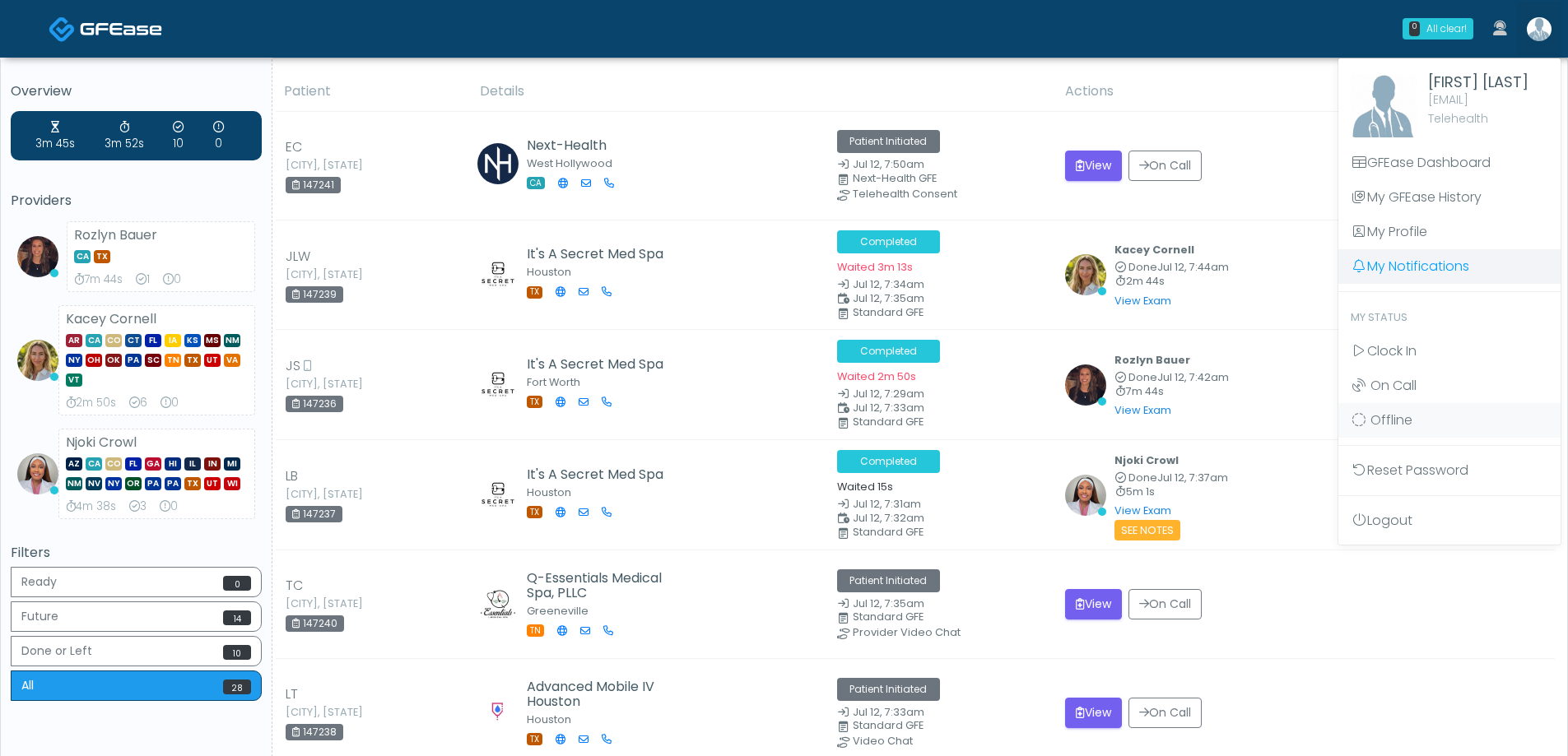 click on "My Notifications" at bounding box center [1449, 267] 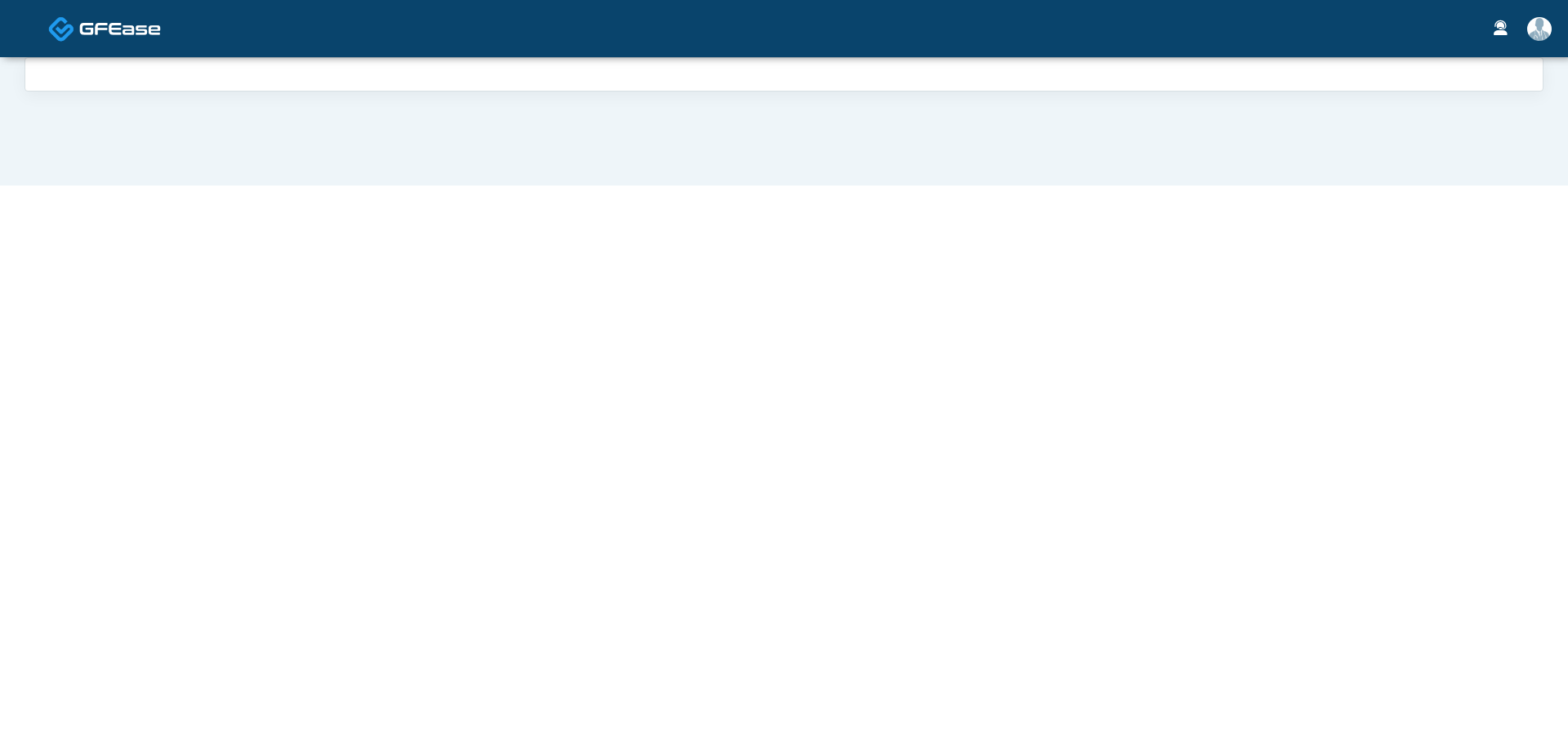 scroll, scrollTop: 0, scrollLeft: 0, axis: both 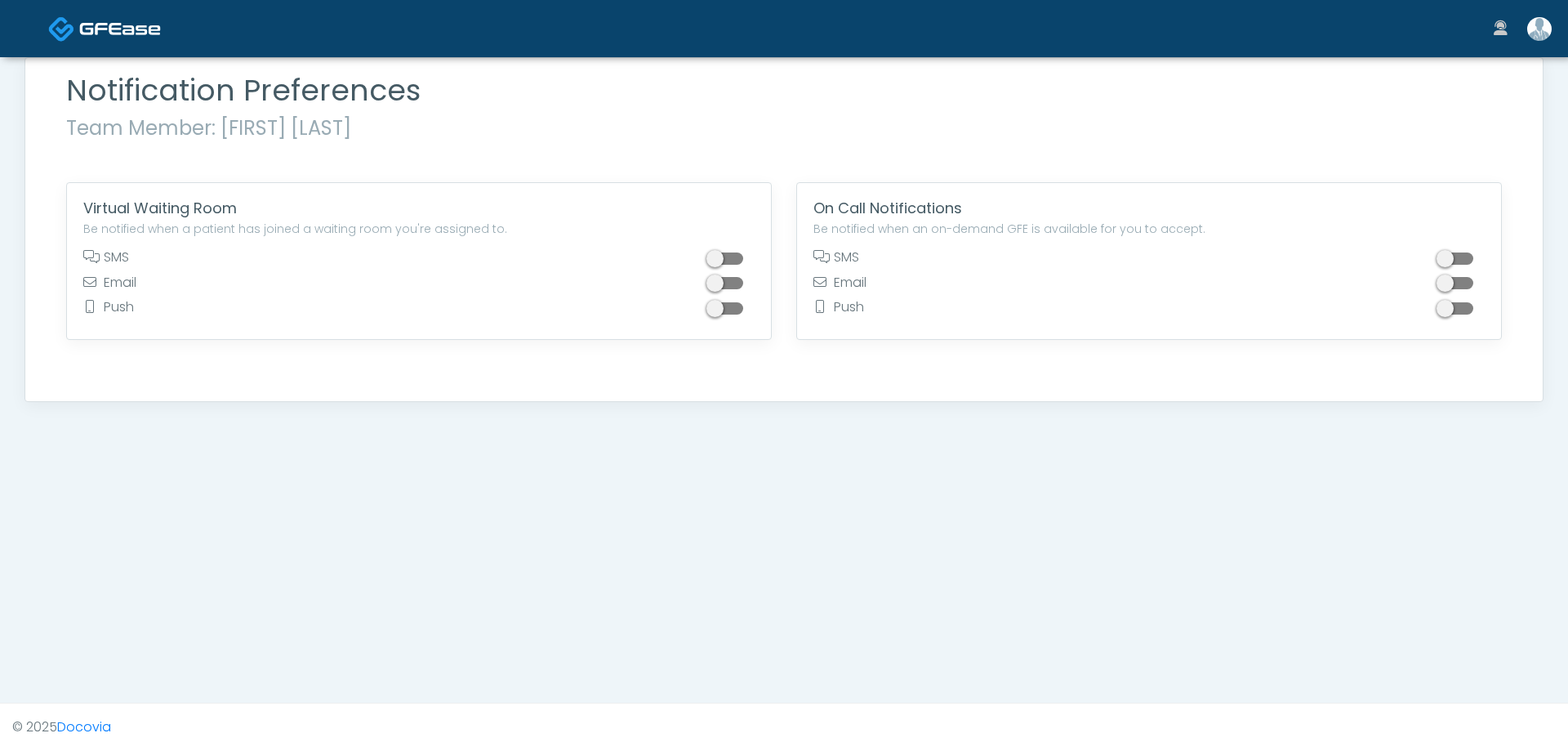 click at bounding box center (727, 258) 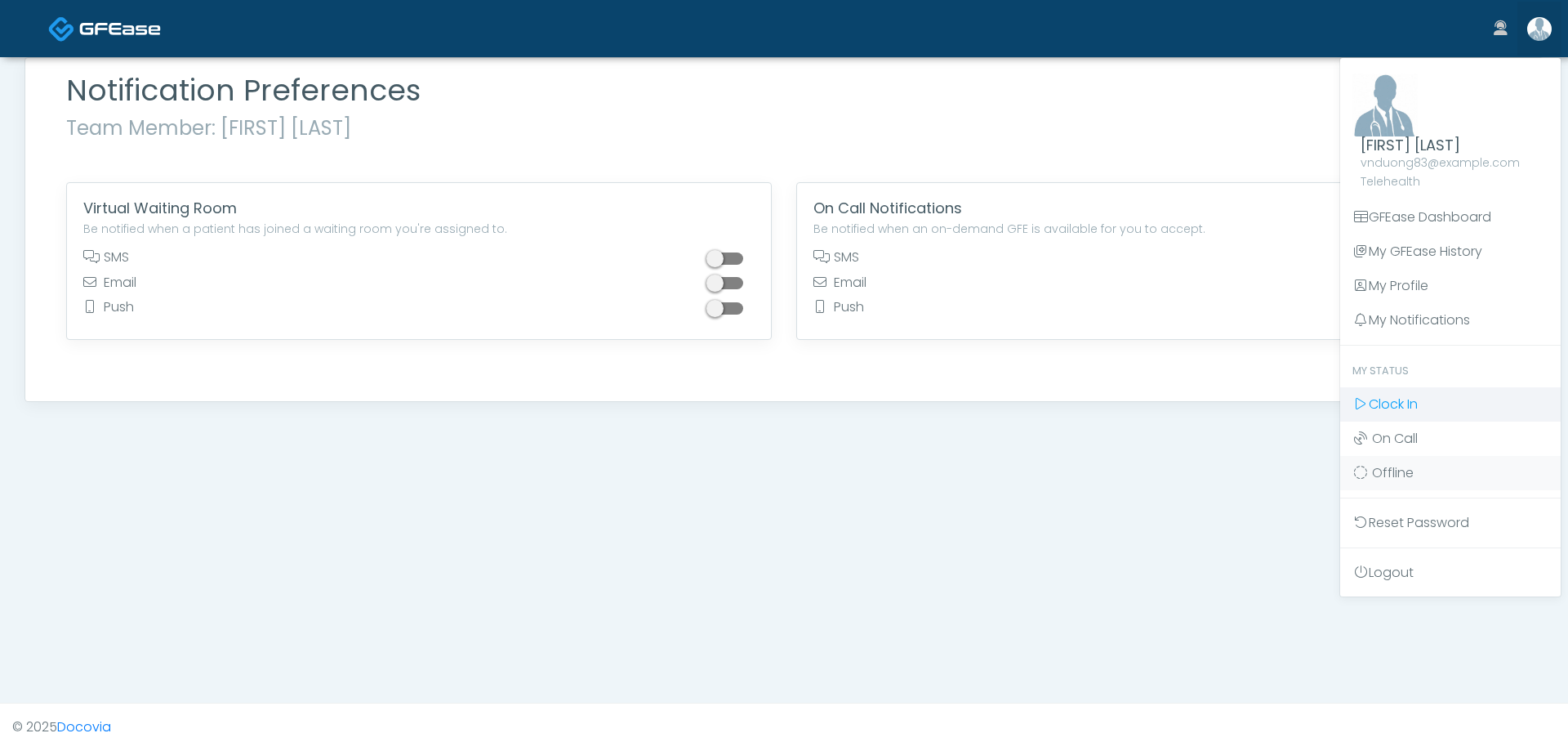 click on "Clock In" at bounding box center (1393, 404) 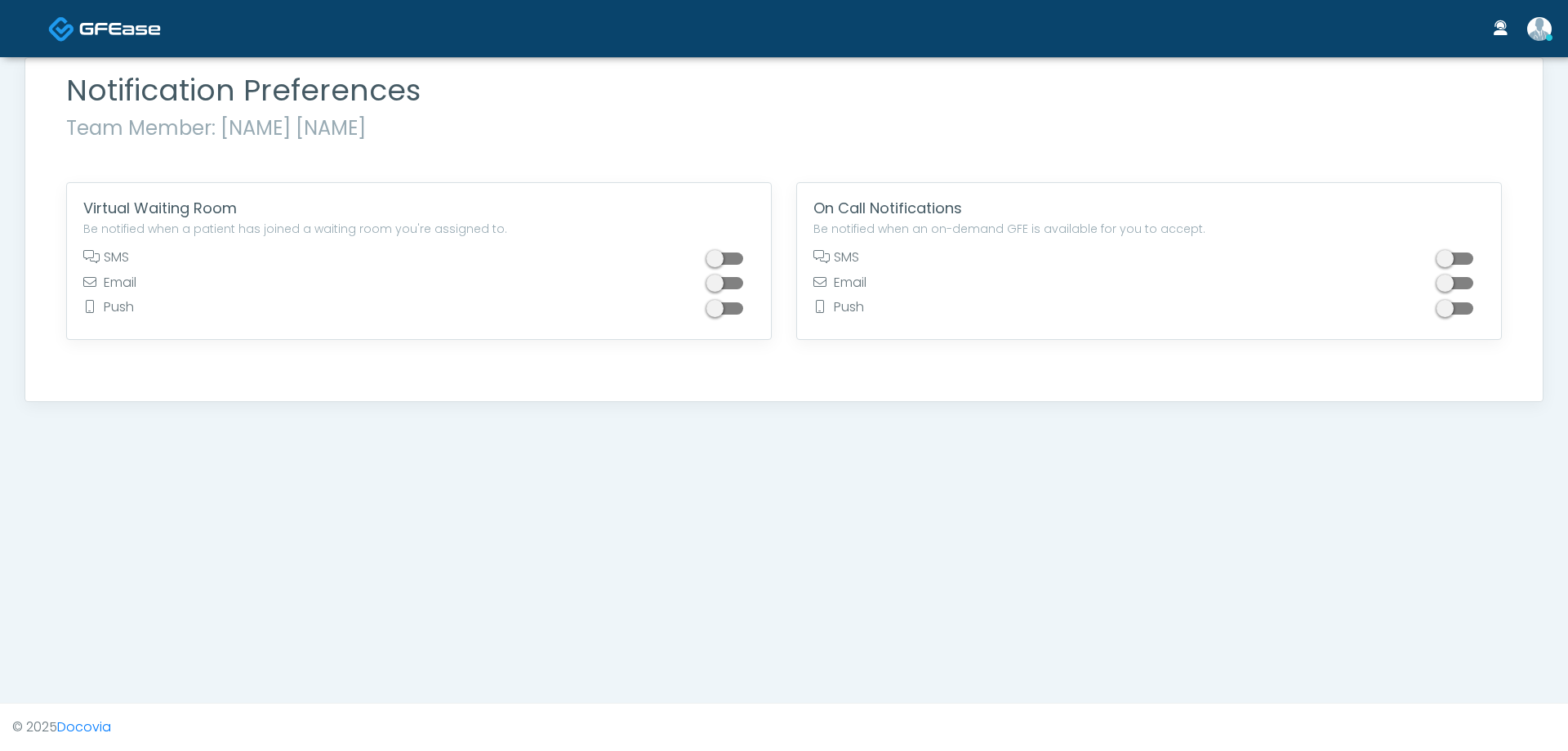 scroll, scrollTop: 0, scrollLeft: 0, axis: both 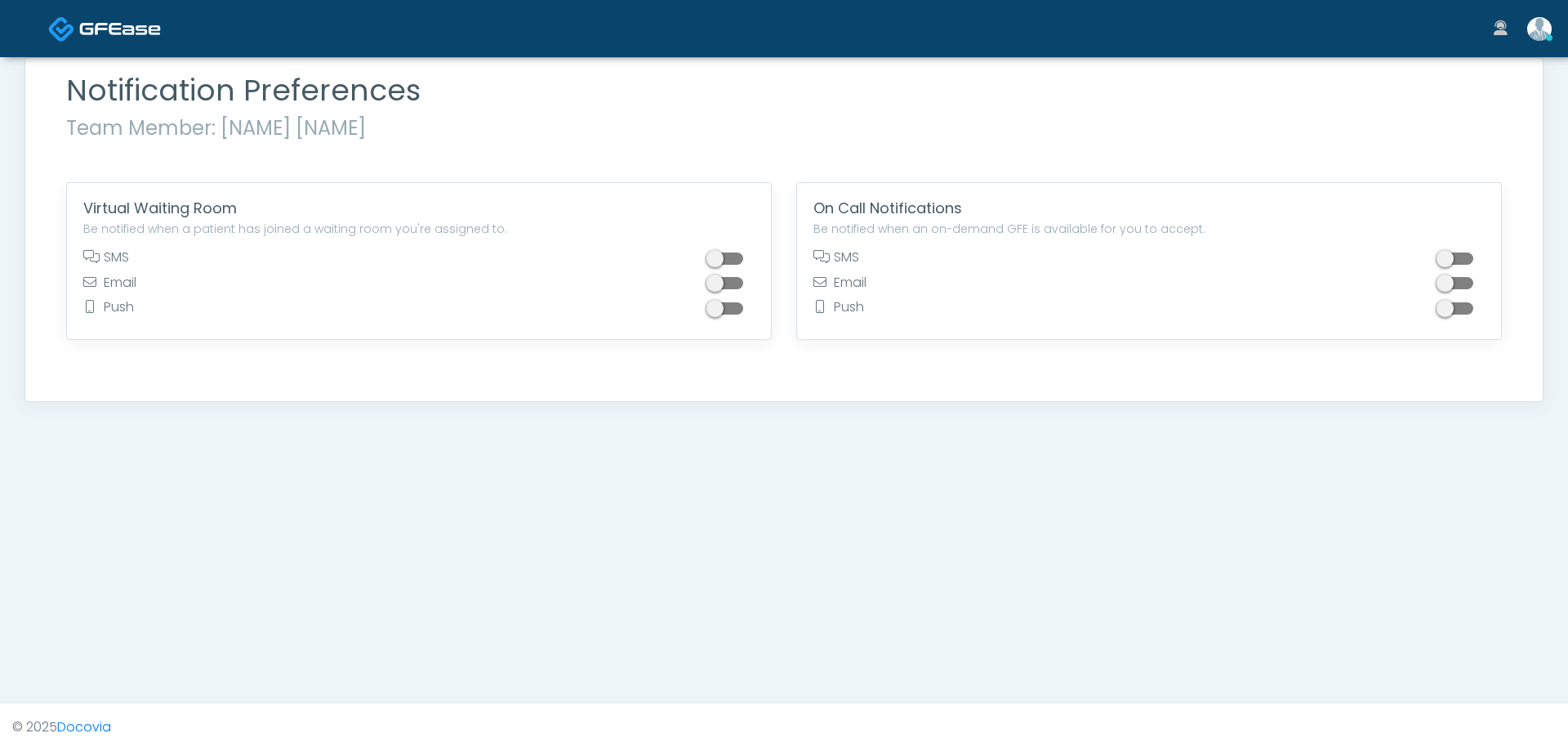 click at bounding box center (120, 29) 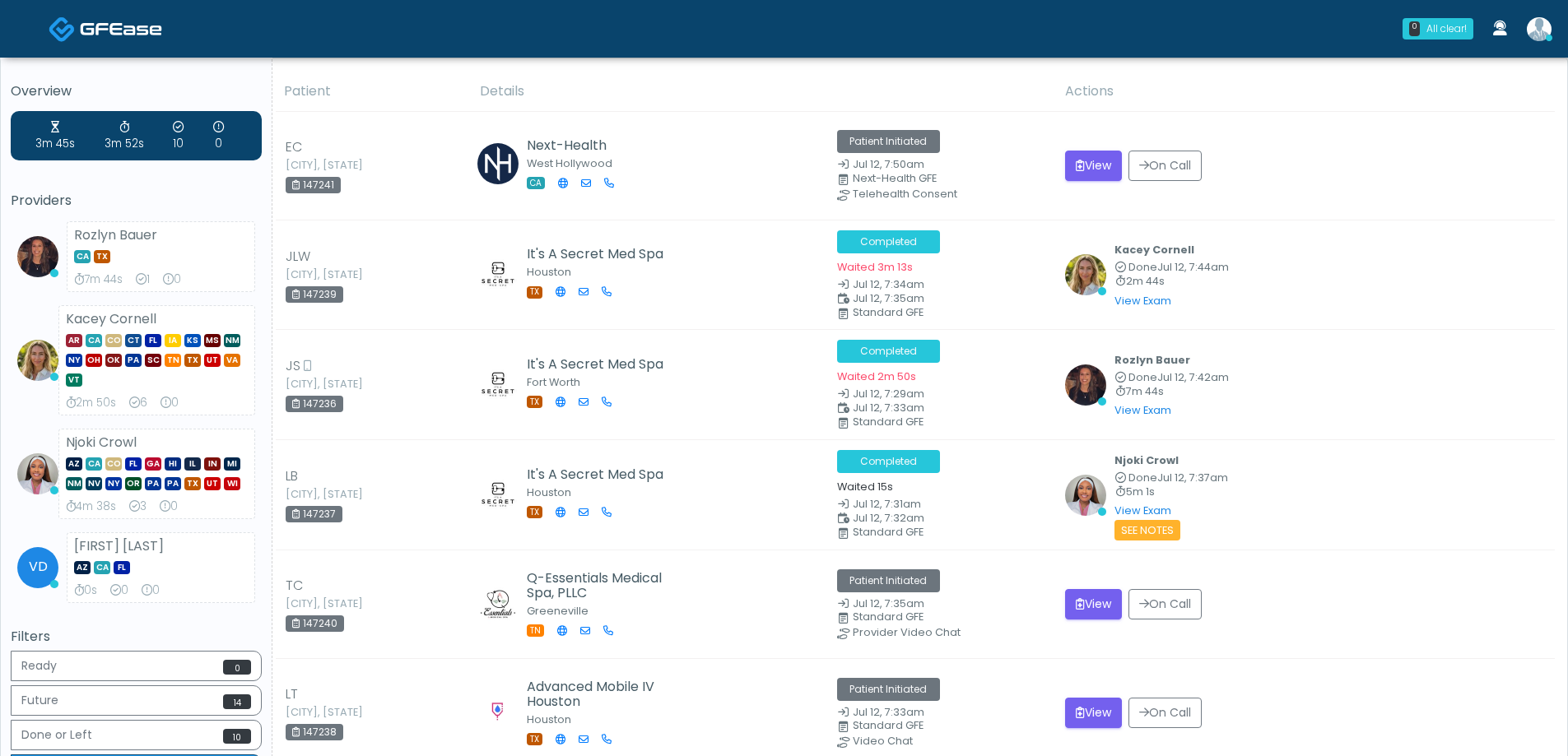scroll, scrollTop: 0, scrollLeft: 0, axis: both 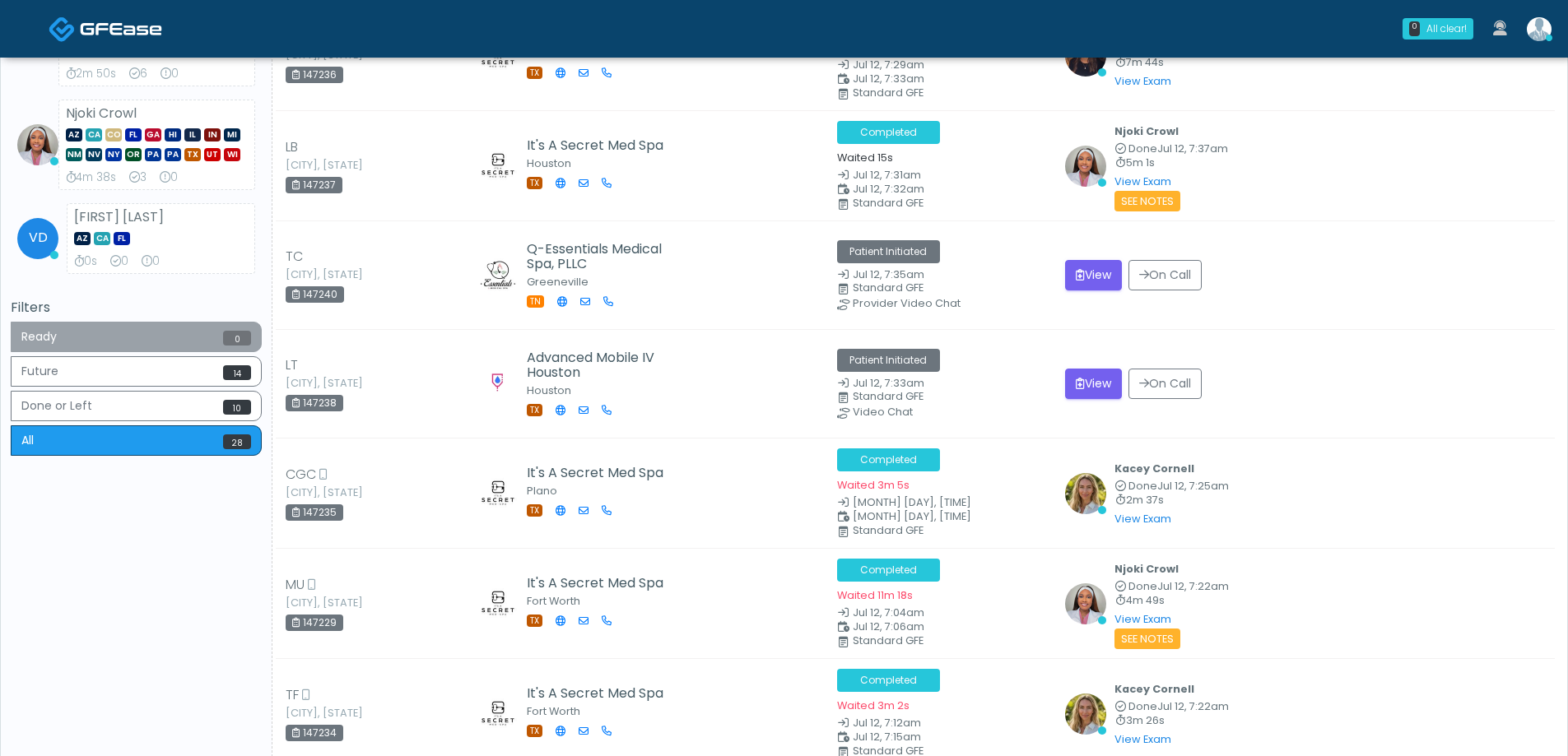 click on "Ready
0" at bounding box center [136, 336] 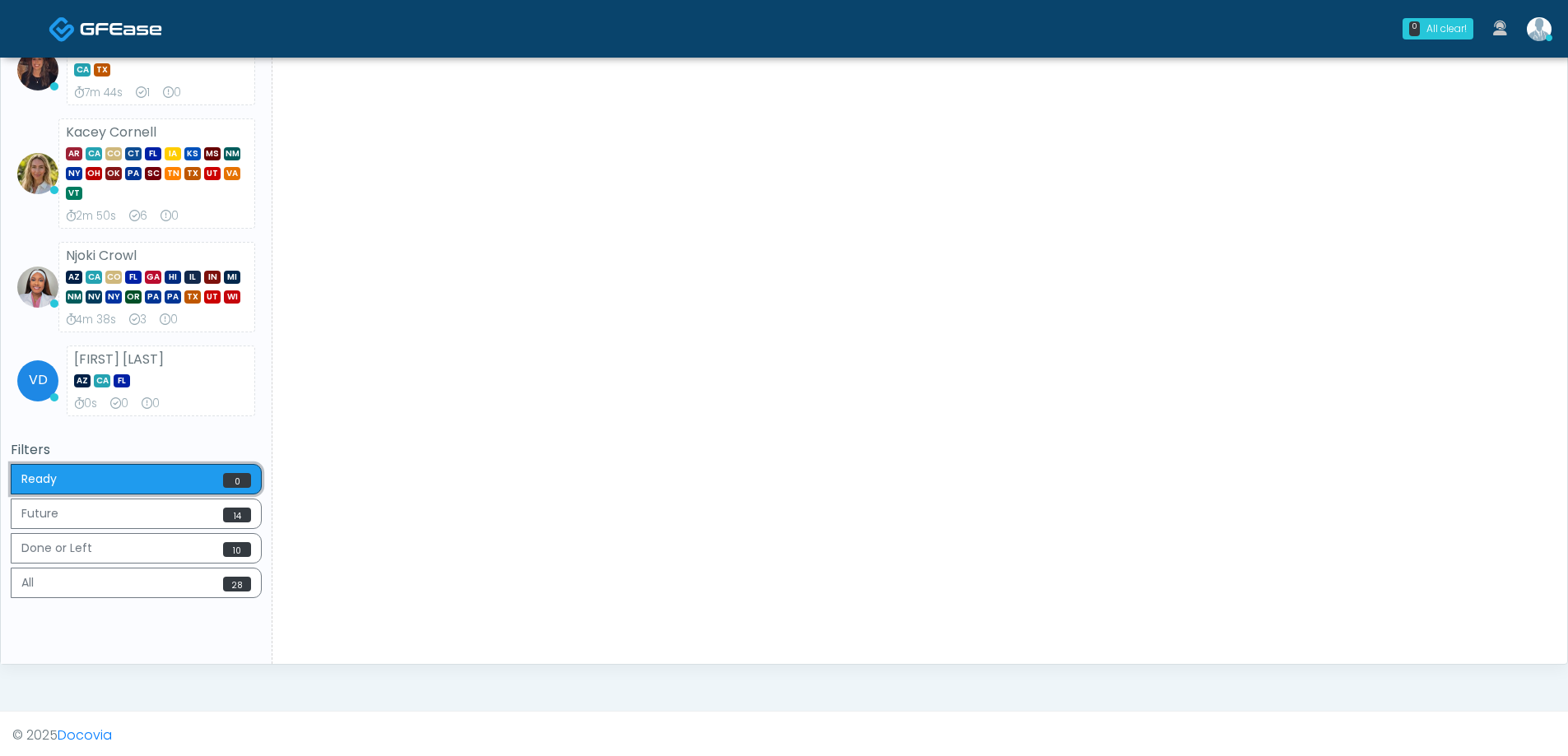scroll, scrollTop: 190, scrollLeft: 0, axis: vertical 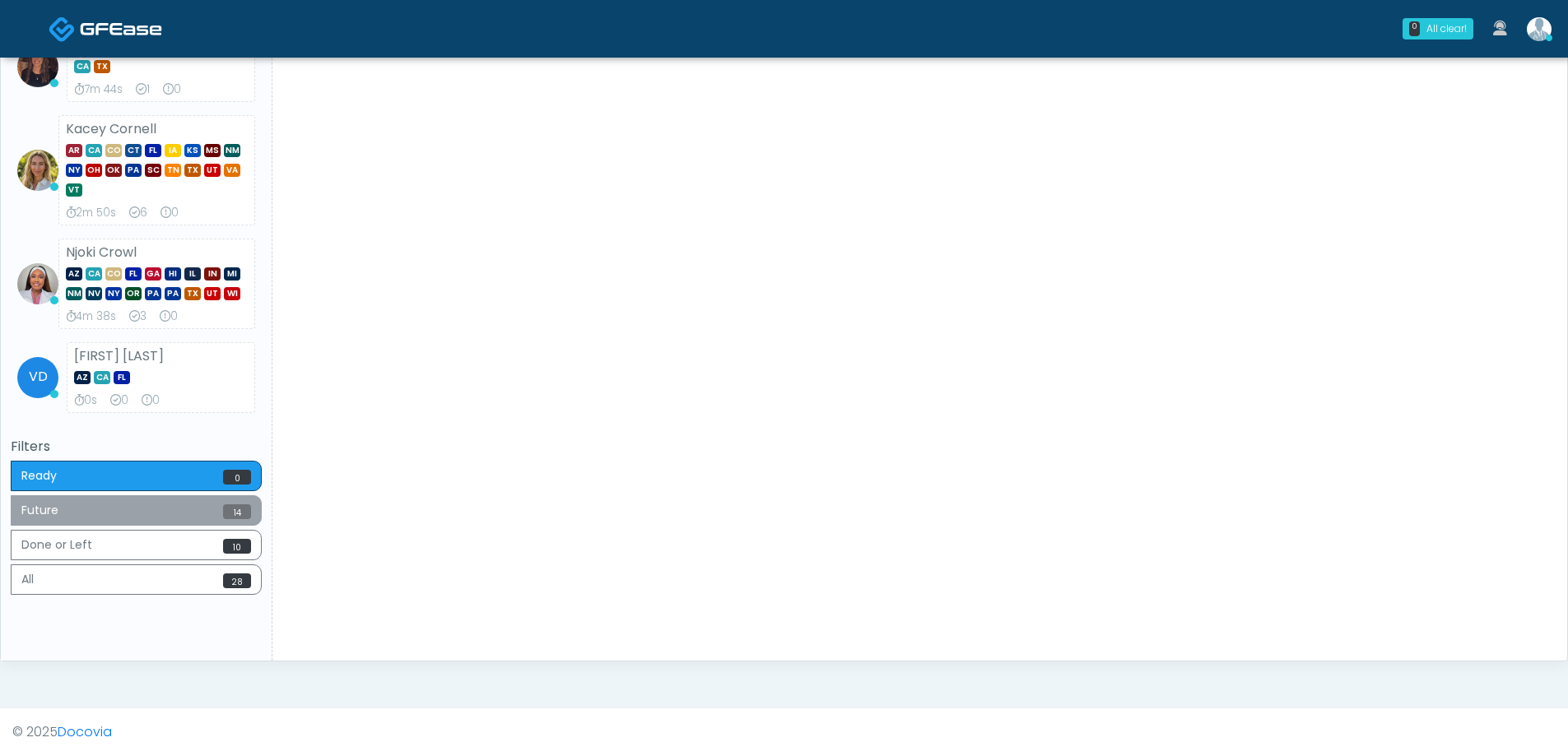 click on "Future
14" at bounding box center [136, 510] 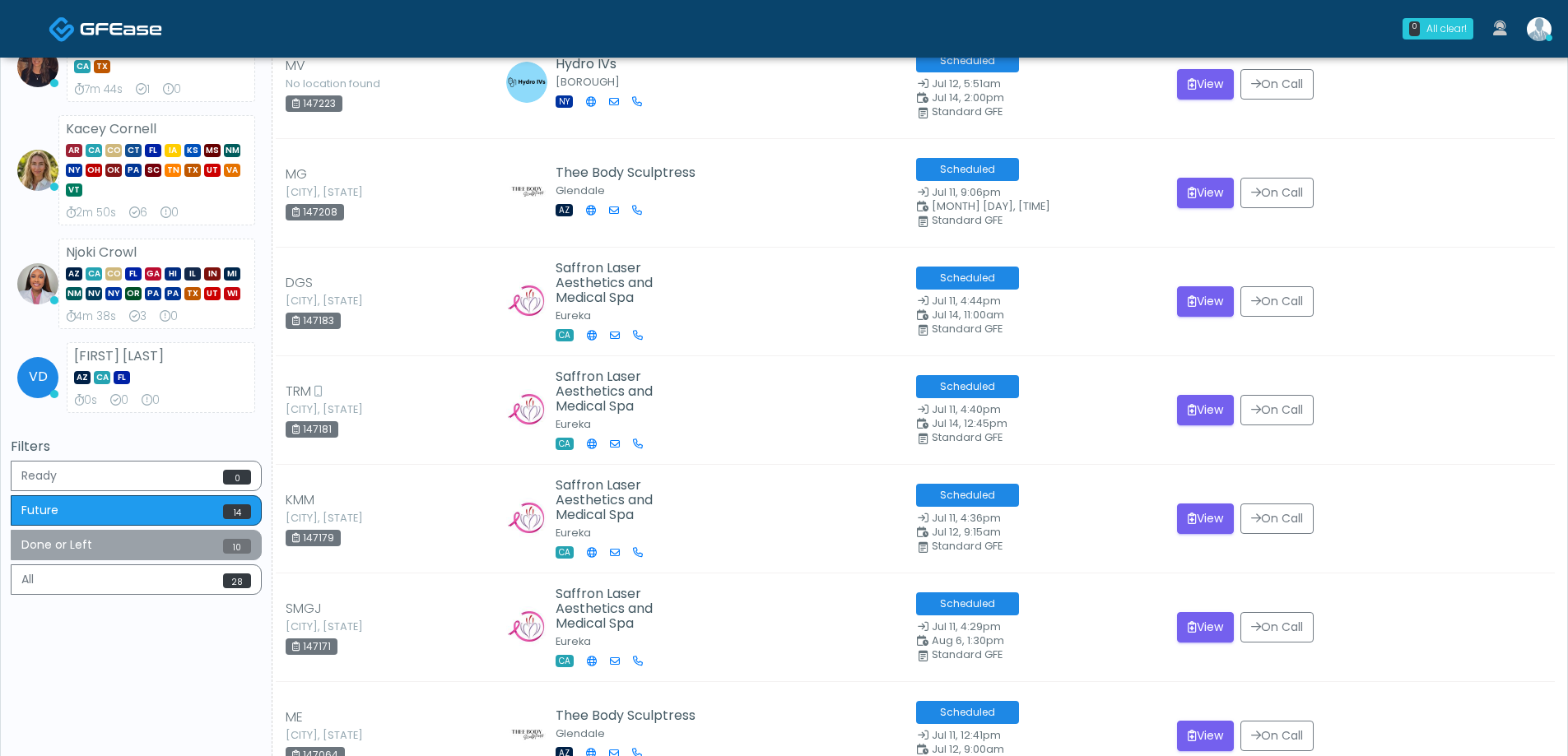 click on "Done or Left
10" at bounding box center [136, 545] 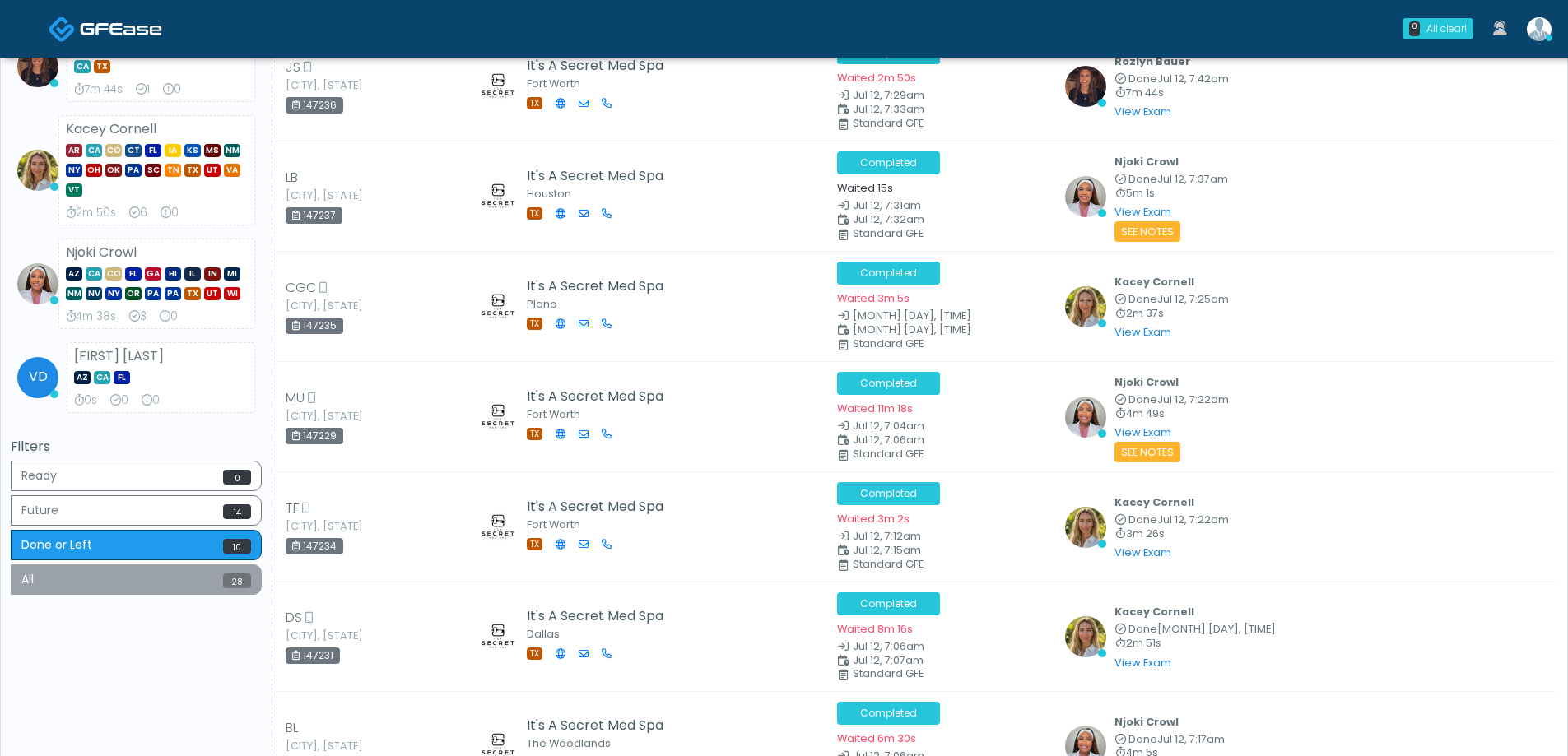 click on "All
28" at bounding box center [136, 579] 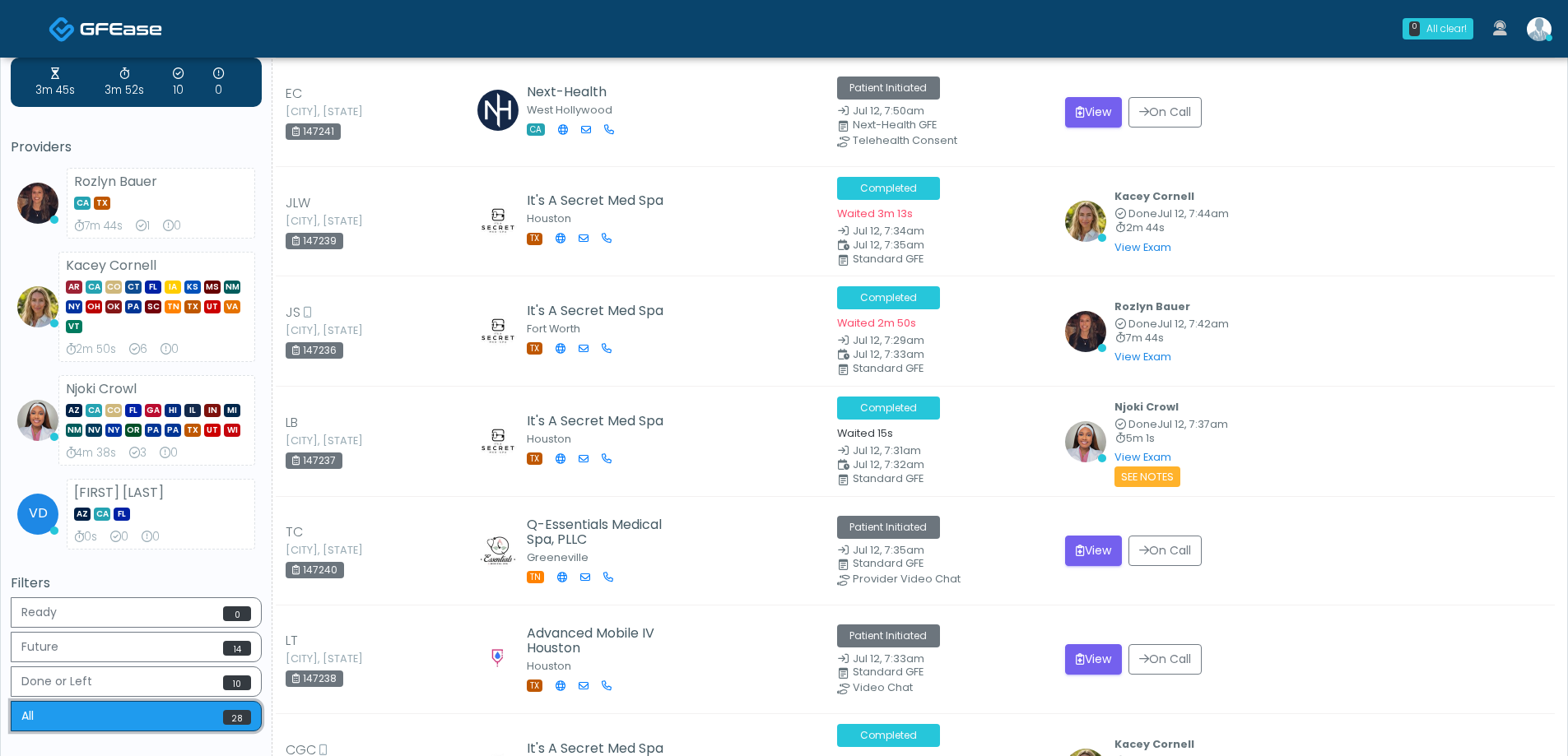 scroll, scrollTop: 82, scrollLeft: 0, axis: vertical 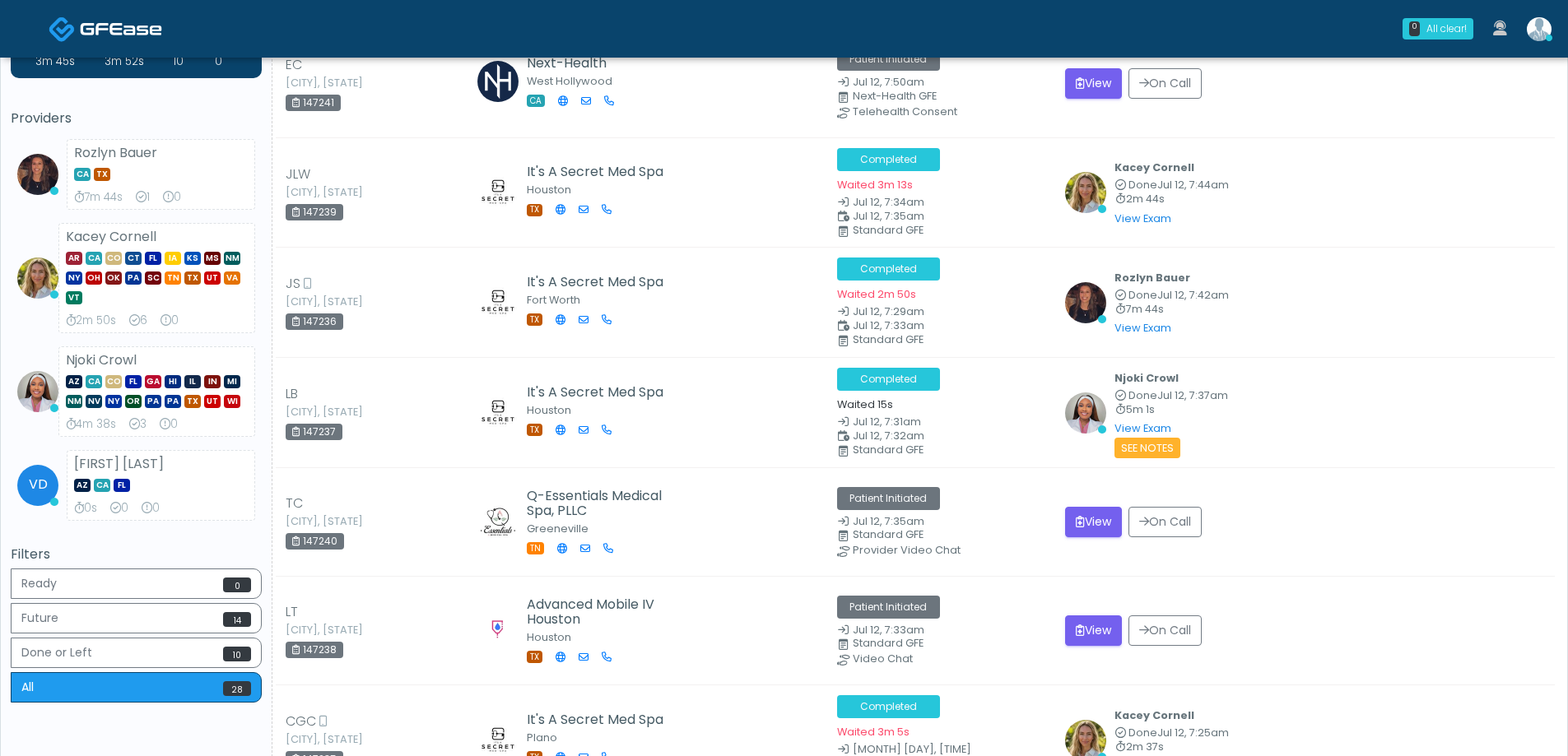 click at bounding box center [121, 29] 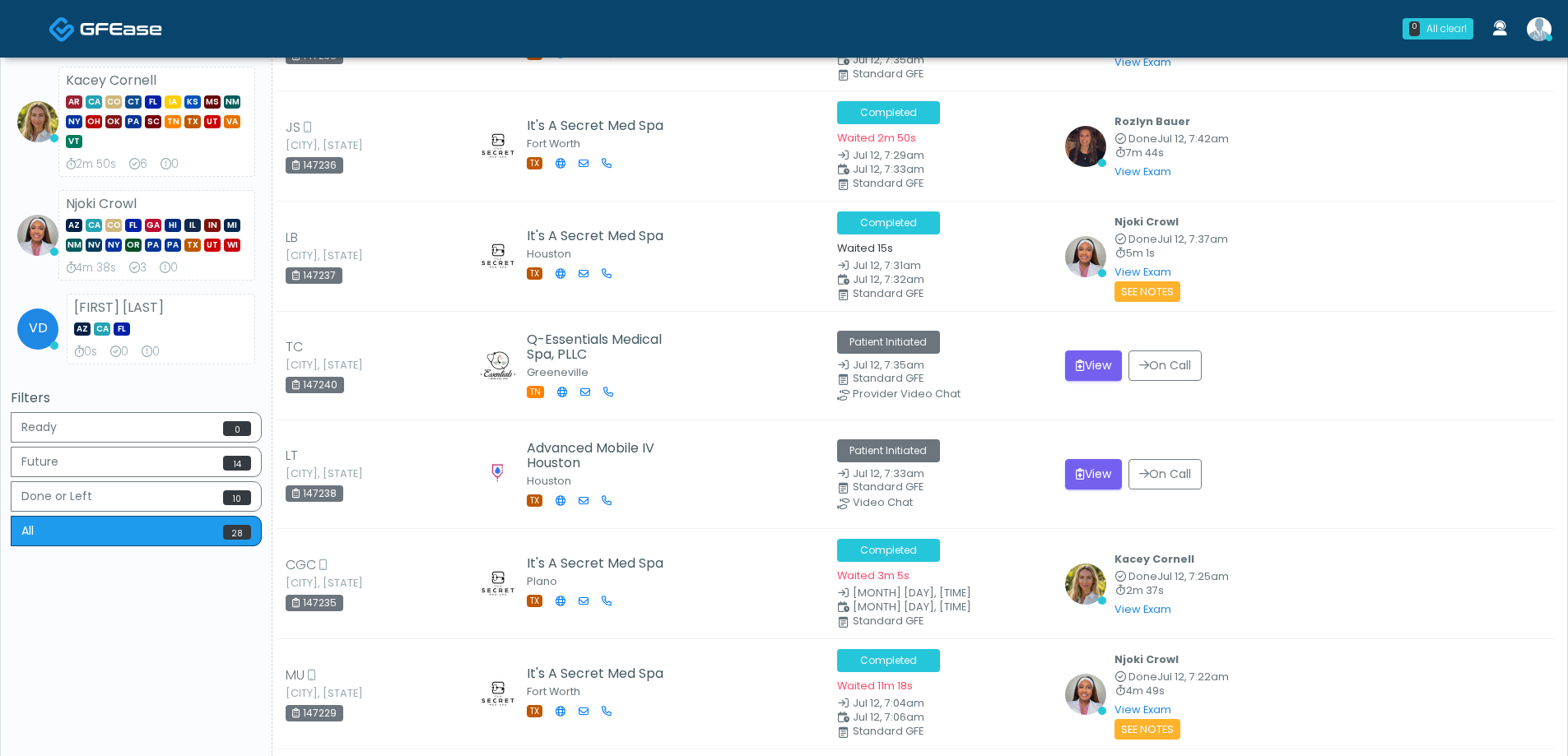 scroll, scrollTop: 247, scrollLeft: 0, axis: vertical 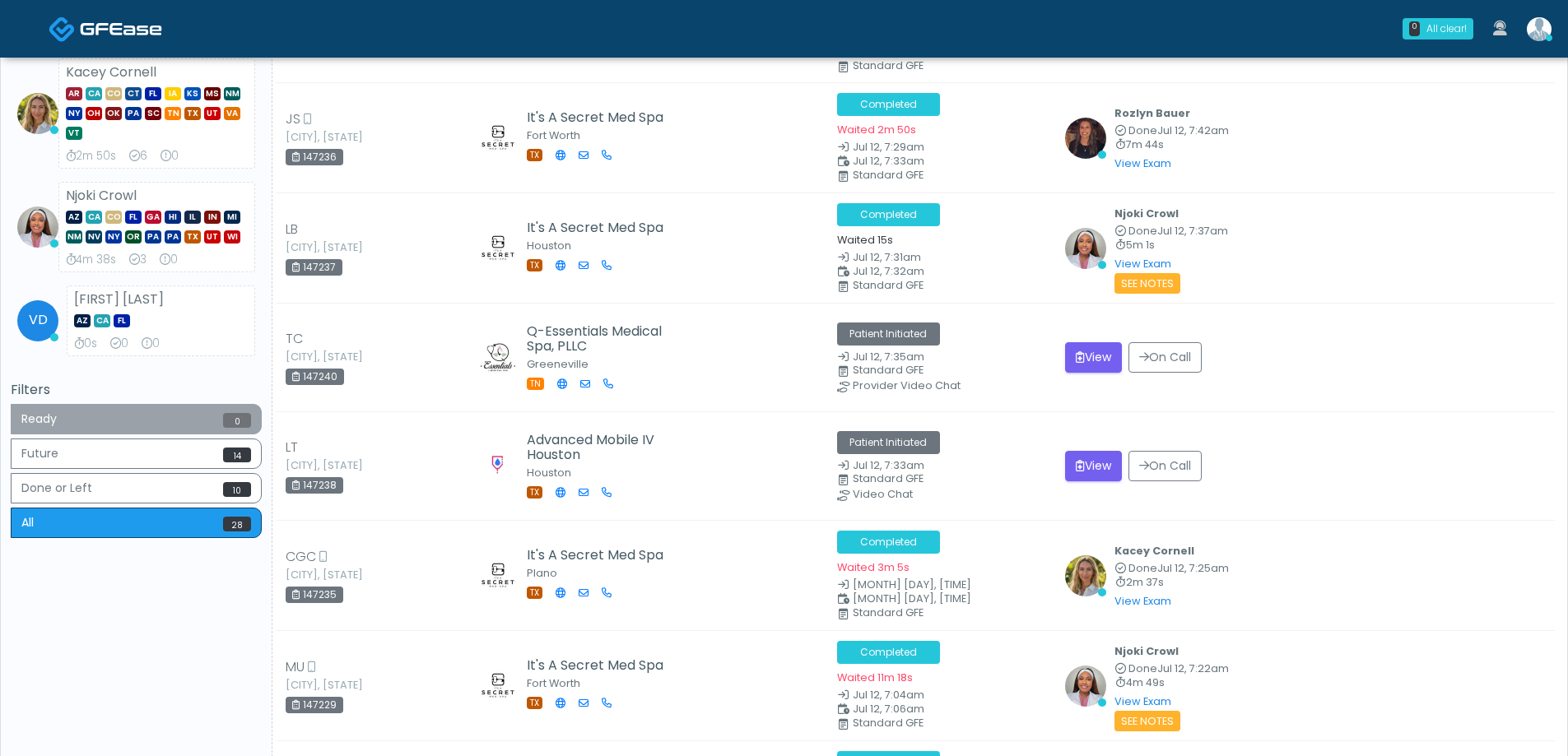 click on "Ready
0" at bounding box center (136, 419) 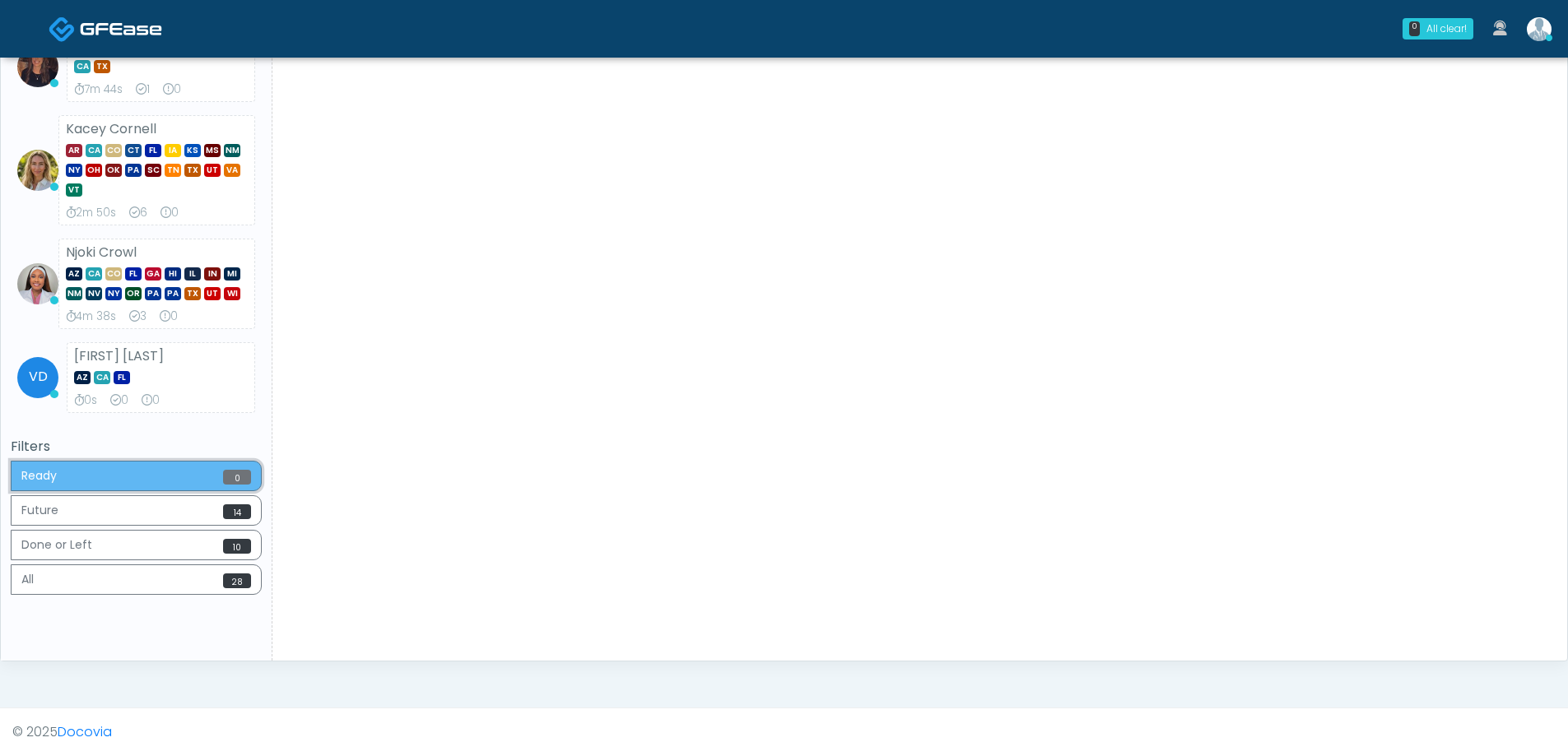 click on "Ready
0" at bounding box center (136, 475) 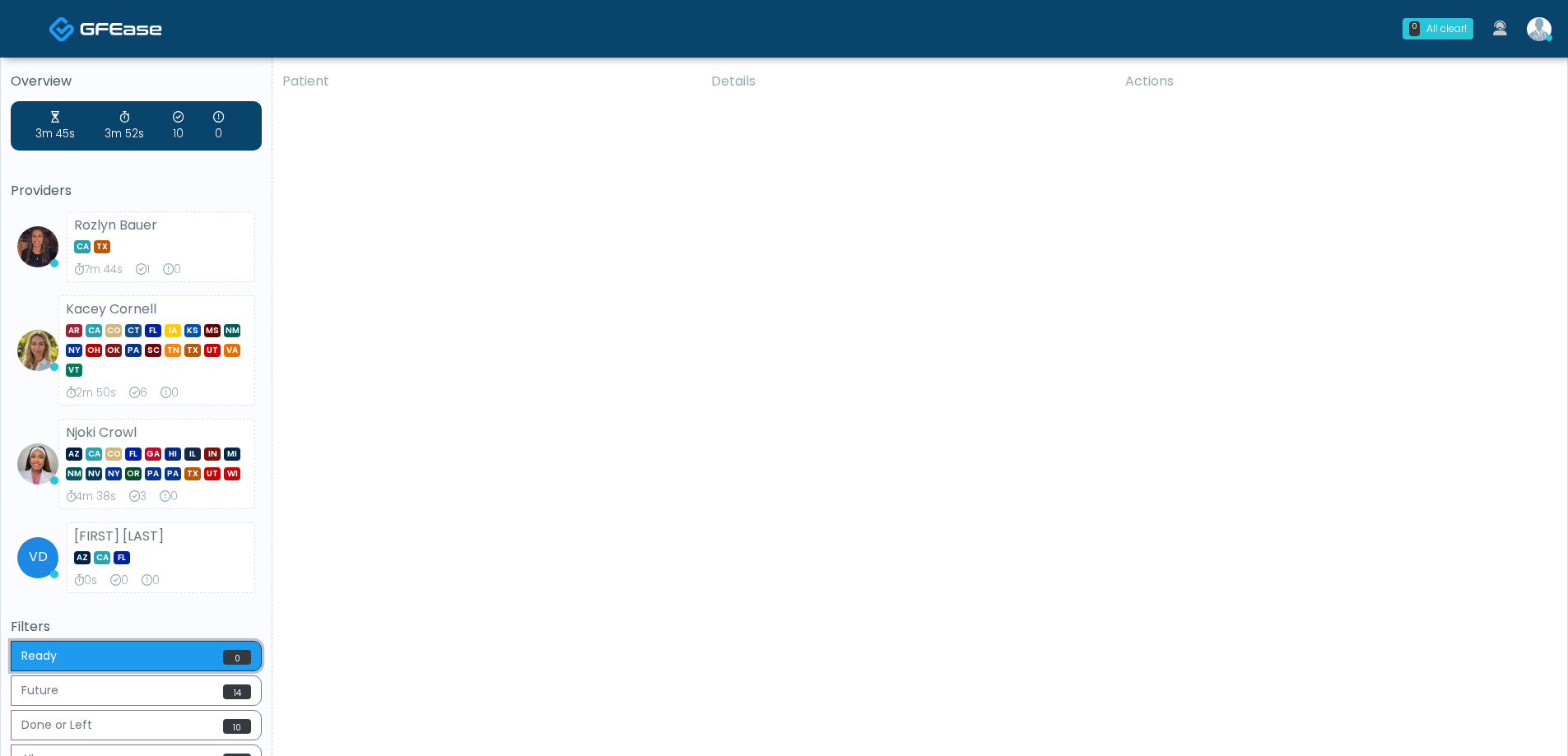scroll, scrollTop: 0, scrollLeft: 0, axis: both 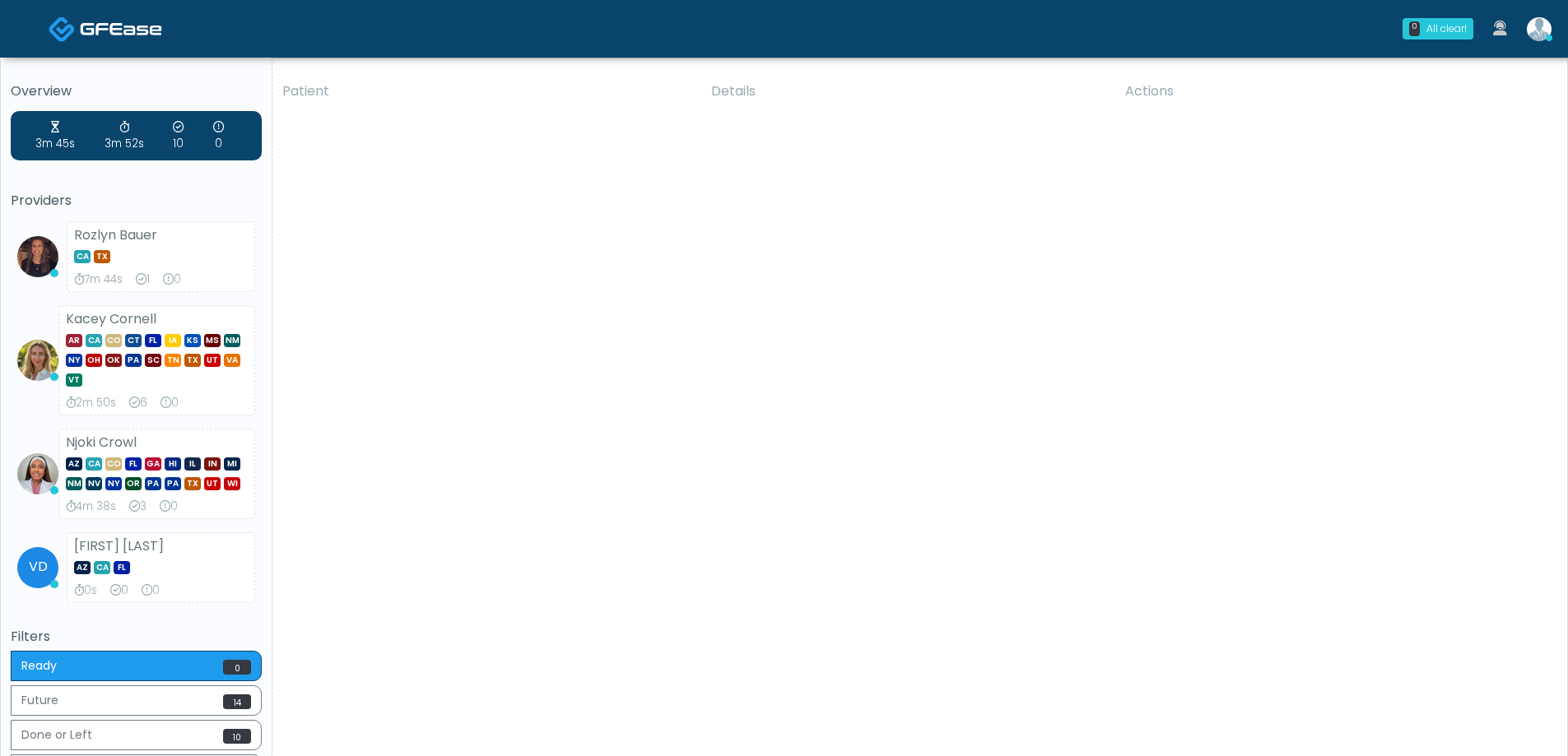 click at bounding box center [121, 29] 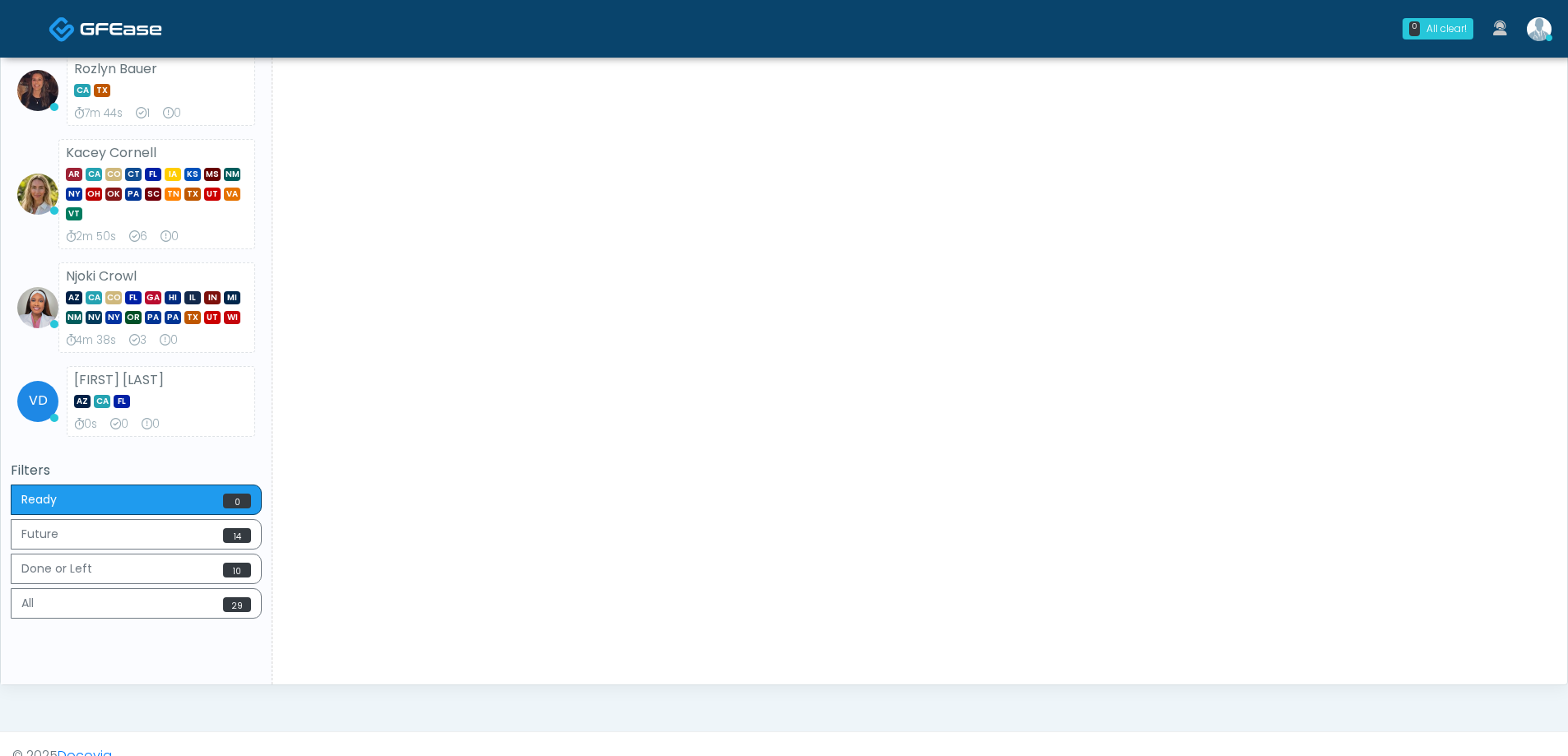 scroll, scrollTop: 0, scrollLeft: 0, axis: both 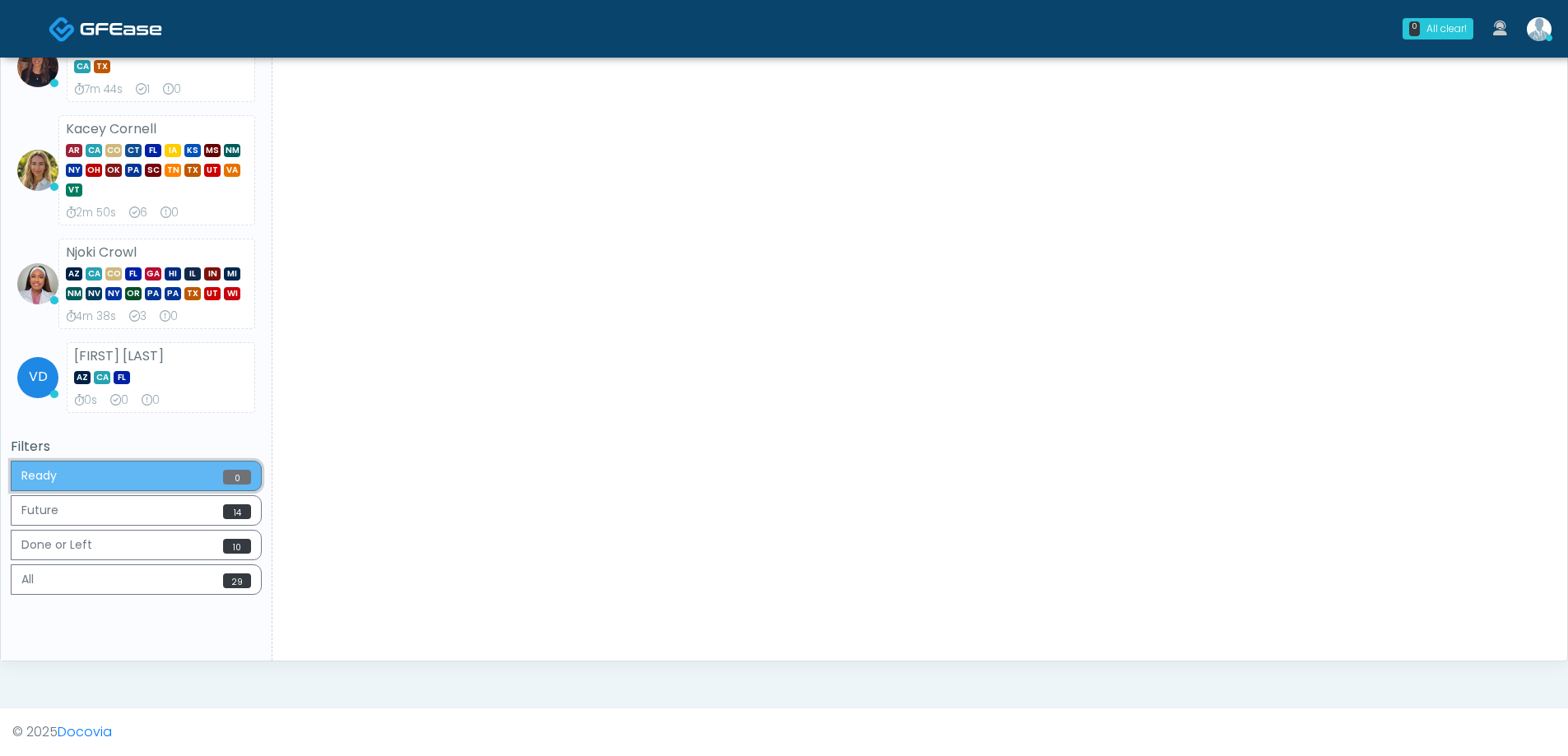 click on "Ready
0" at bounding box center [136, 475] 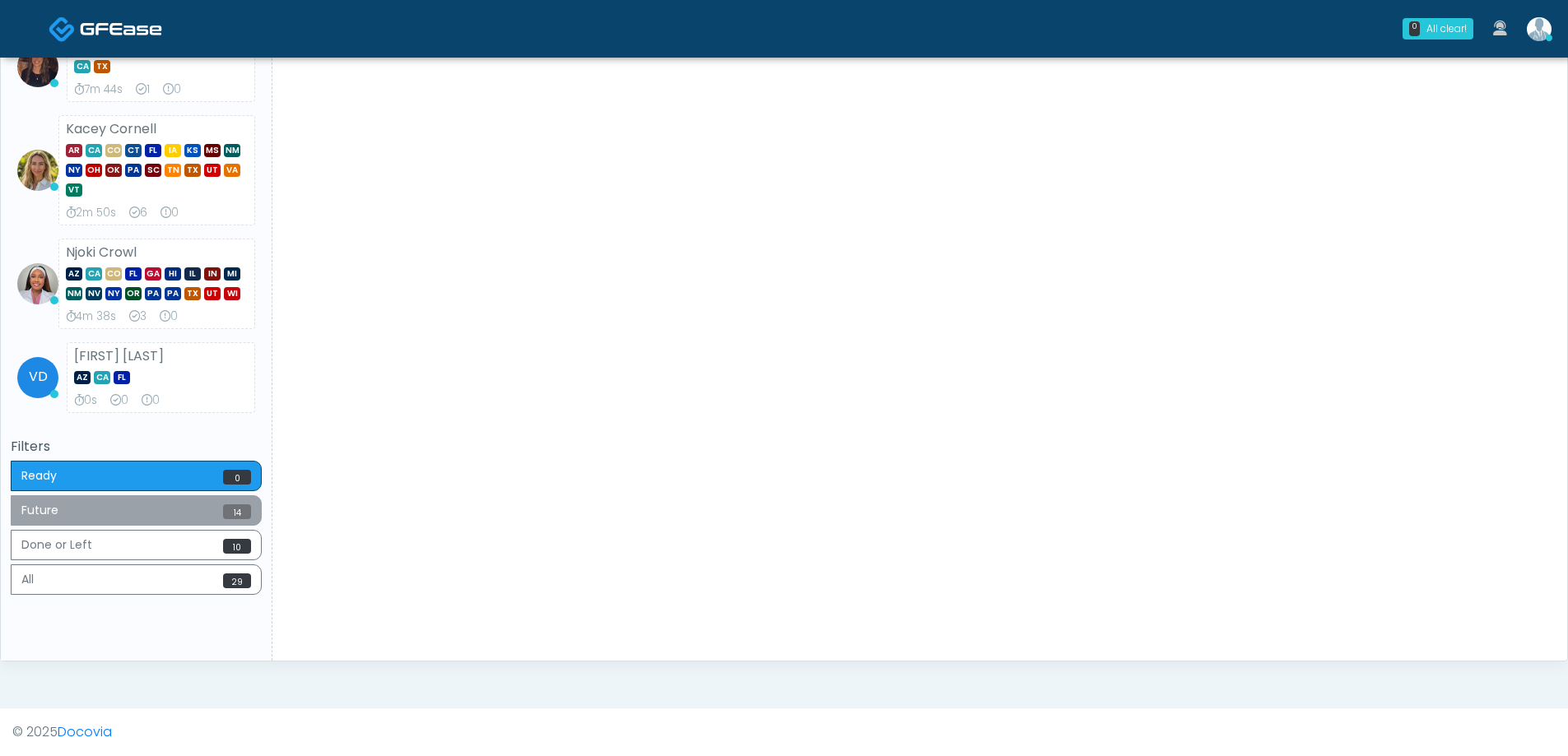 click on "Future
14" at bounding box center (136, 510) 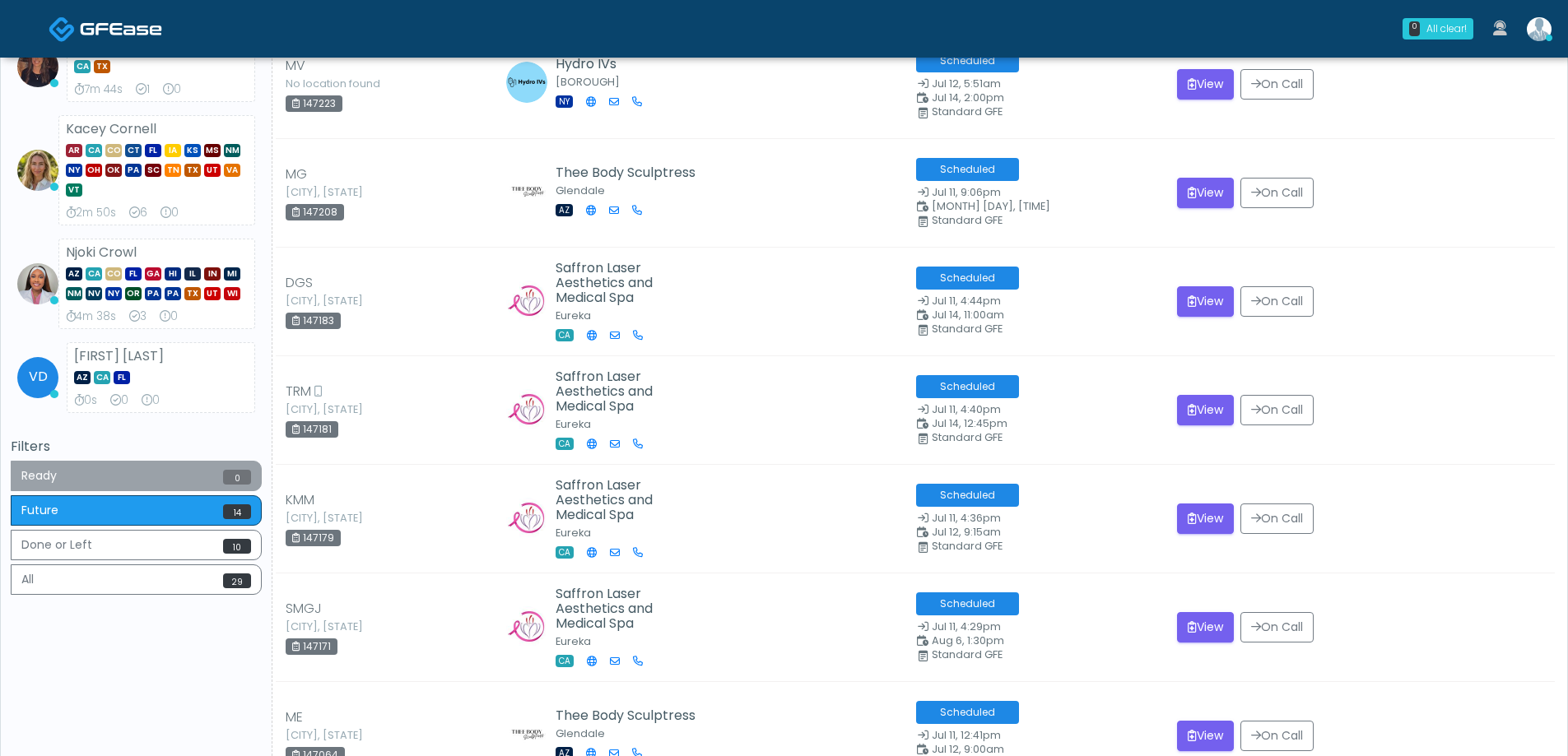 click on "Ready
0" at bounding box center (136, 475) 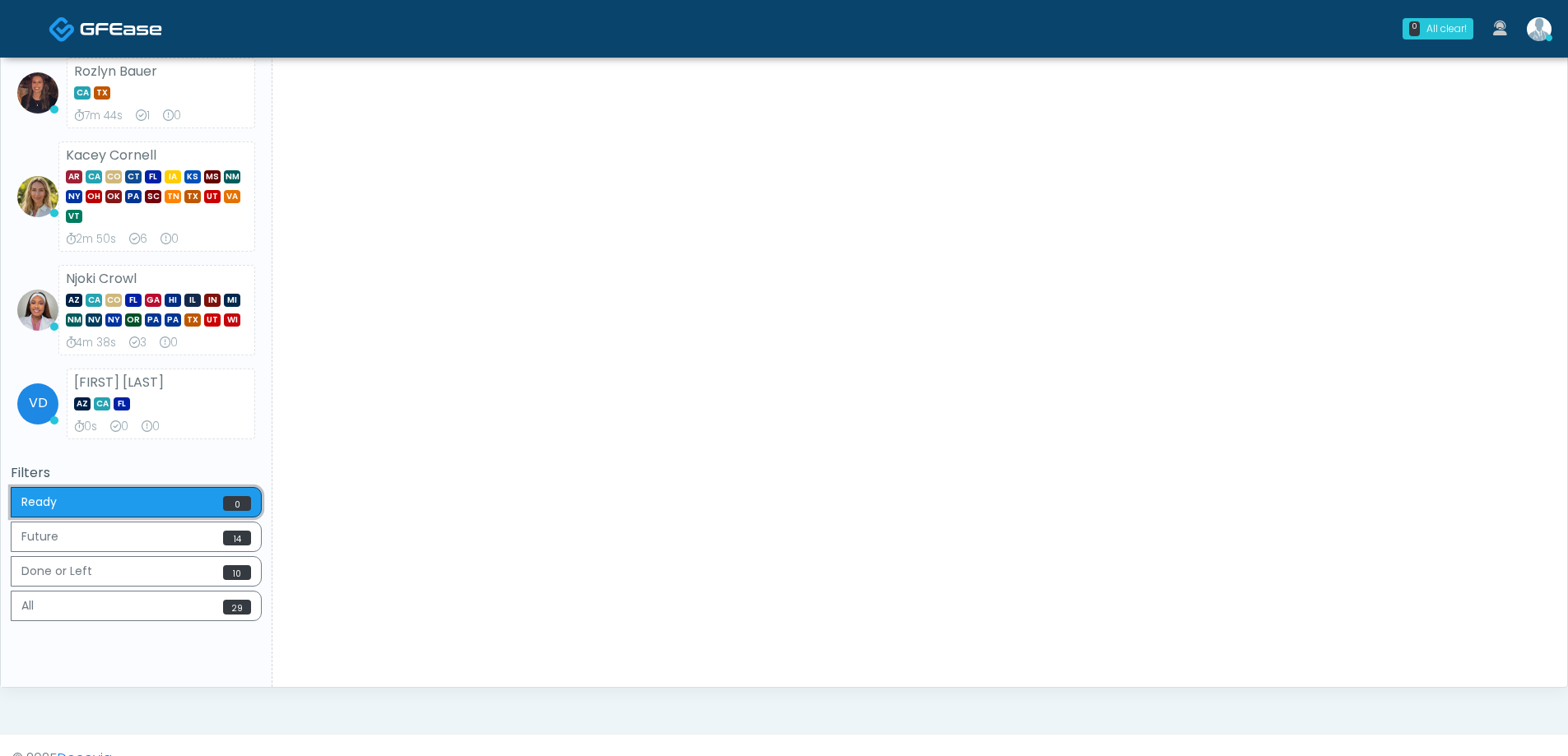 scroll, scrollTop: 190, scrollLeft: 0, axis: vertical 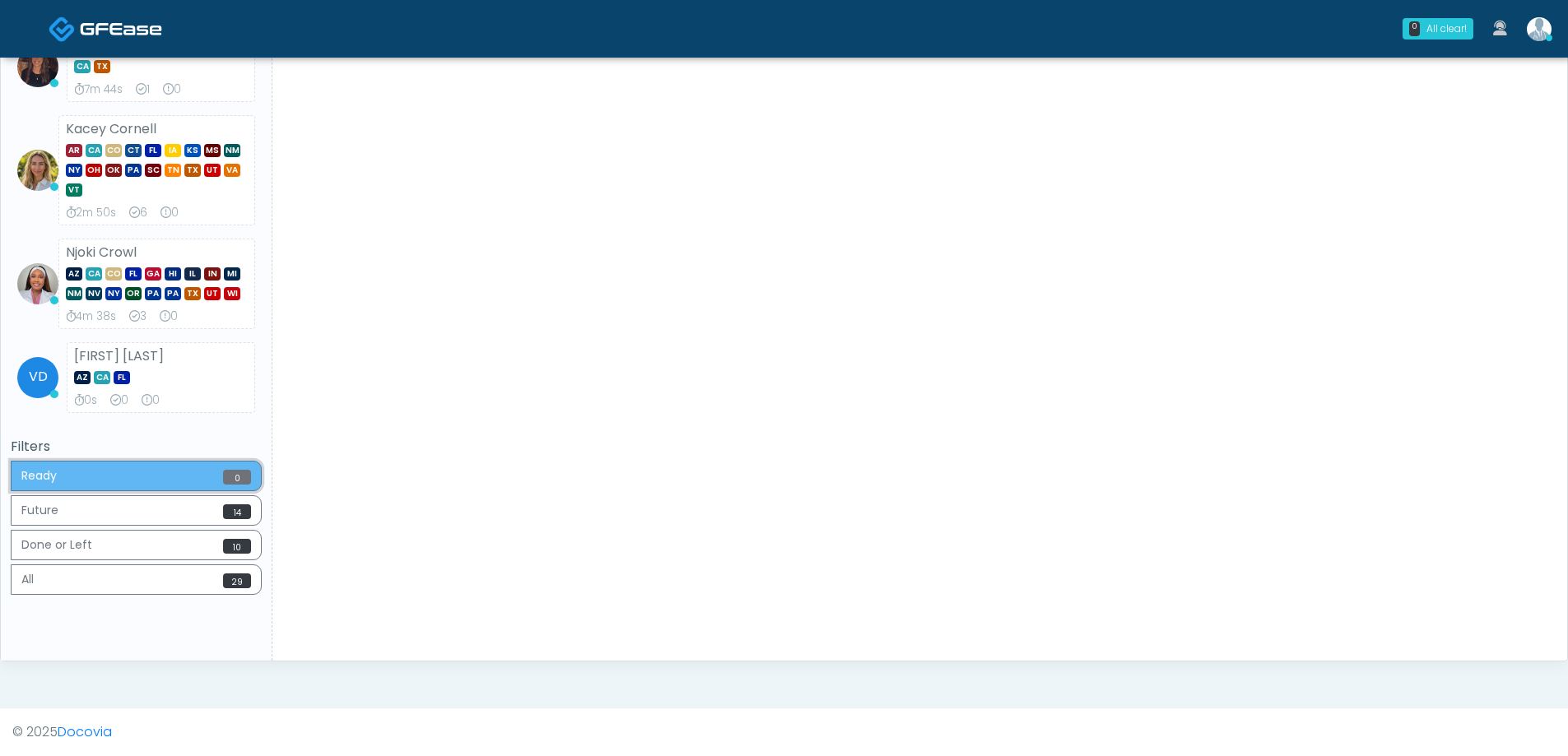 click on "Ready
0" at bounding box center [136, 475] 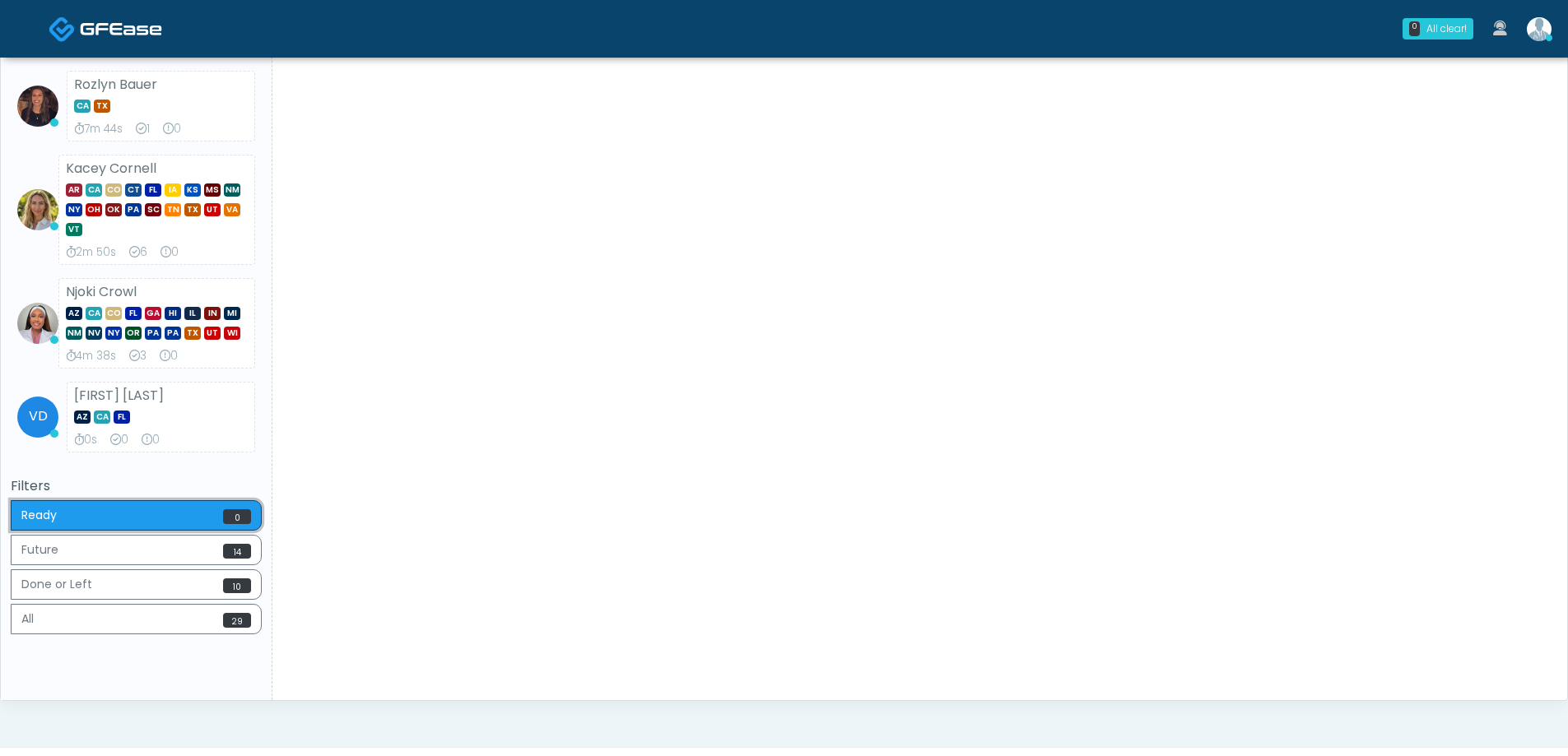 scroll, scrollTop: 165, scrollLeft: 0, axis: vertical 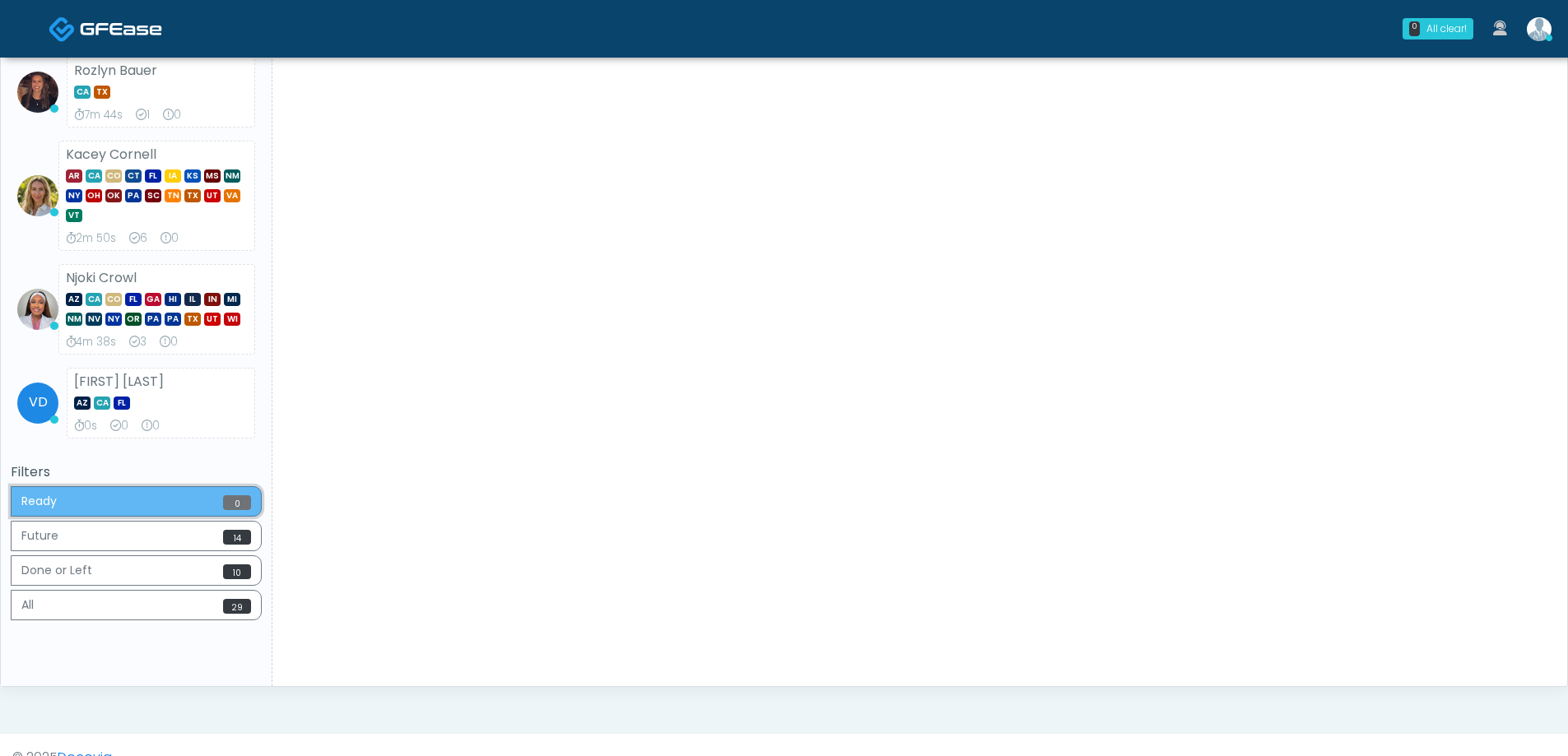 click on "Ready
0" at bounding box center [136, 501] 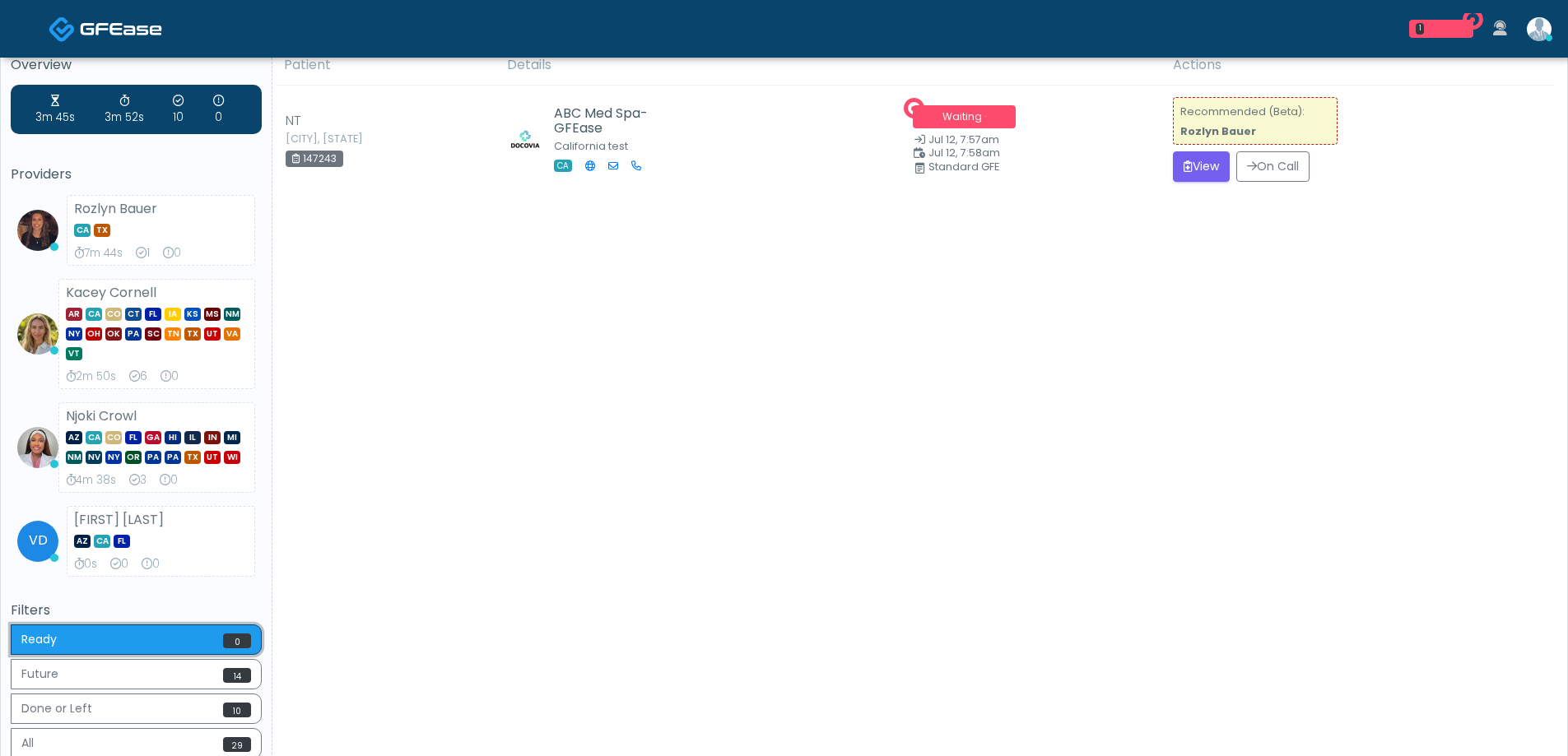 scroll, scrollTop: 0, scrollLeft: 0, axis: both 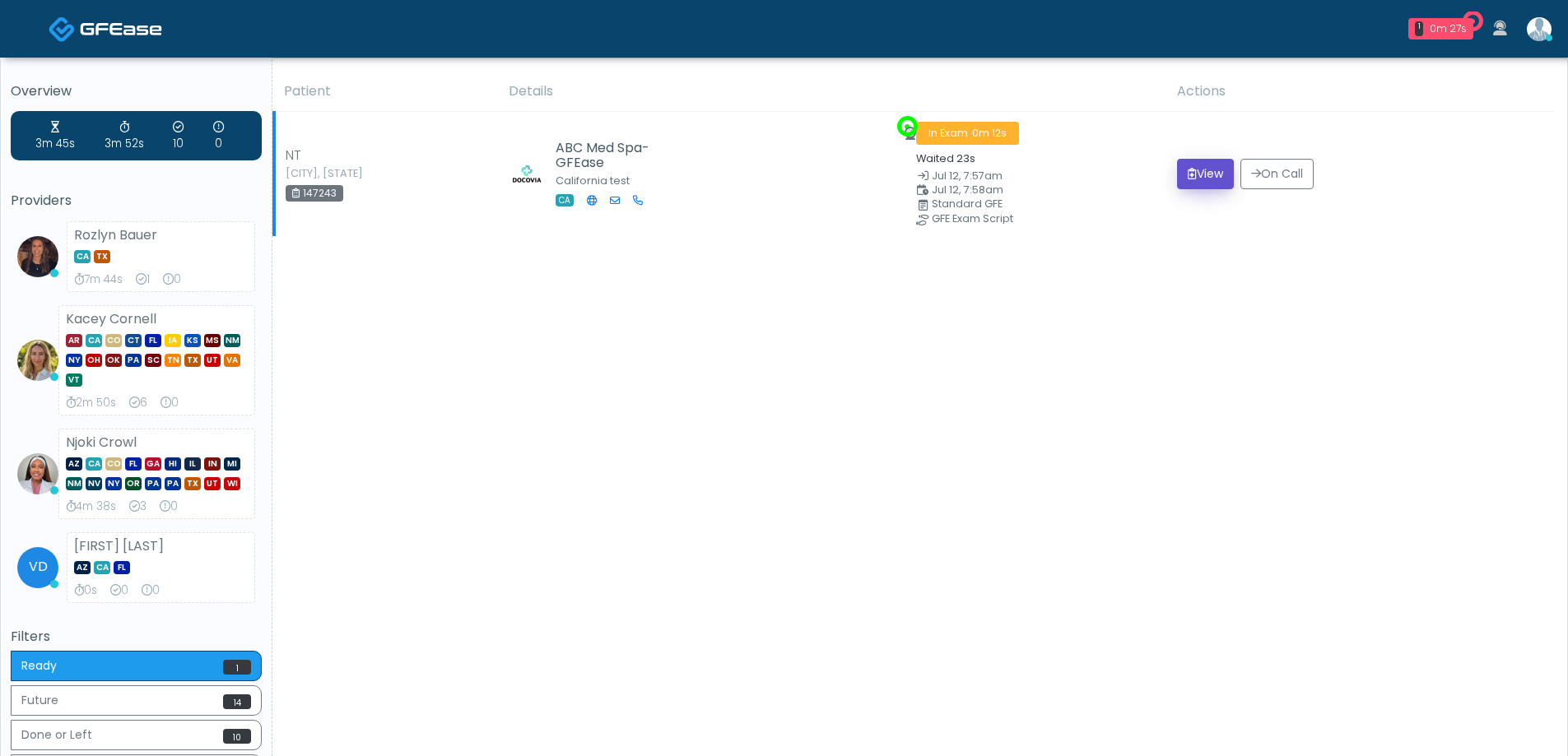 click on "View" at bounding box center [1205, 174] 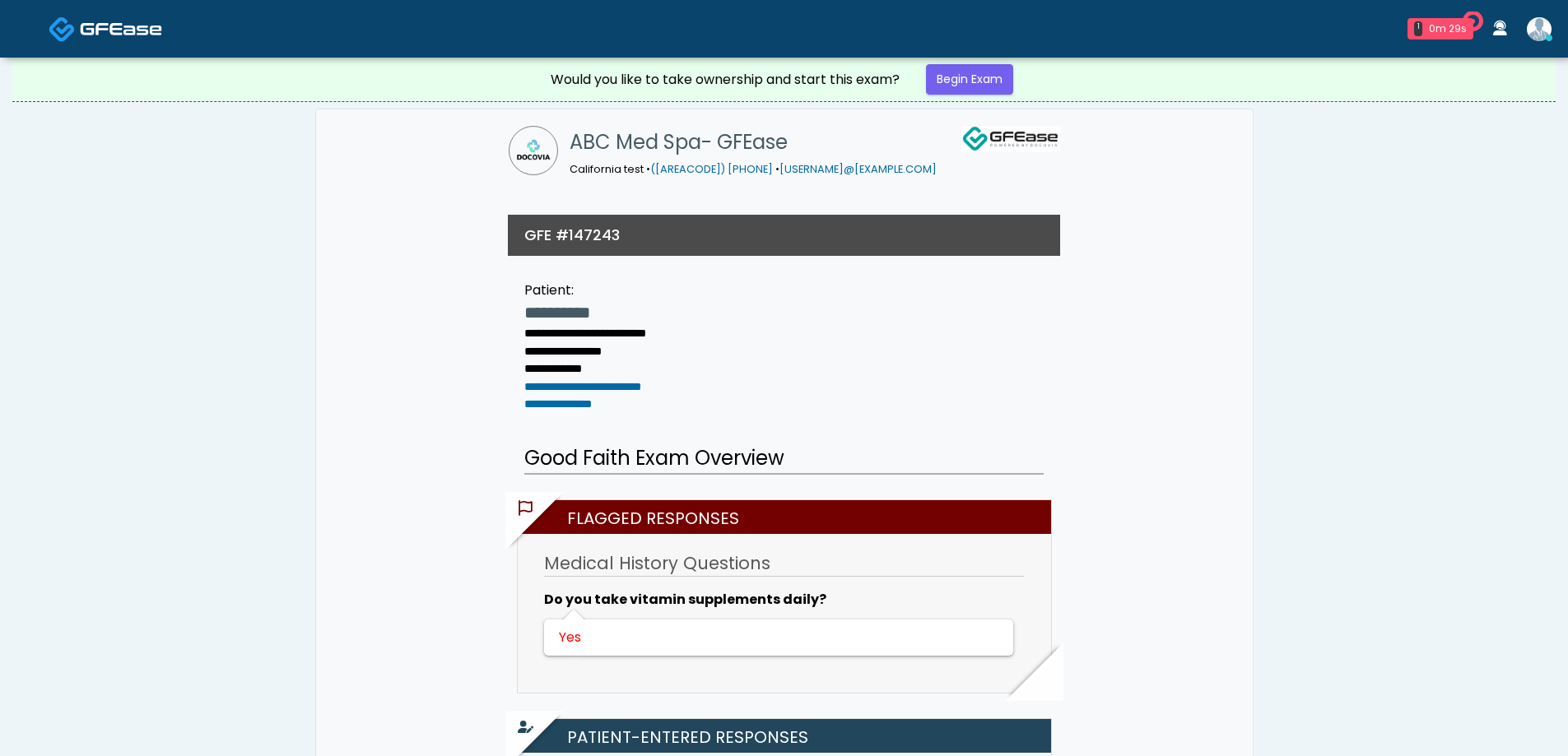 scroll, scrollTop: 0, scrollLeft: 0, axis: both 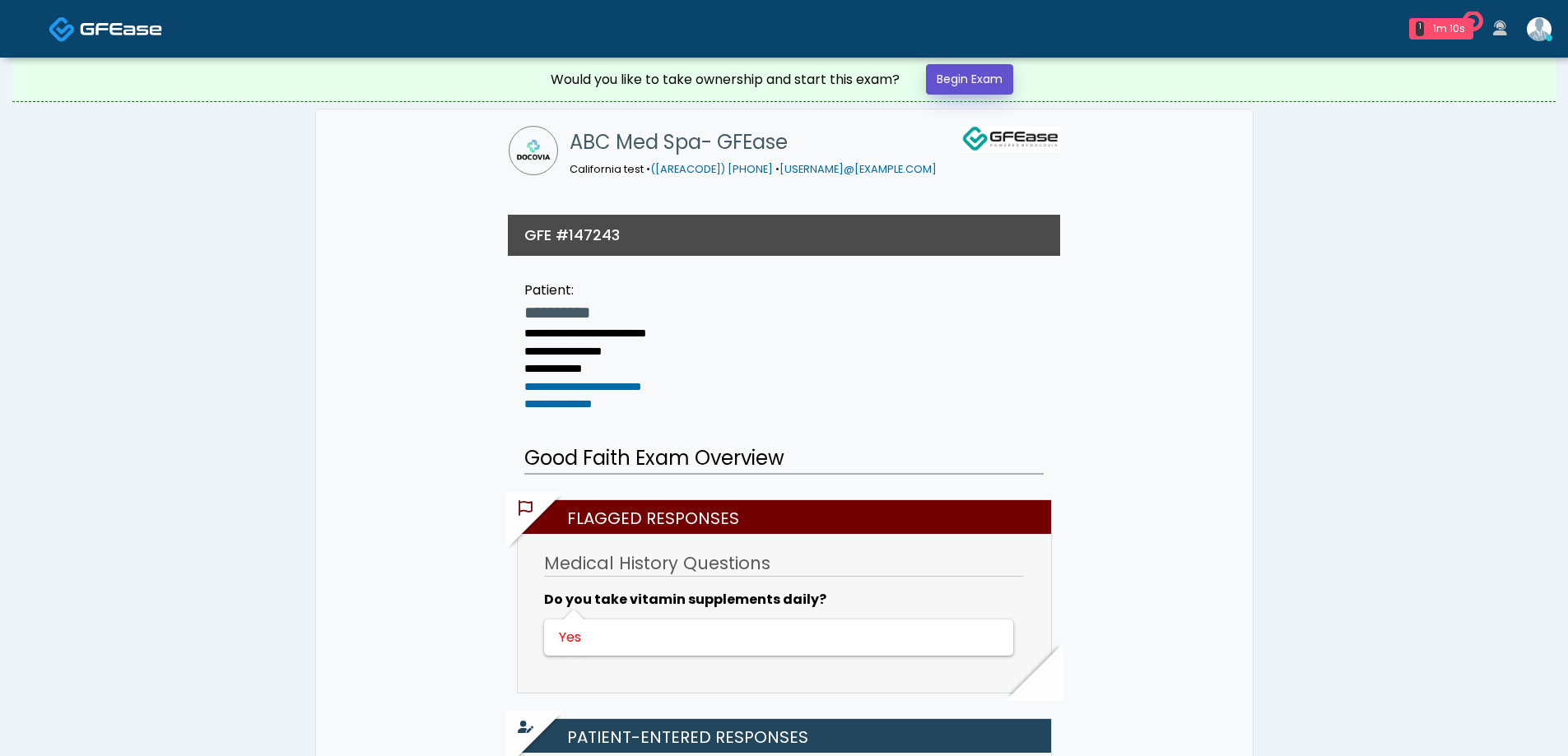 click on "Begin Exam" at bounding box center [970, 79] 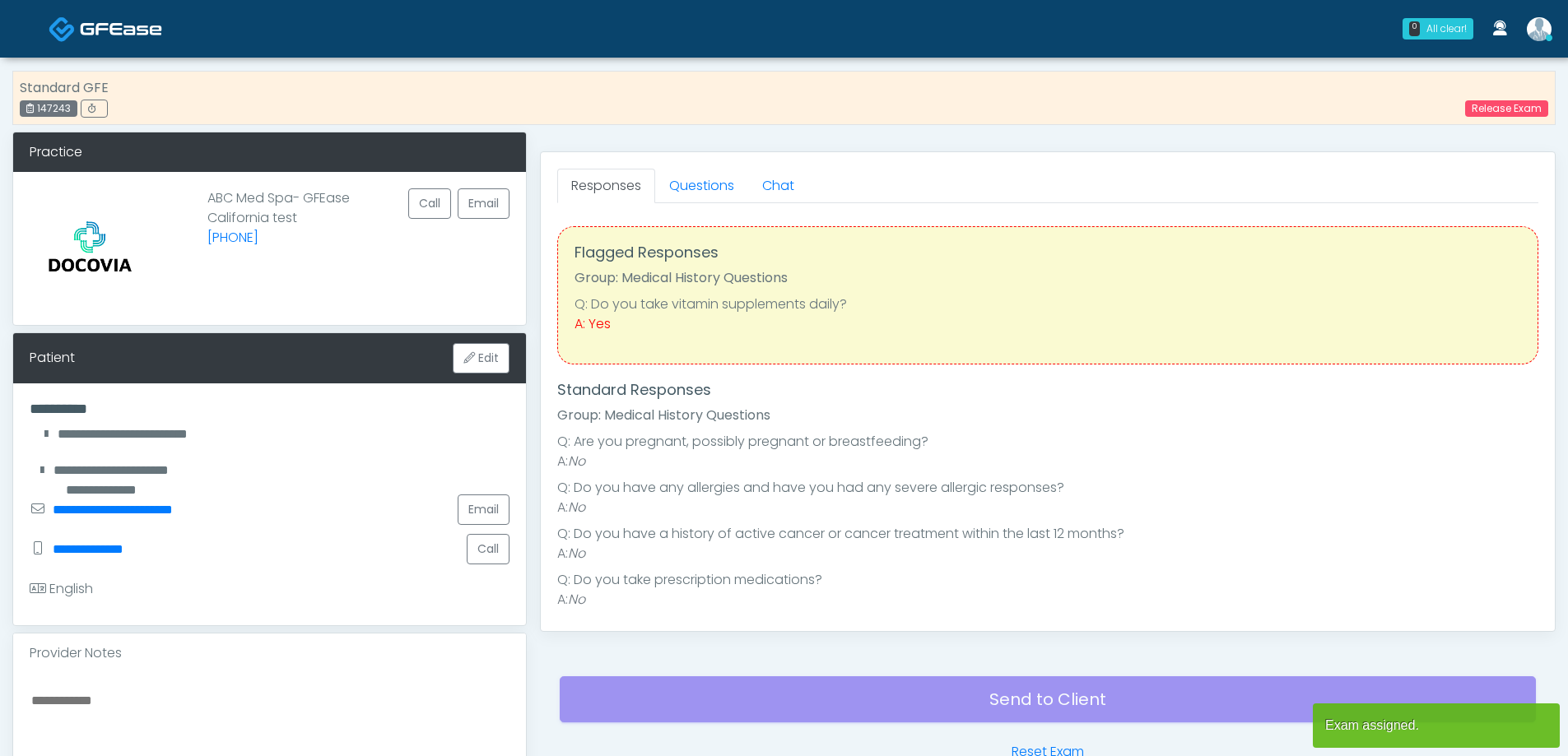 scroll, scrollTop: 0, scrollLeft: 0, axis: both 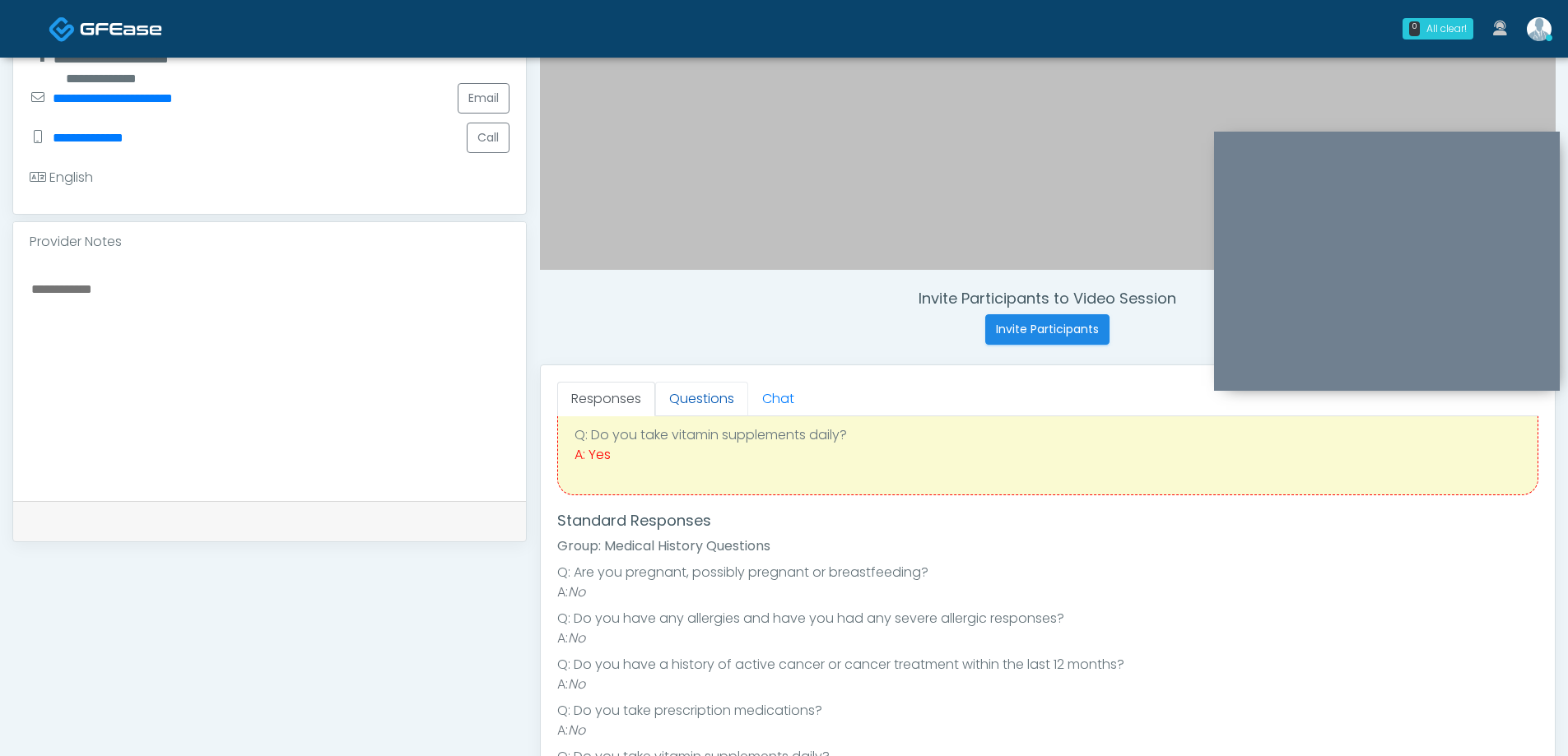 click on "Questions" at bounding box center (701, 399) 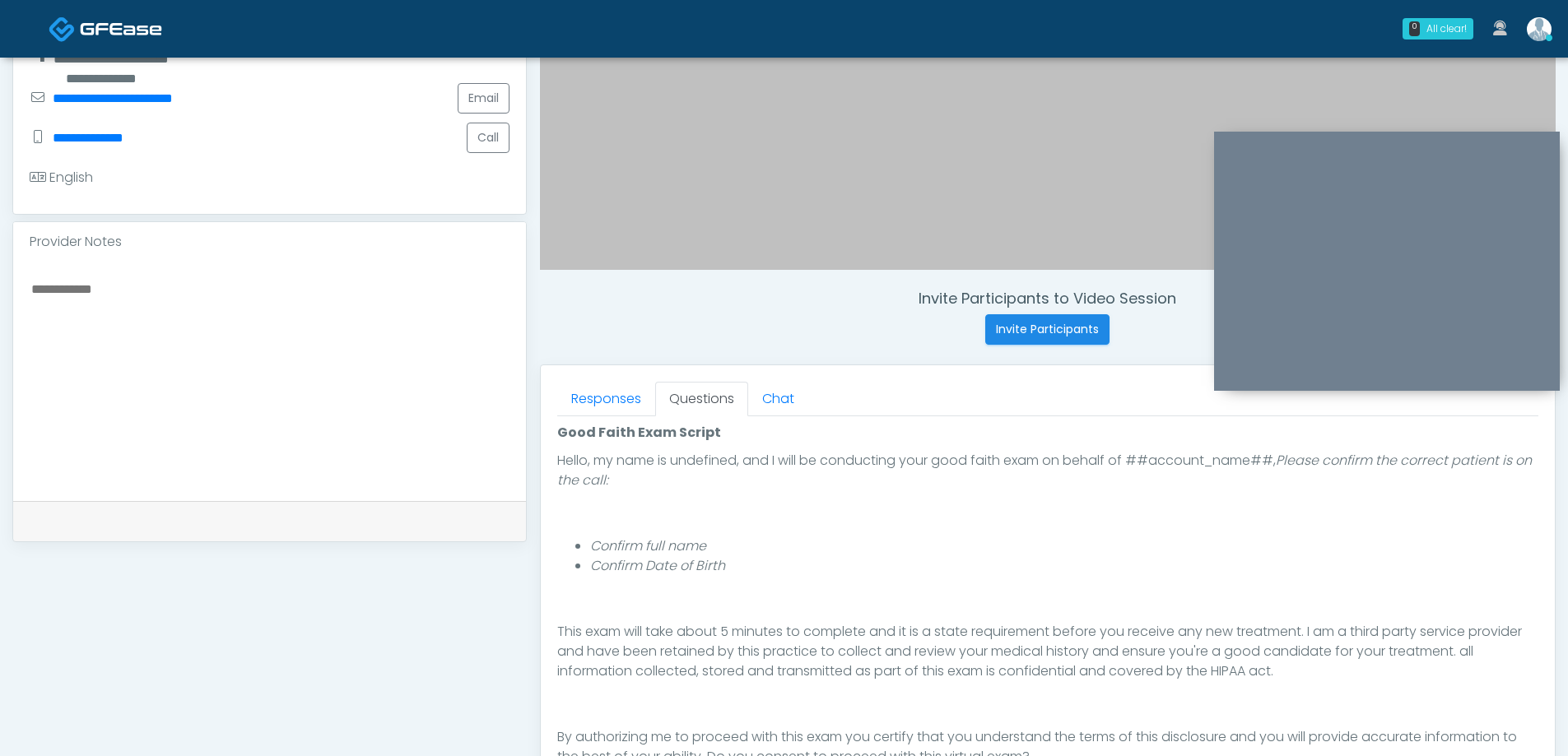 scroll, scrollTop: 132, scrollLeft: 0, axis: vertical 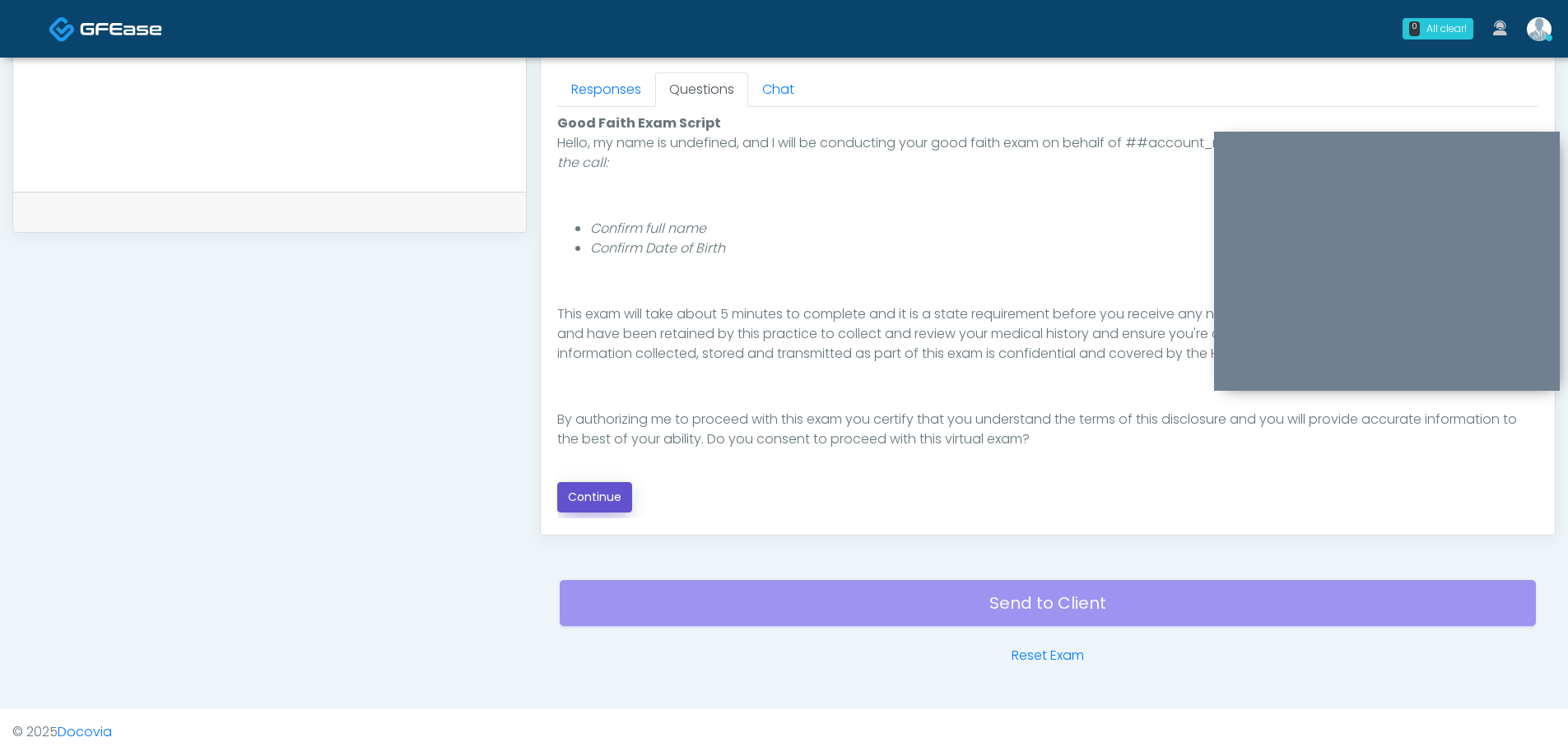 click on "Continue" at bounding box center (594, 497) 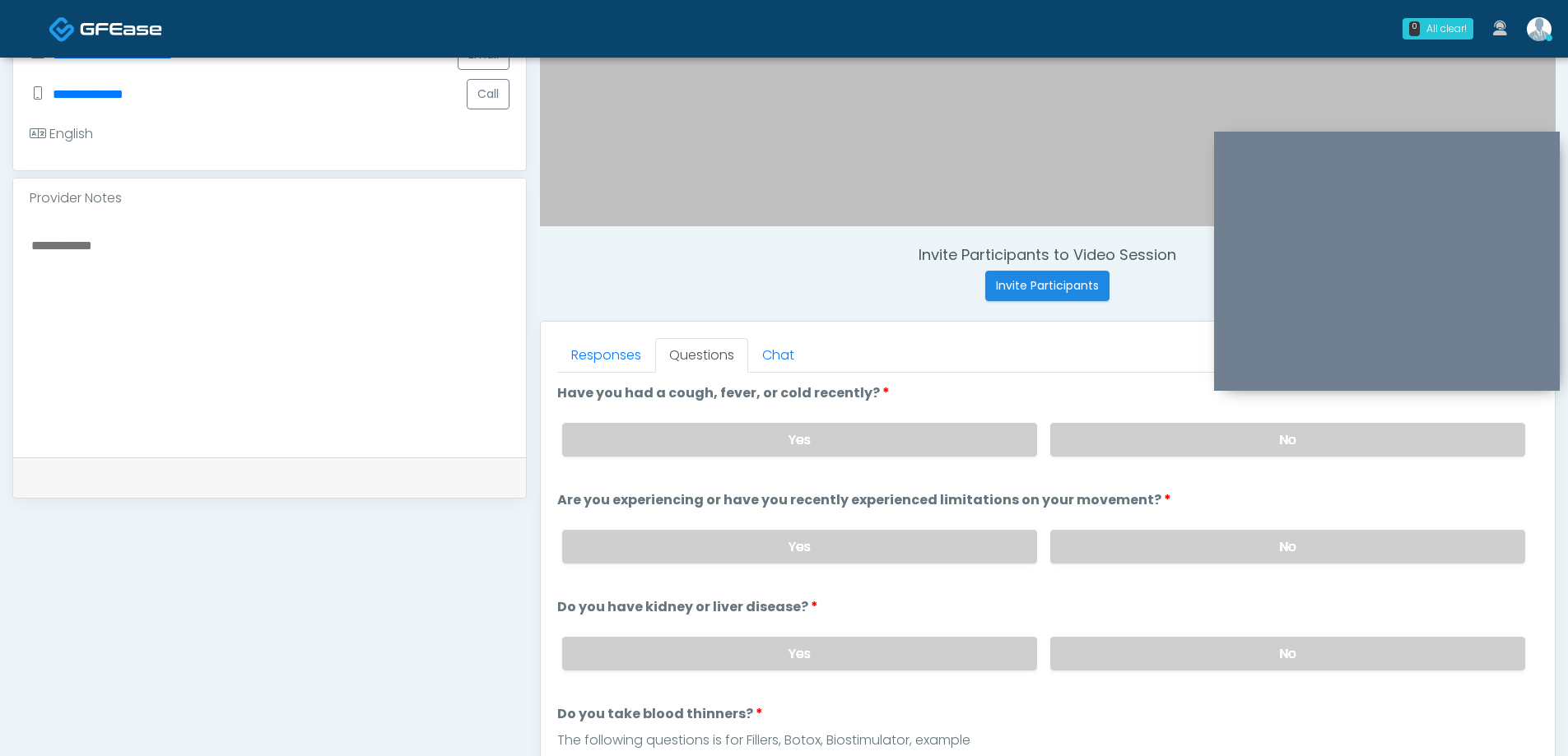 scroll, scrollTop: 474, scrollLeft: 0, axis: vertical 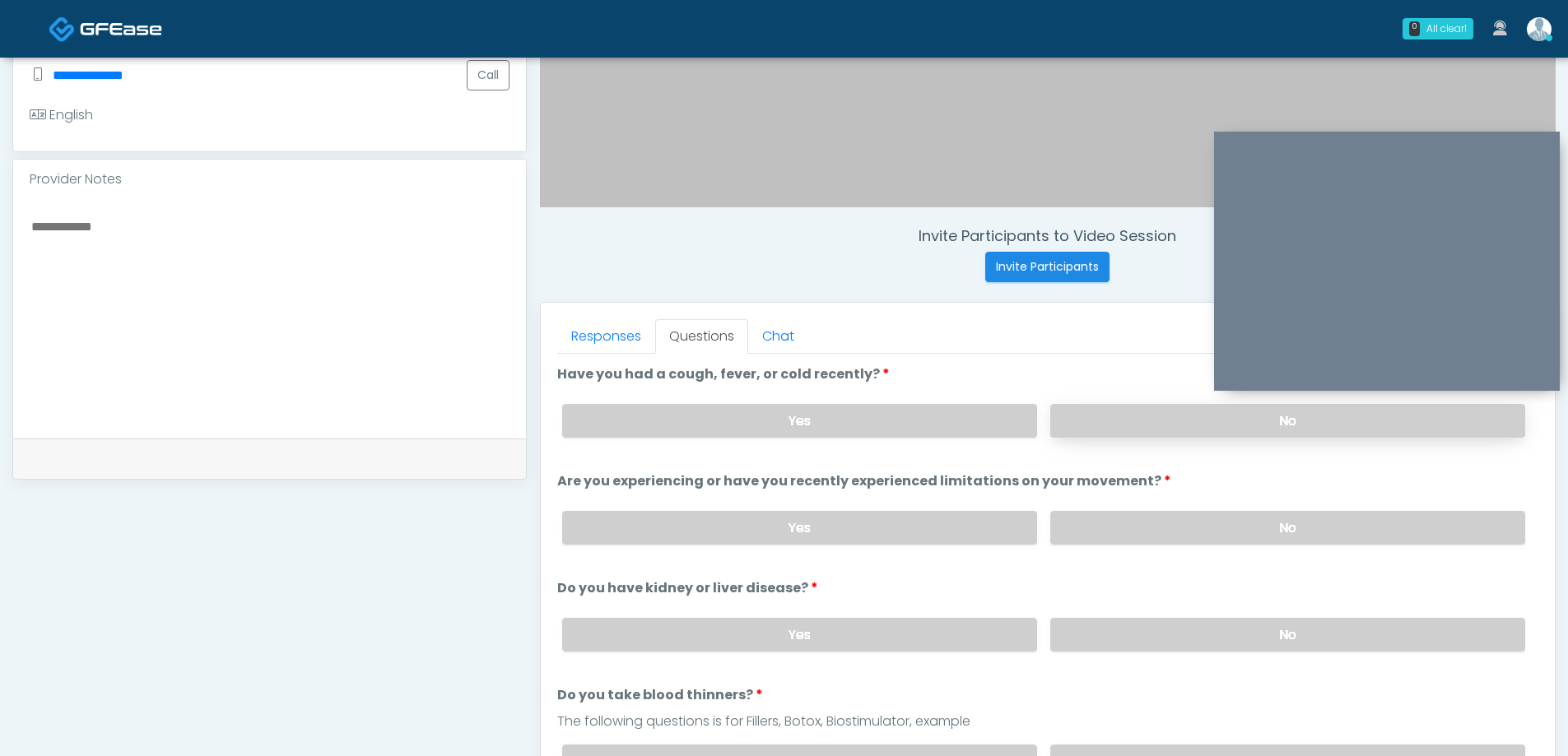 click on "No" at bounding box center [1287, 420] 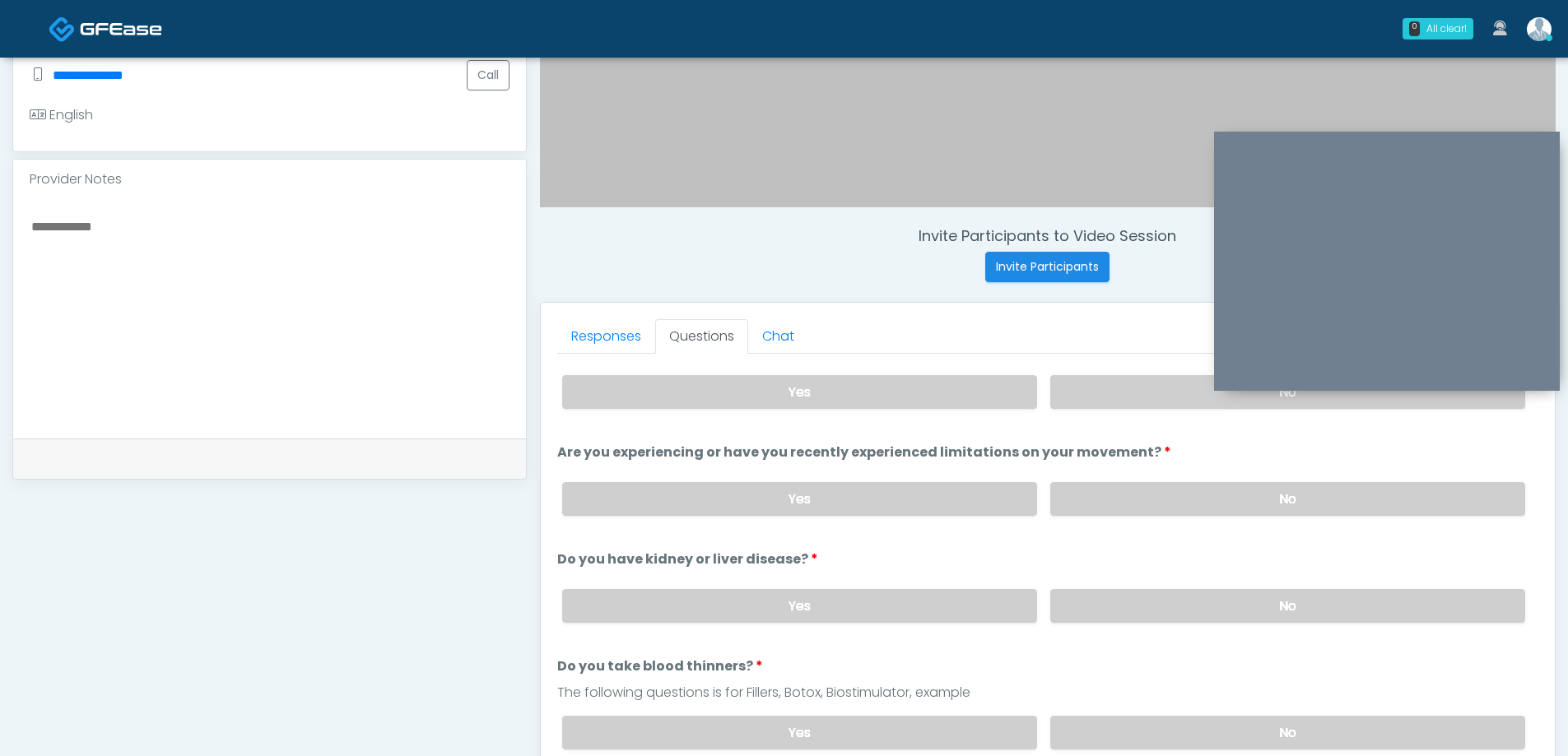 scroll, scrollTop: 0, scrollLeft: 0, axis: both 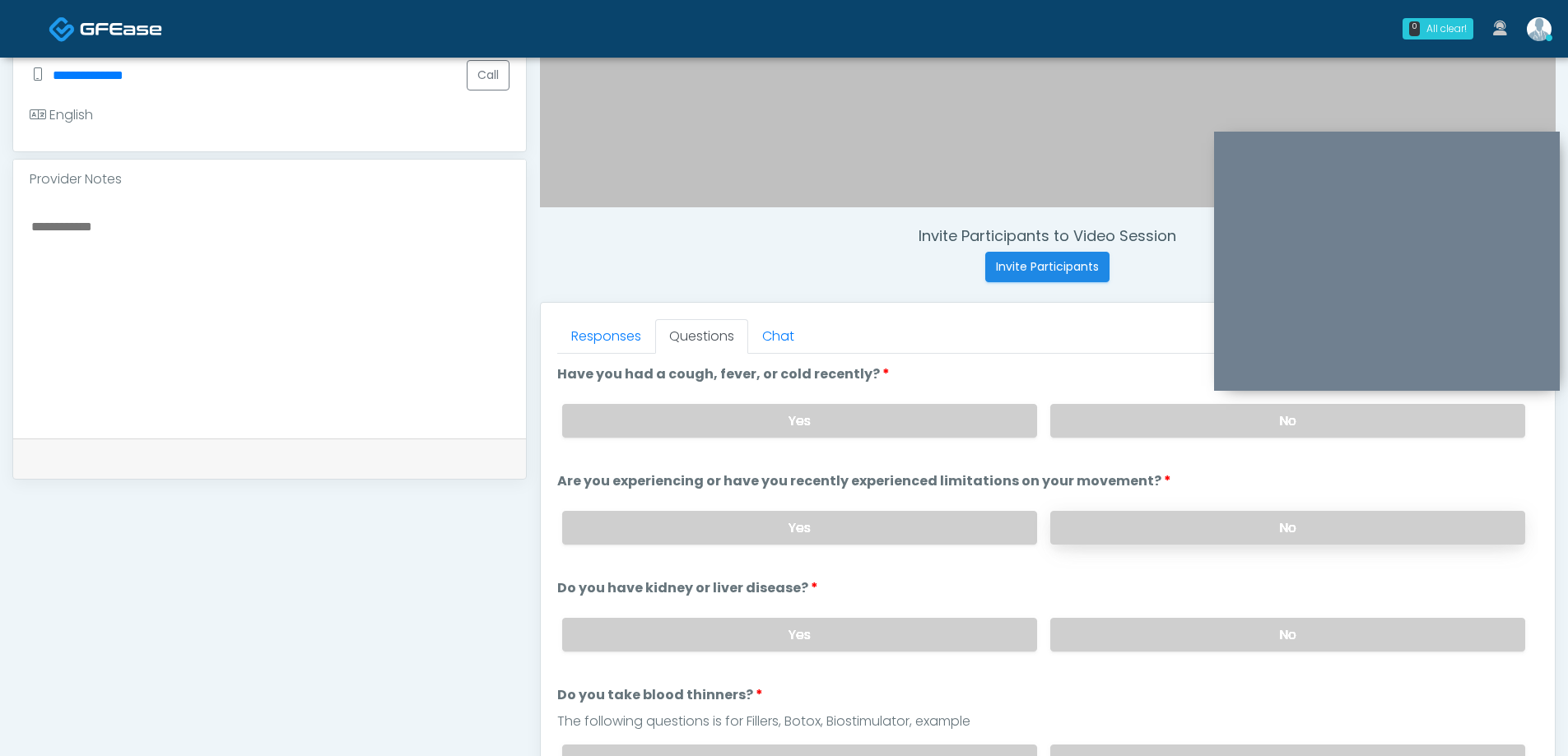 click on "No" at bounding box center (1287, 527) 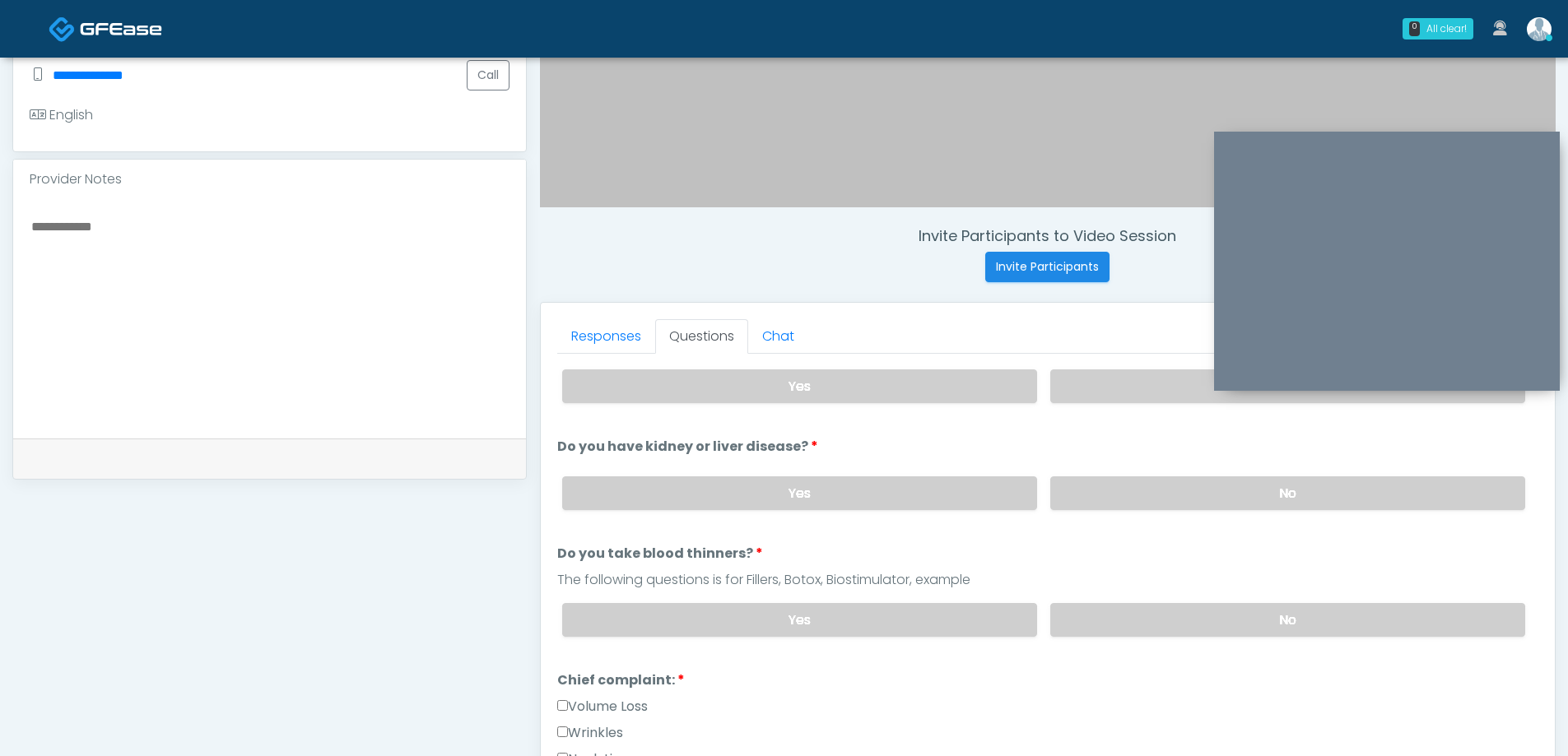 scroll, scrollTop: 165, scrollLeft: 0, axis: vertical 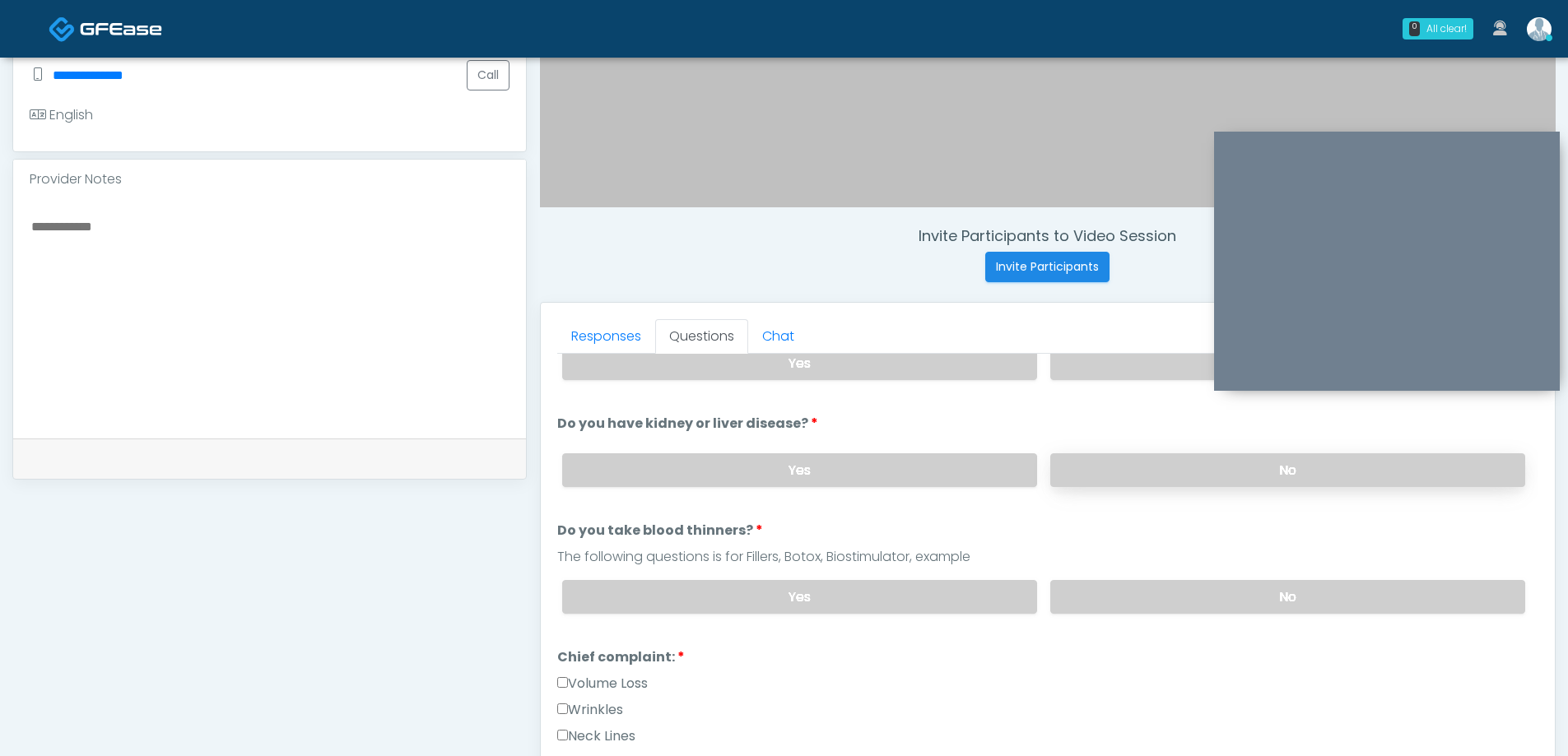 click on "No" at bounding box center (1287, 470) 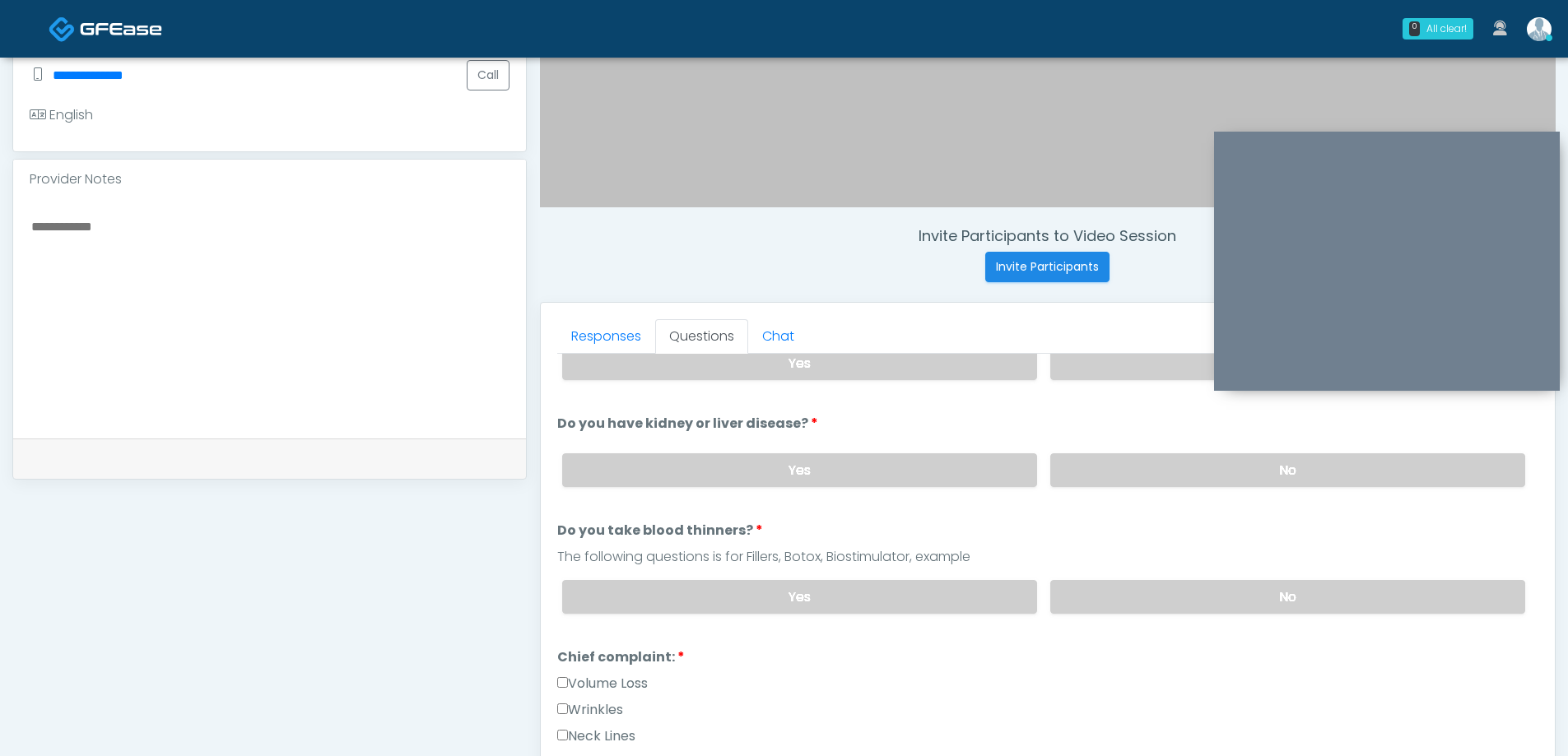 scroll, scrollTop: 247, scrollLeft: 0, axis: vertical 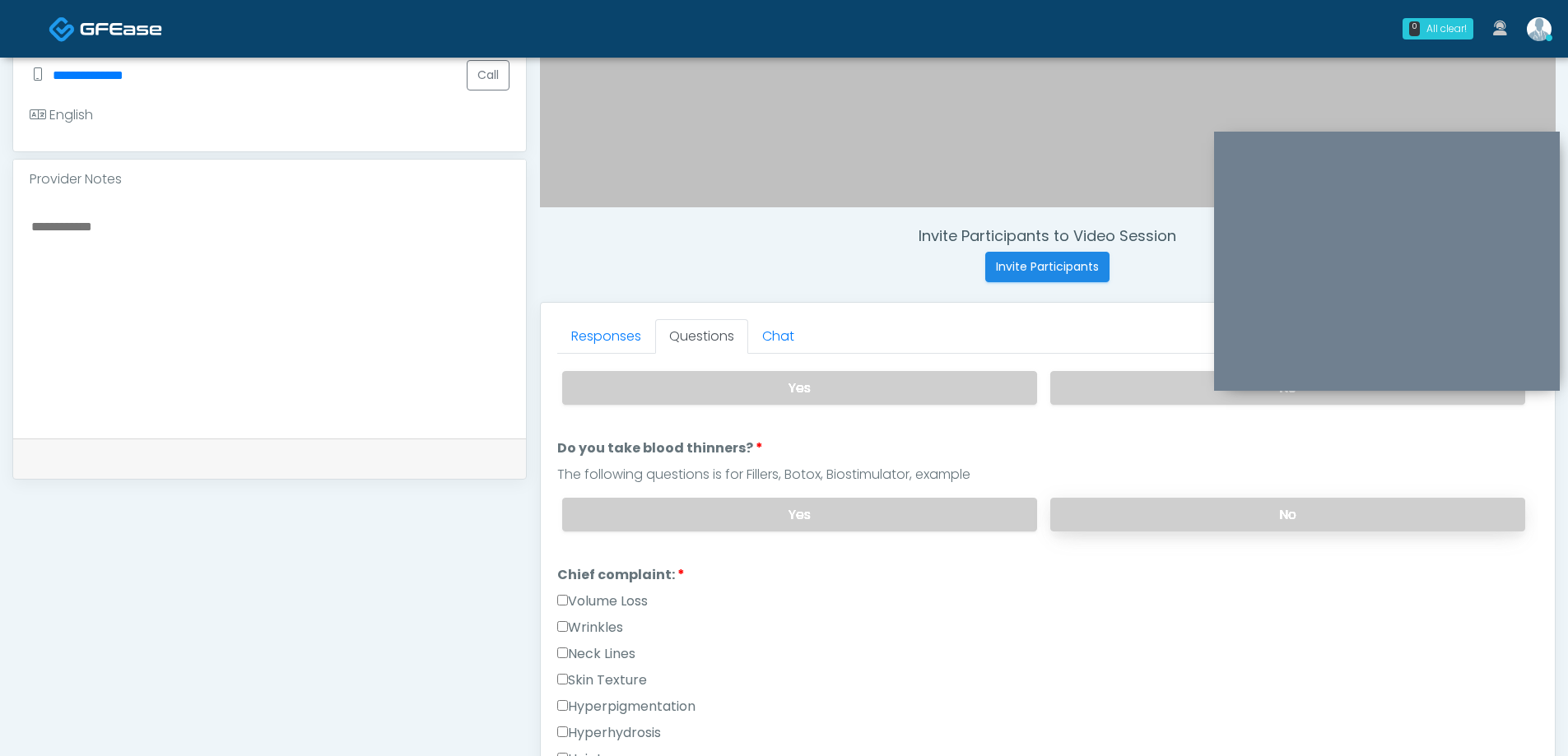click on "No" at bounding box center (1287, 514) 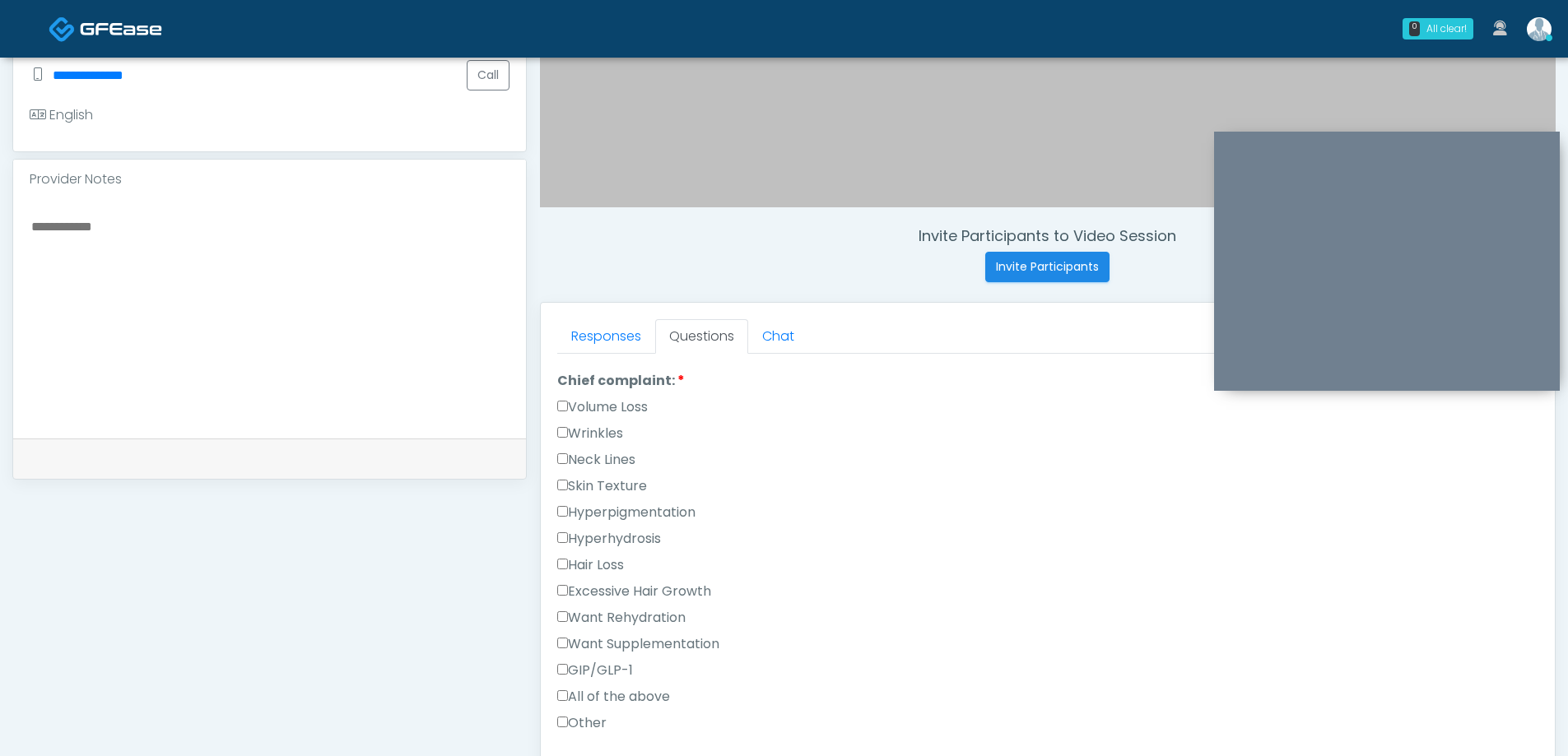 scroll, scrollTop: 411, scrollLeft: 0, axis: vertical 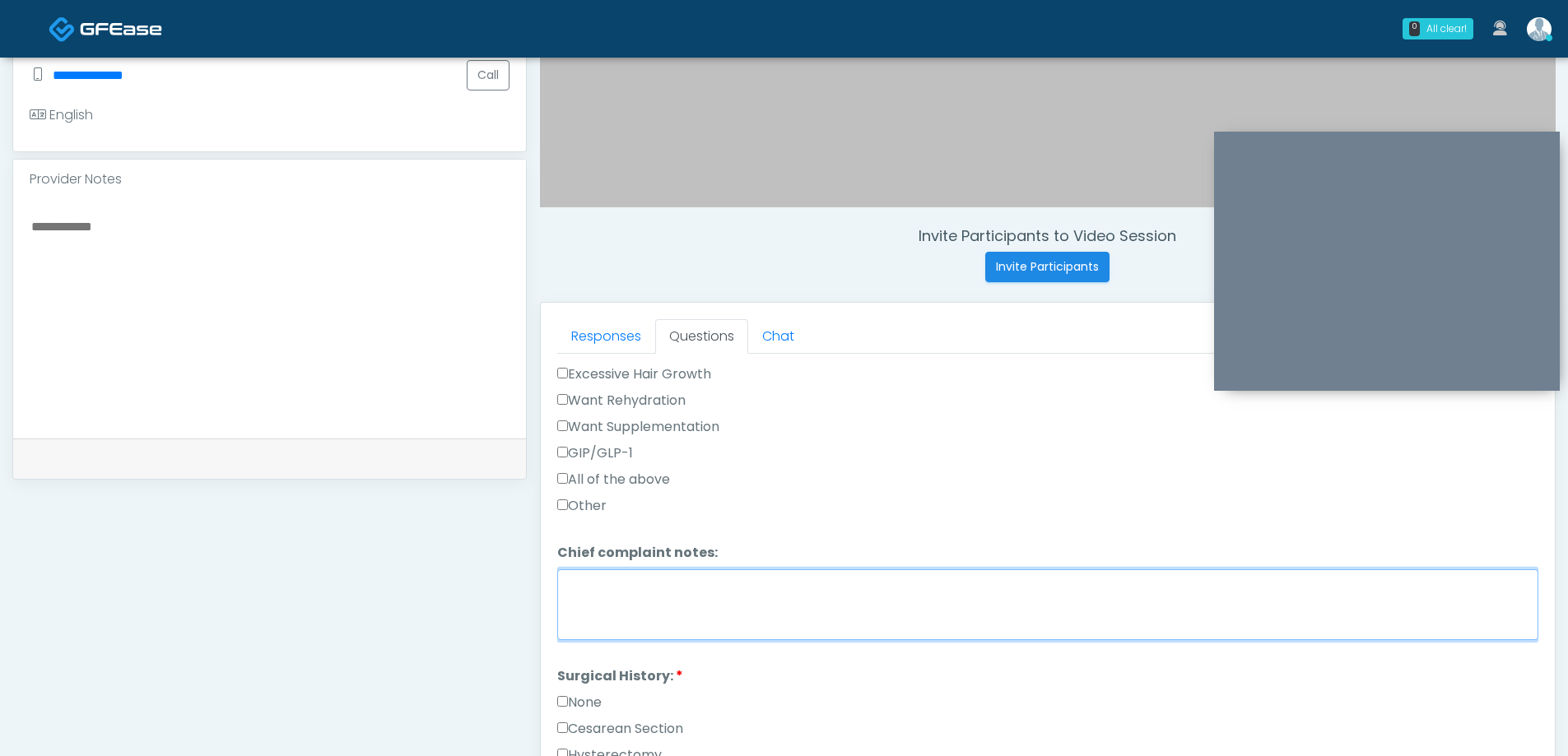 click on "Chief complaint notes:" at bounding box center (1048, 605) 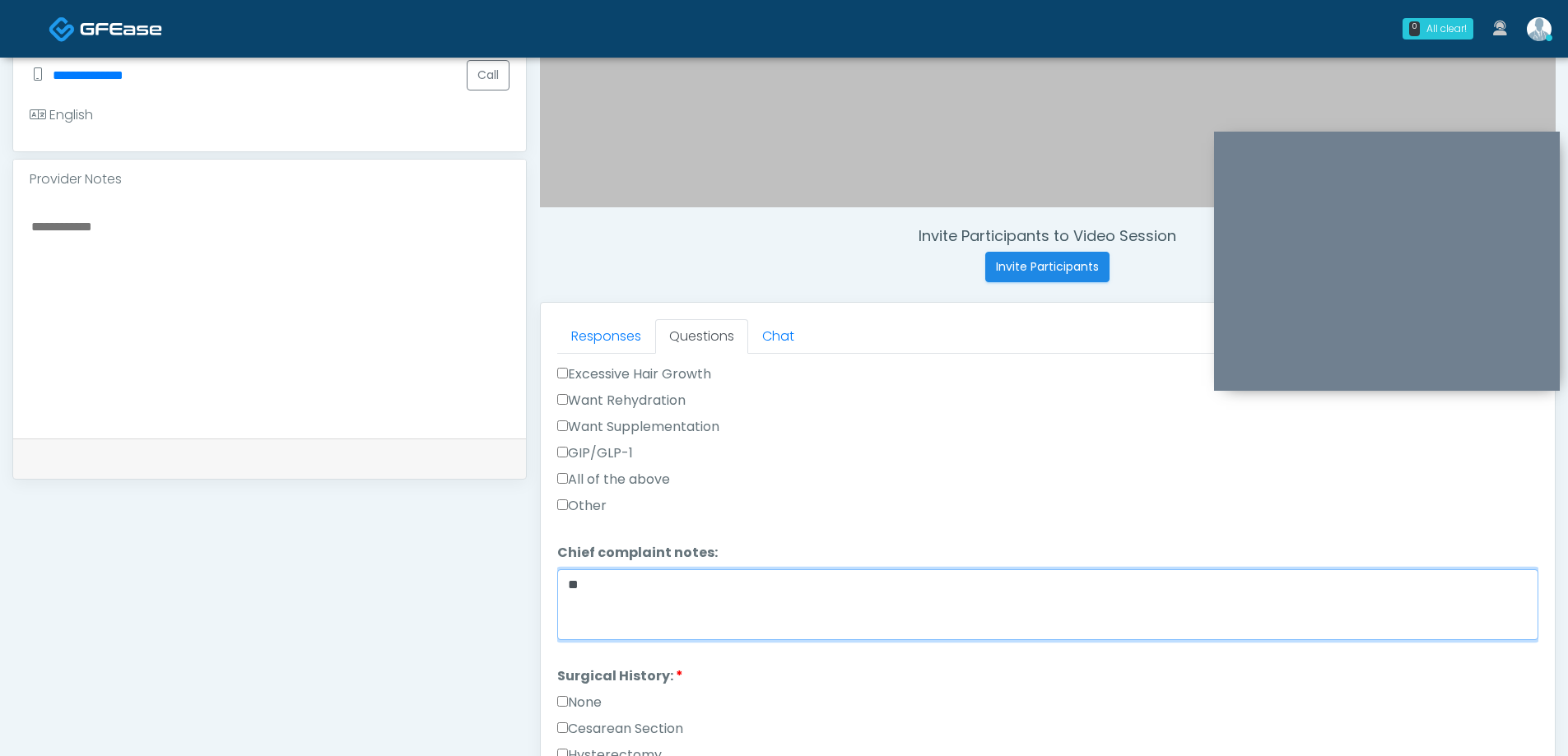 type on "*" 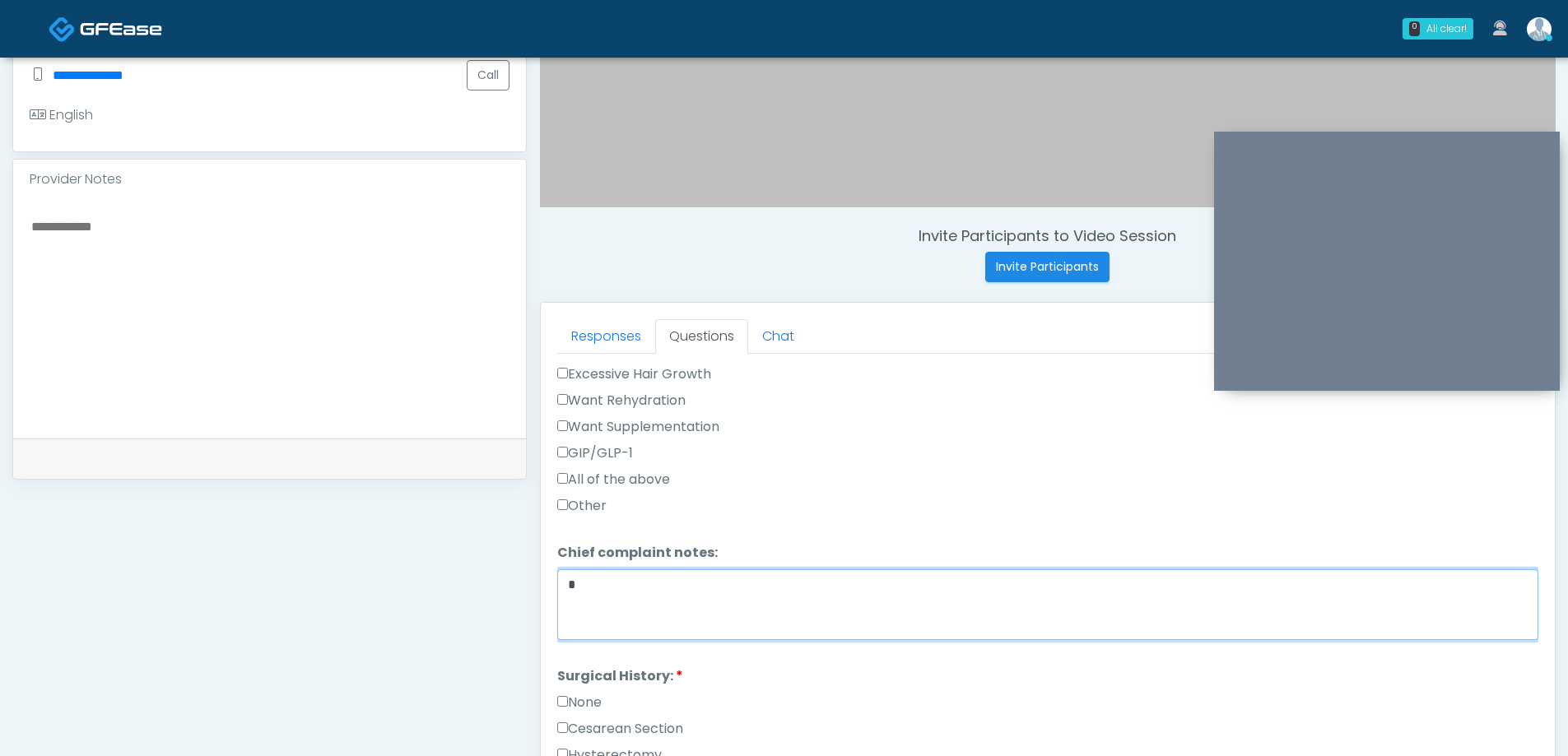 type 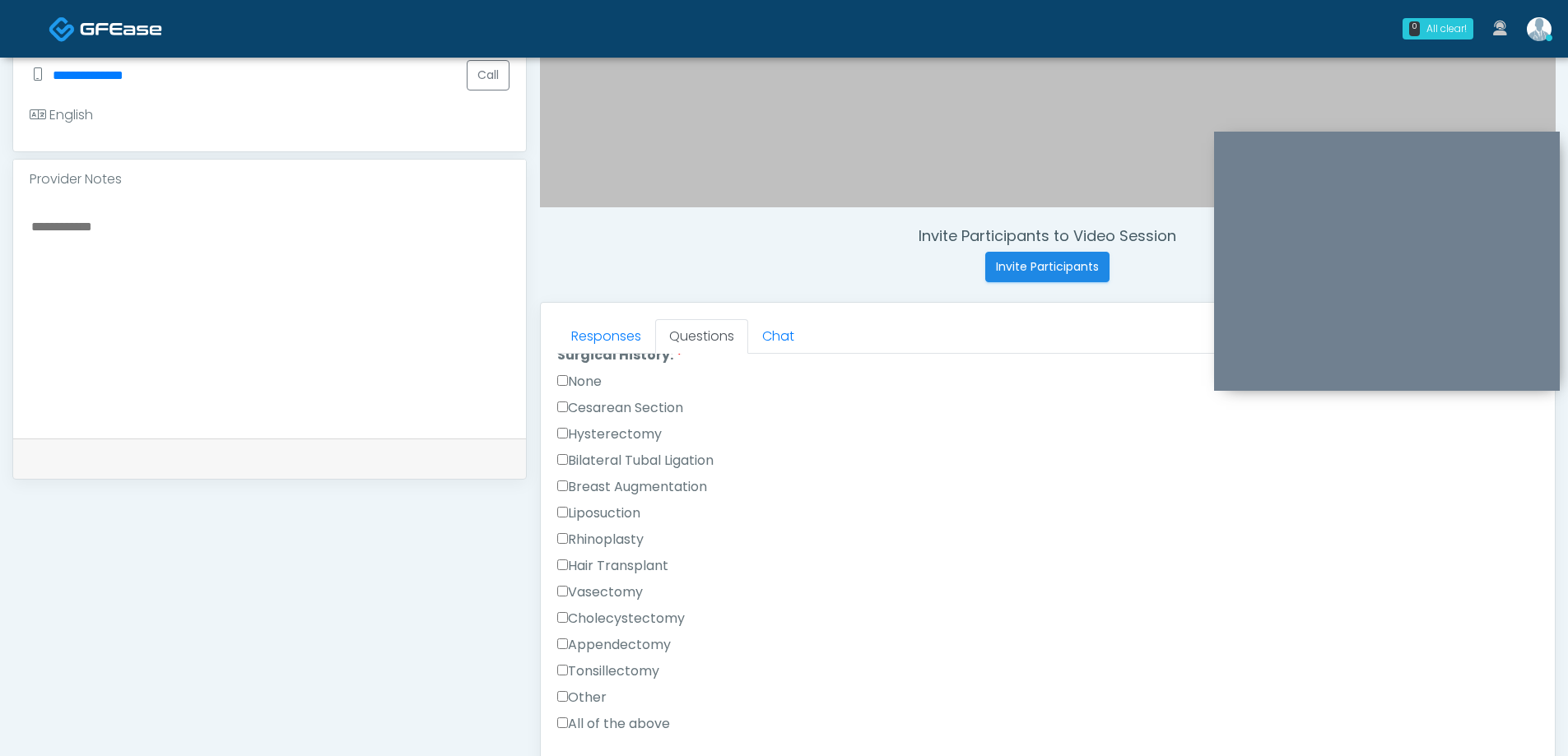 scroll, scrollTop: 964, scrollLeft: 0, axis: vertical 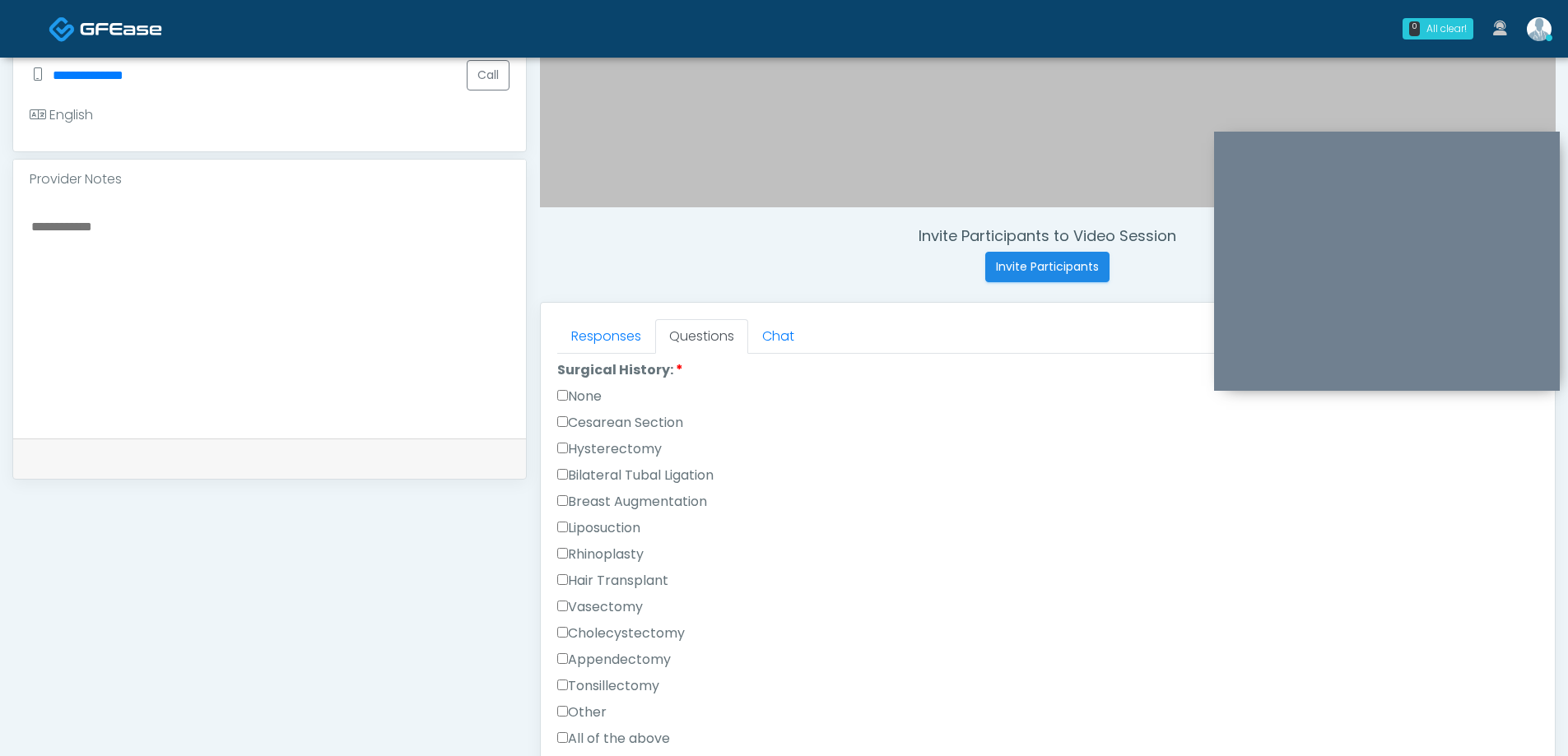 click on "Bilateral Tubal Ligation" at bounding box center [635, 475] 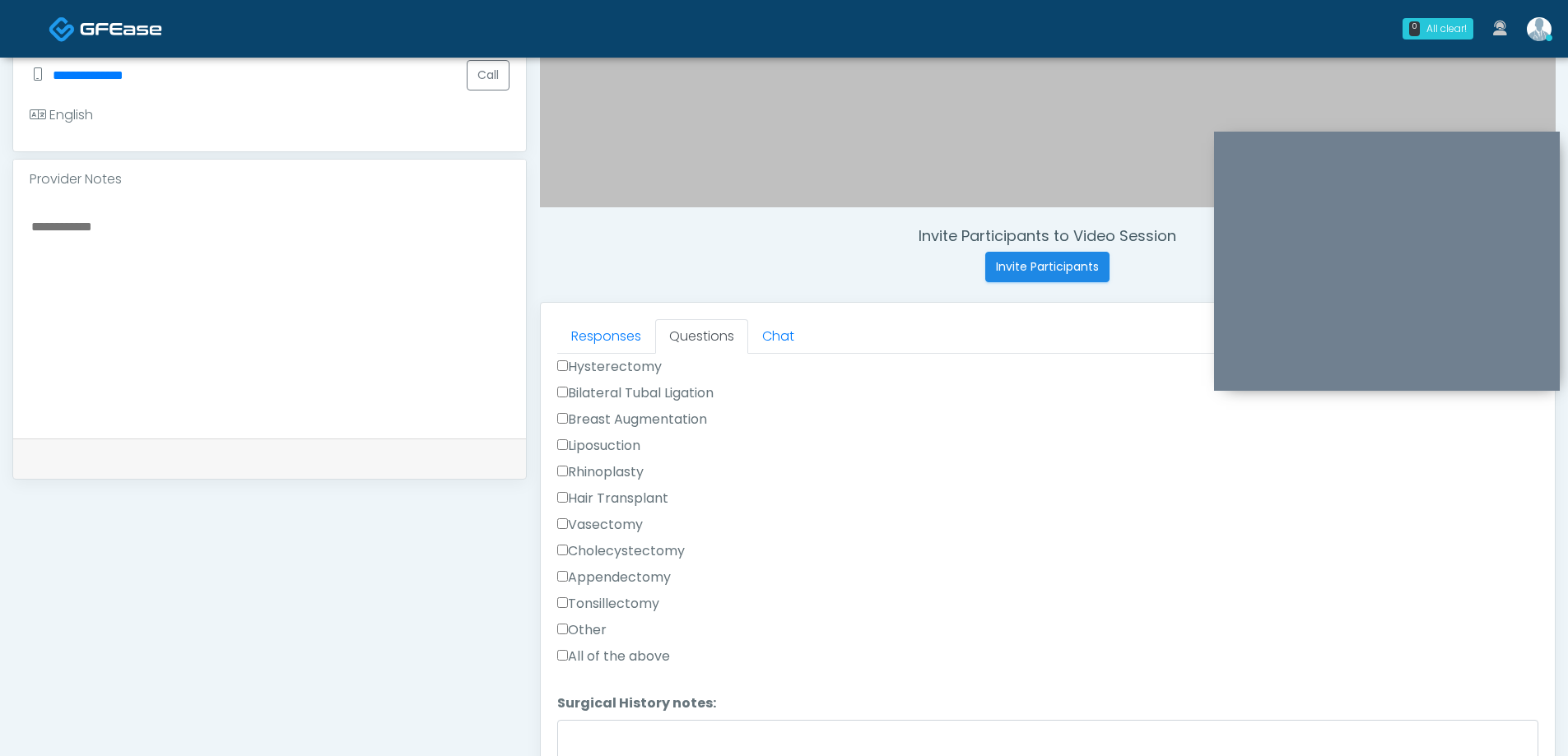 scroll, scrollTop: 1129, scrollLeft: 0, axis: vertical 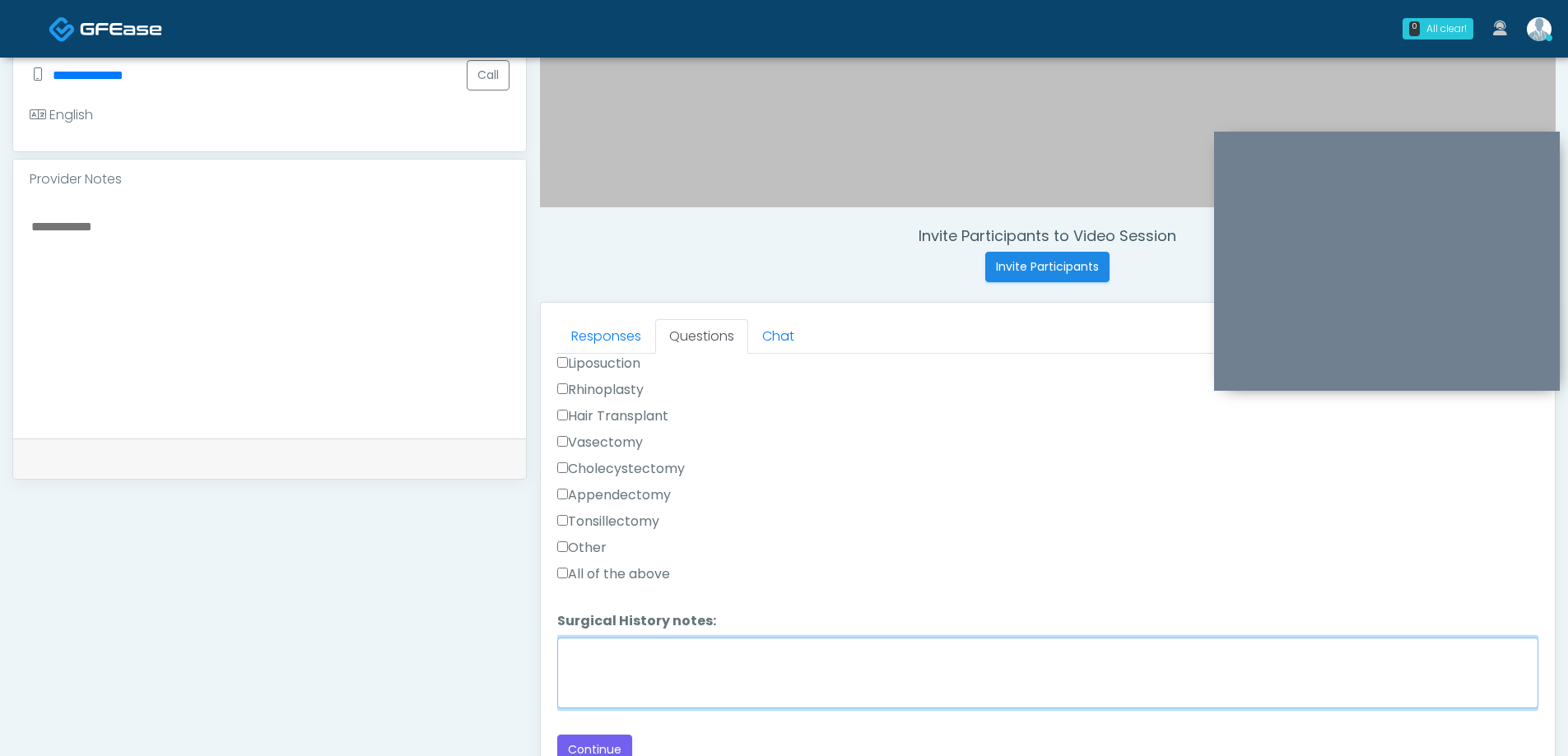 click on "Surgical History notes:" at bounding box center [1048, 673] 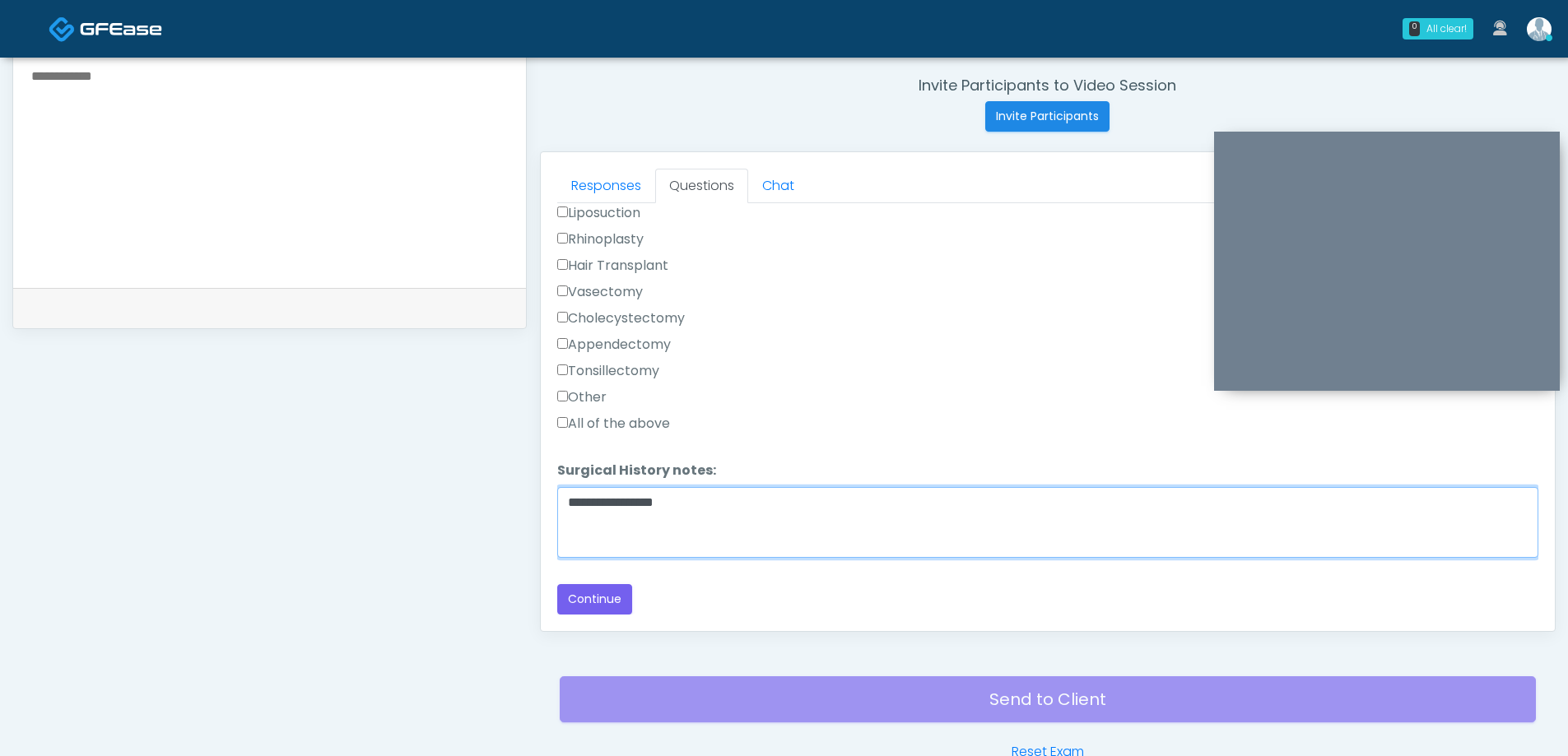 scroll, scrollTop: 638, scrollLeft: 0, axis: vertical 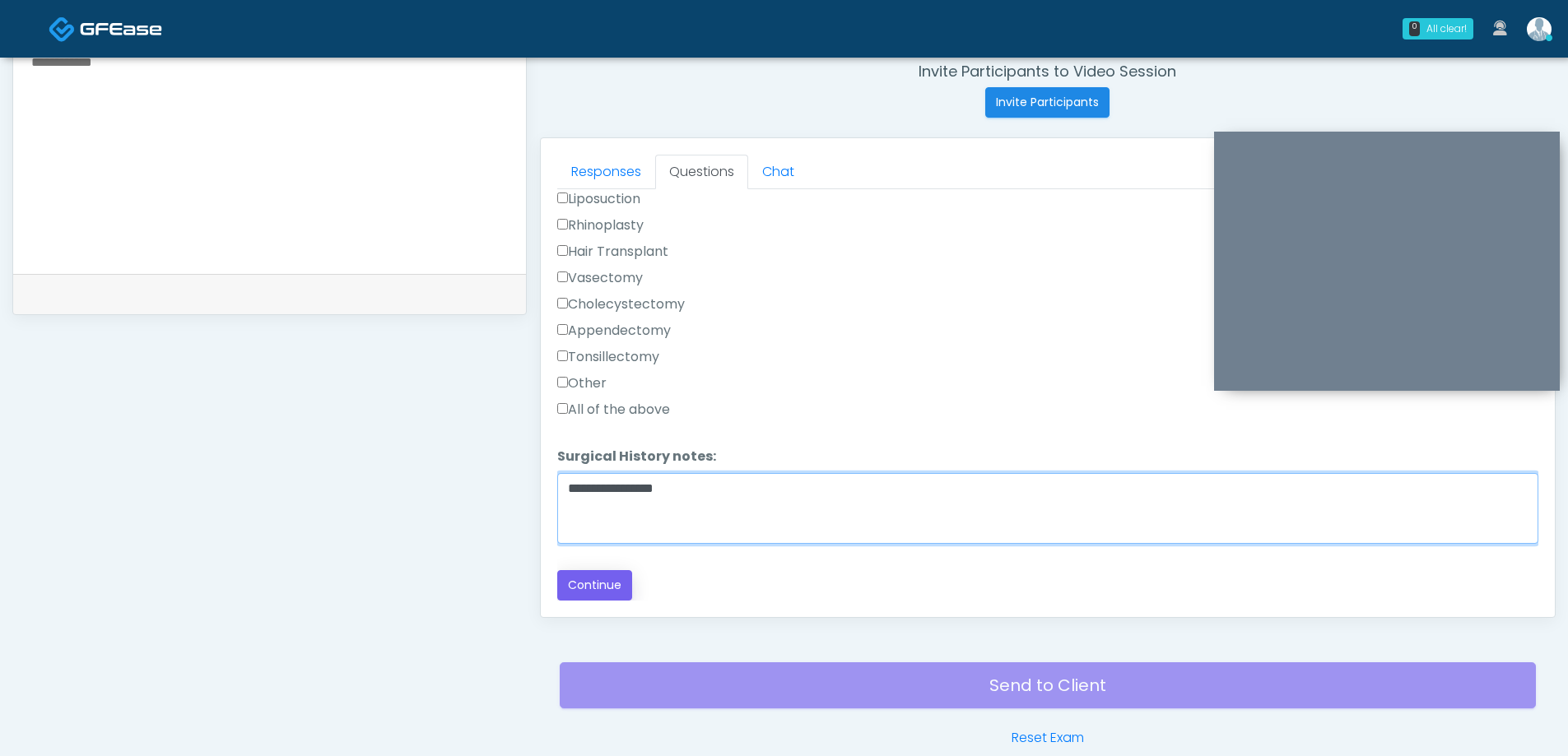type on "**********" 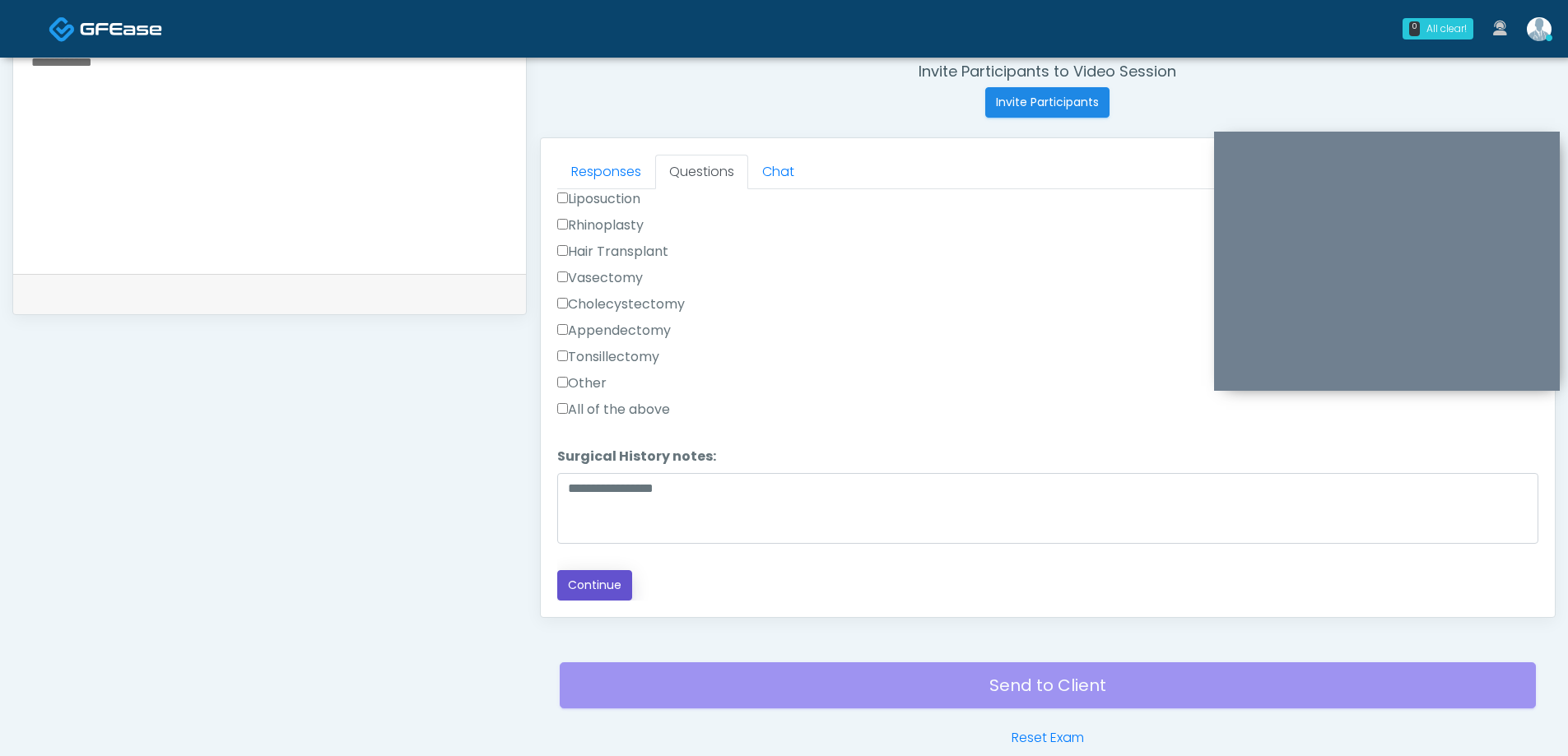 click on "Continue" at bounding box center [594, 585] 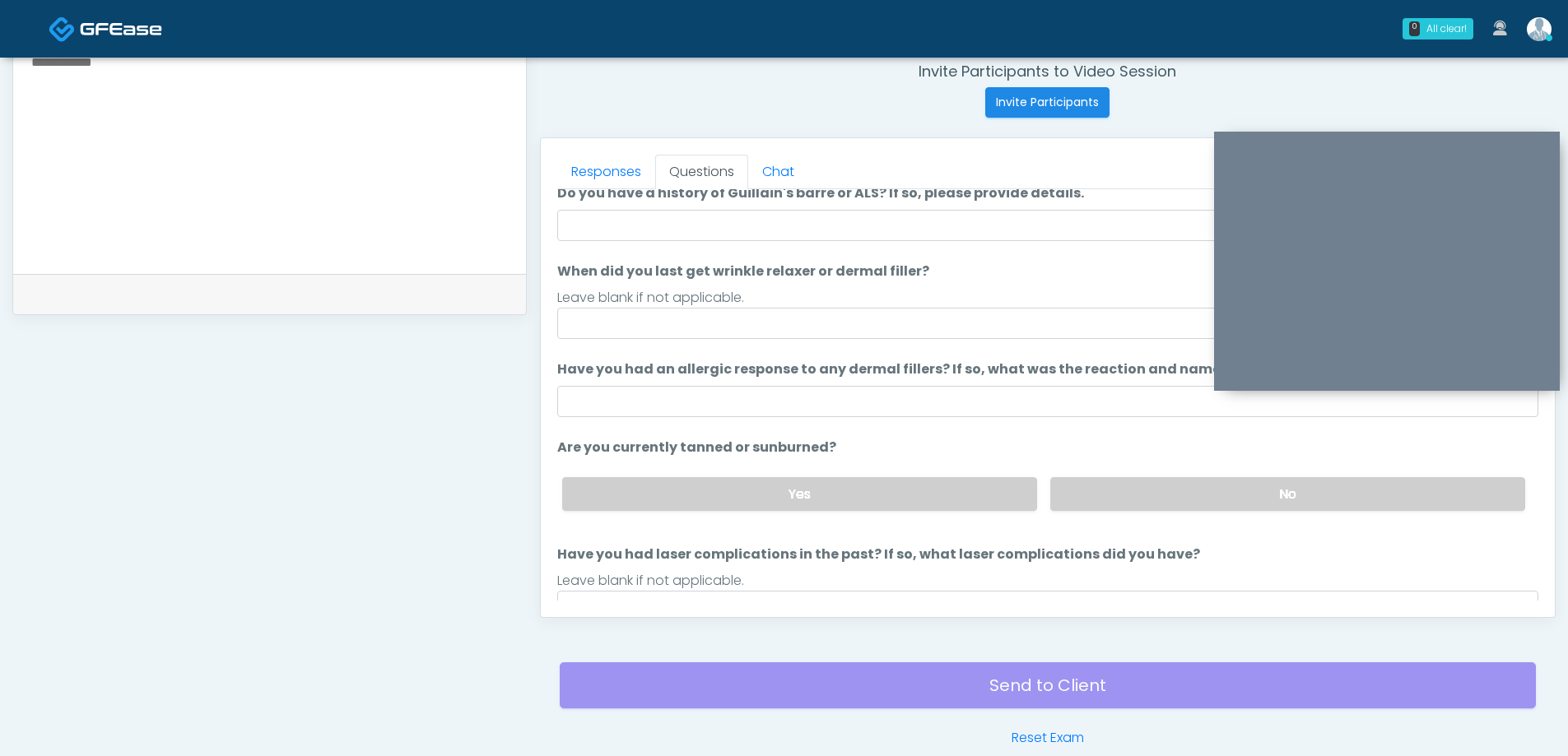 scroll, scrollTop: 0, scrollLeft: 0, axis: both 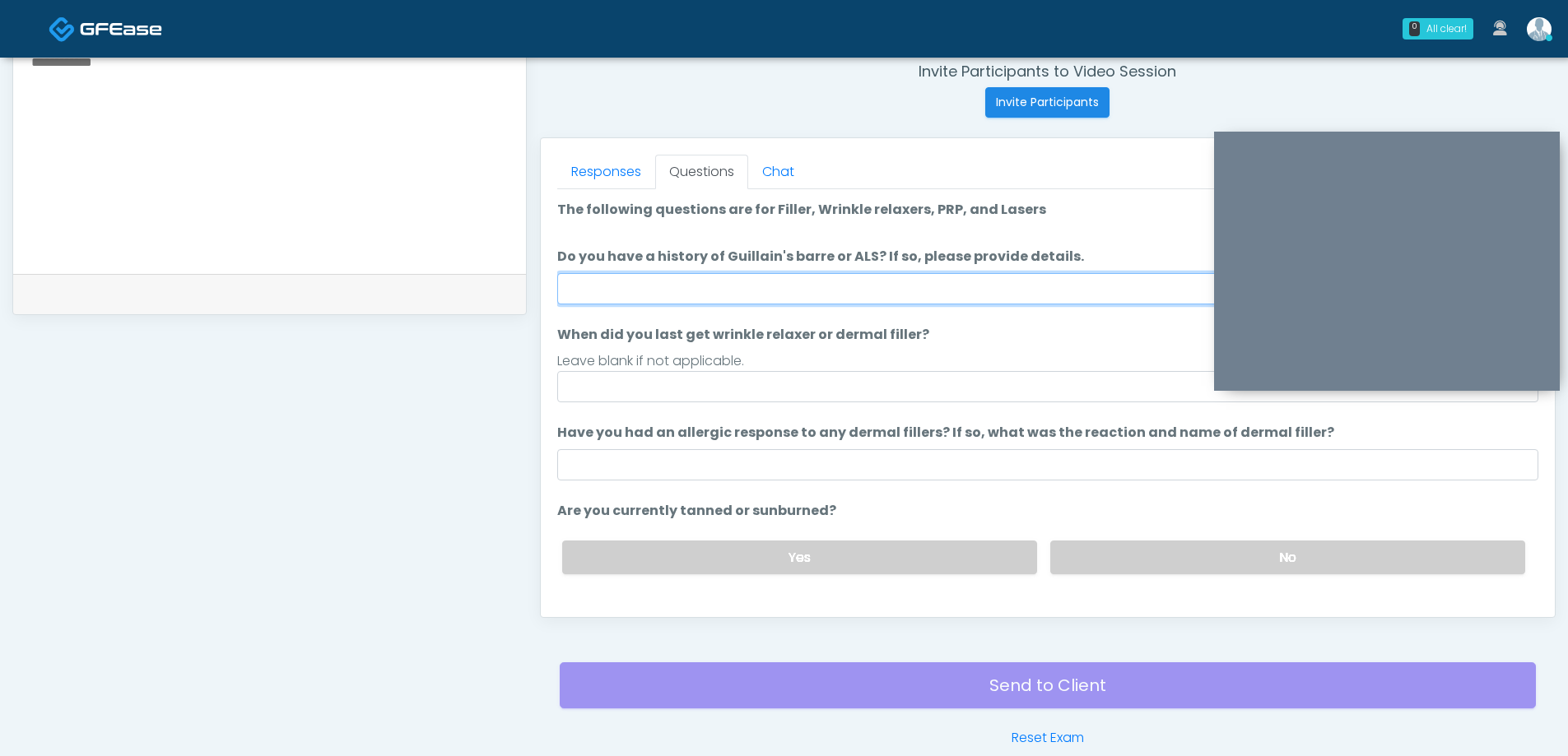 click on "Do you have a history of Guillain's barre or ALS? If so, please provide details." at bounding box center [1048, 289] 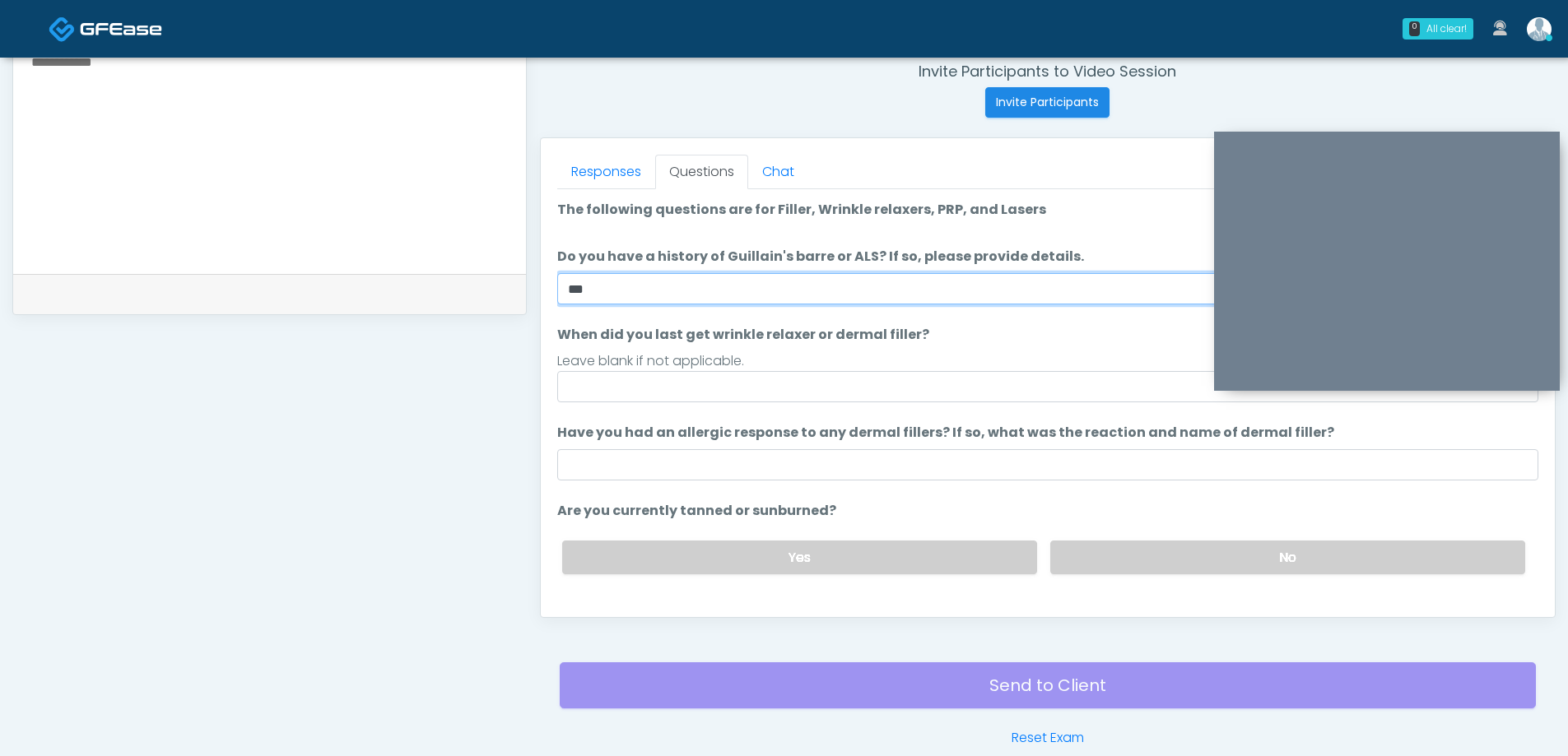 type on "**" 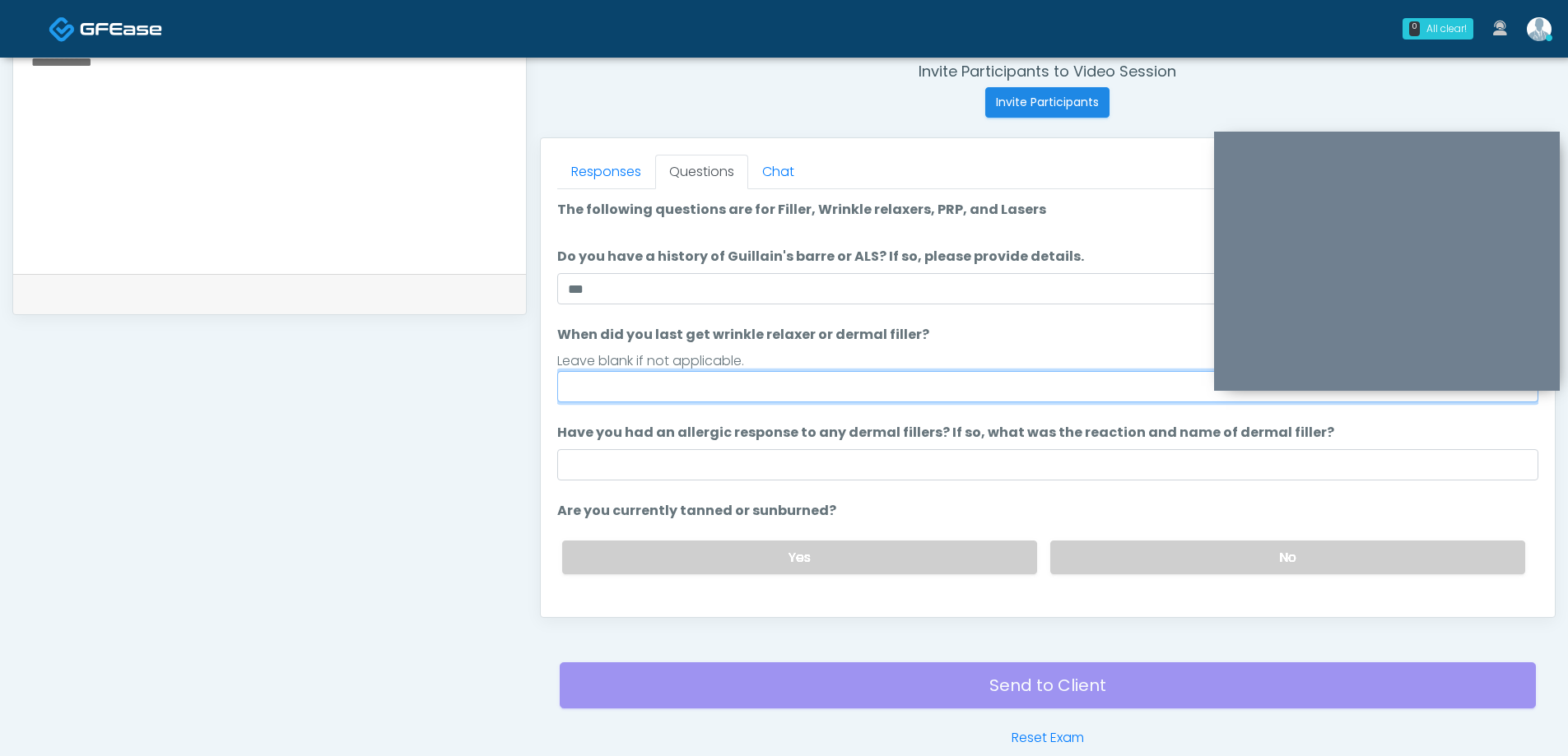 click on "When did you last get wrinkle relaxer or dermal filler?" at bounding box center [1048, 387] 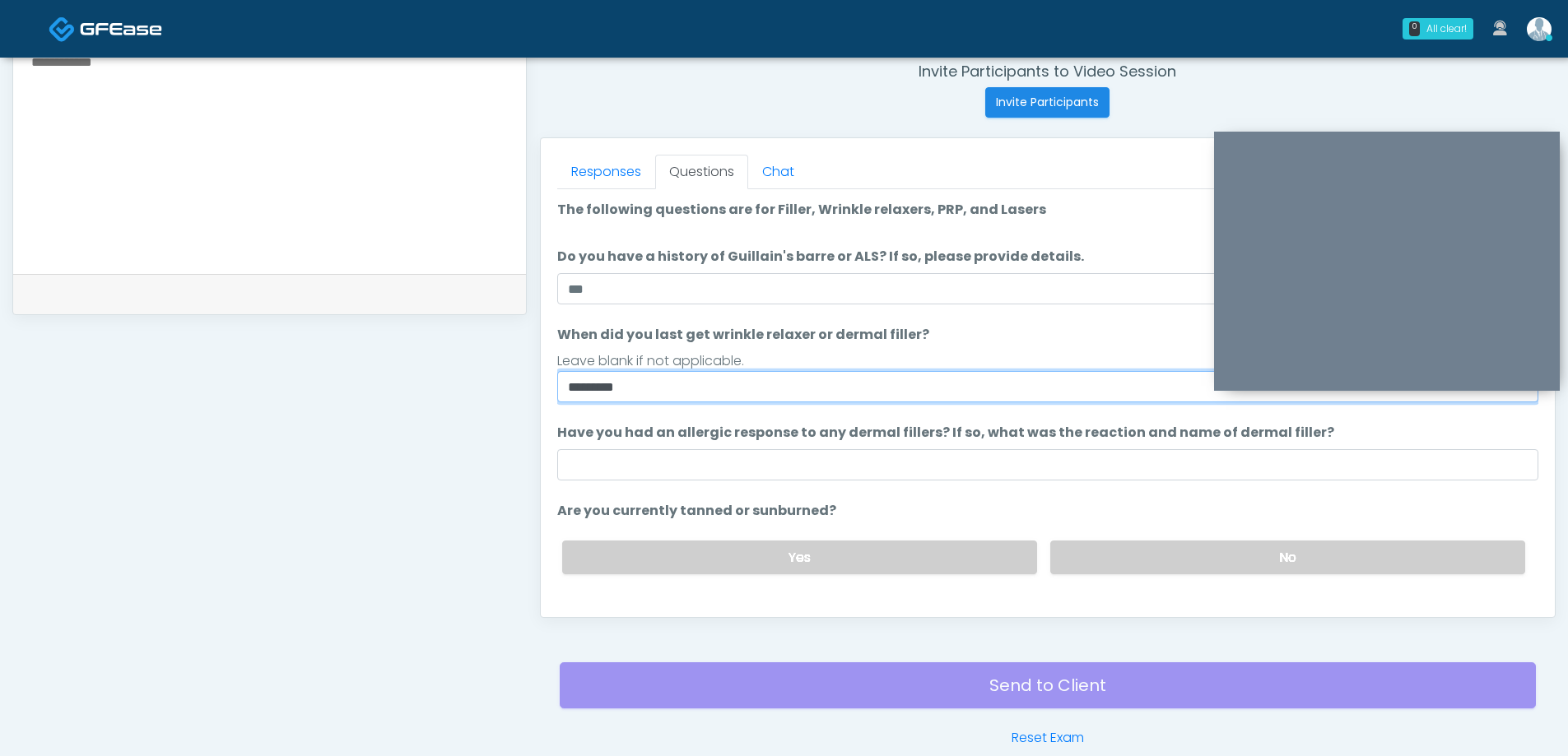 type on "********" 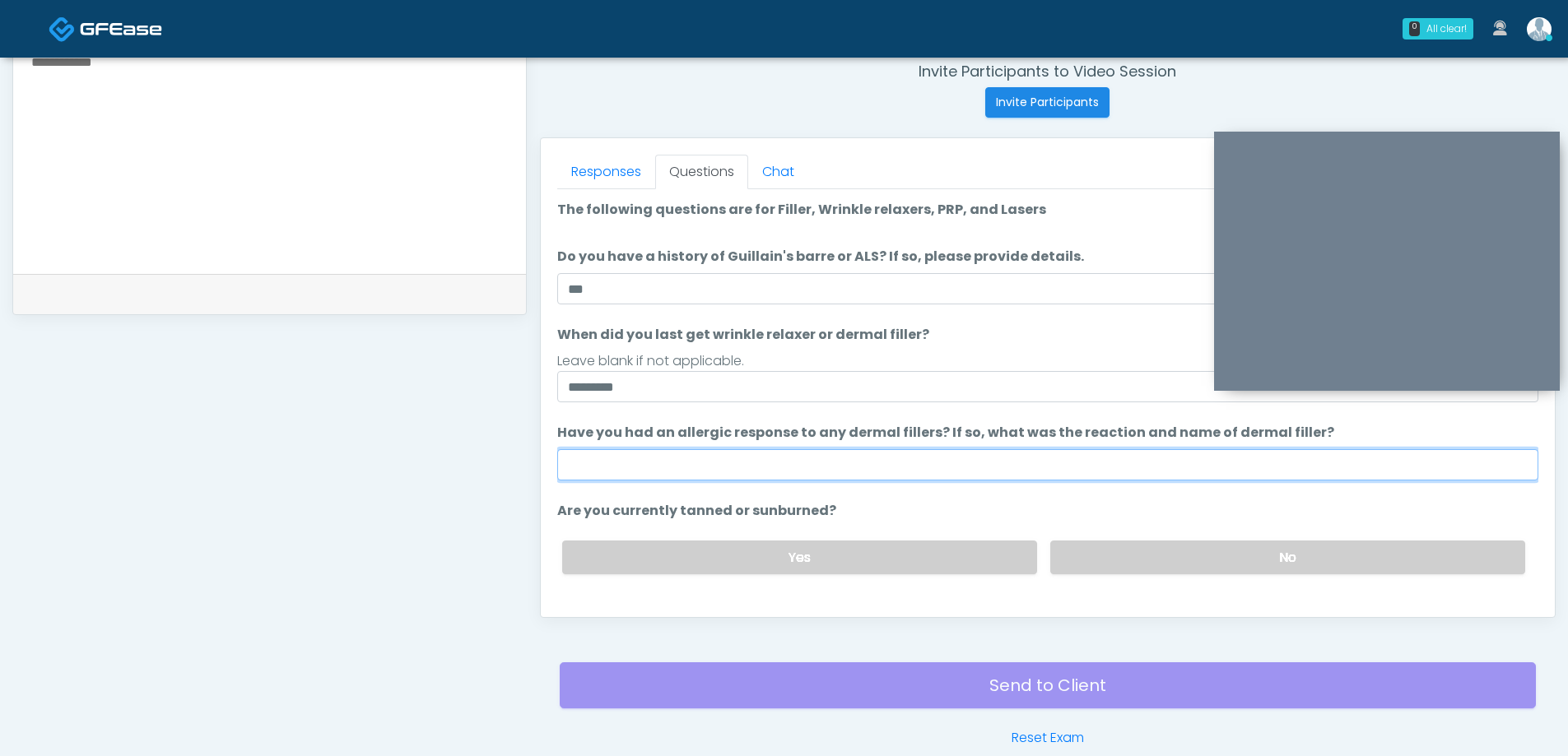 click on "Have you had an allergic response to any dermal fillers? If so, what was the reaction and name of dermal filler?" at bounding box center (1048, 465) 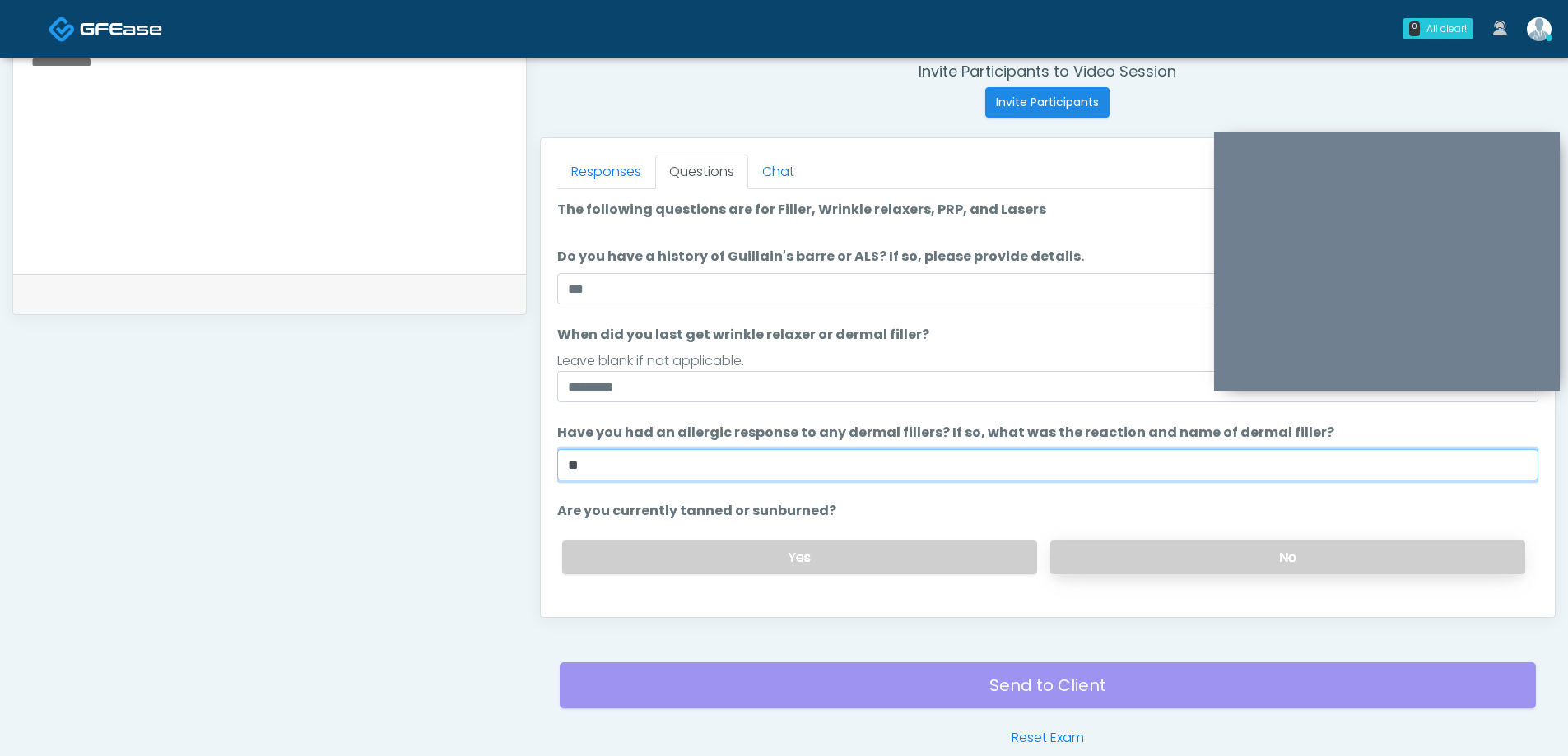 type on "**" 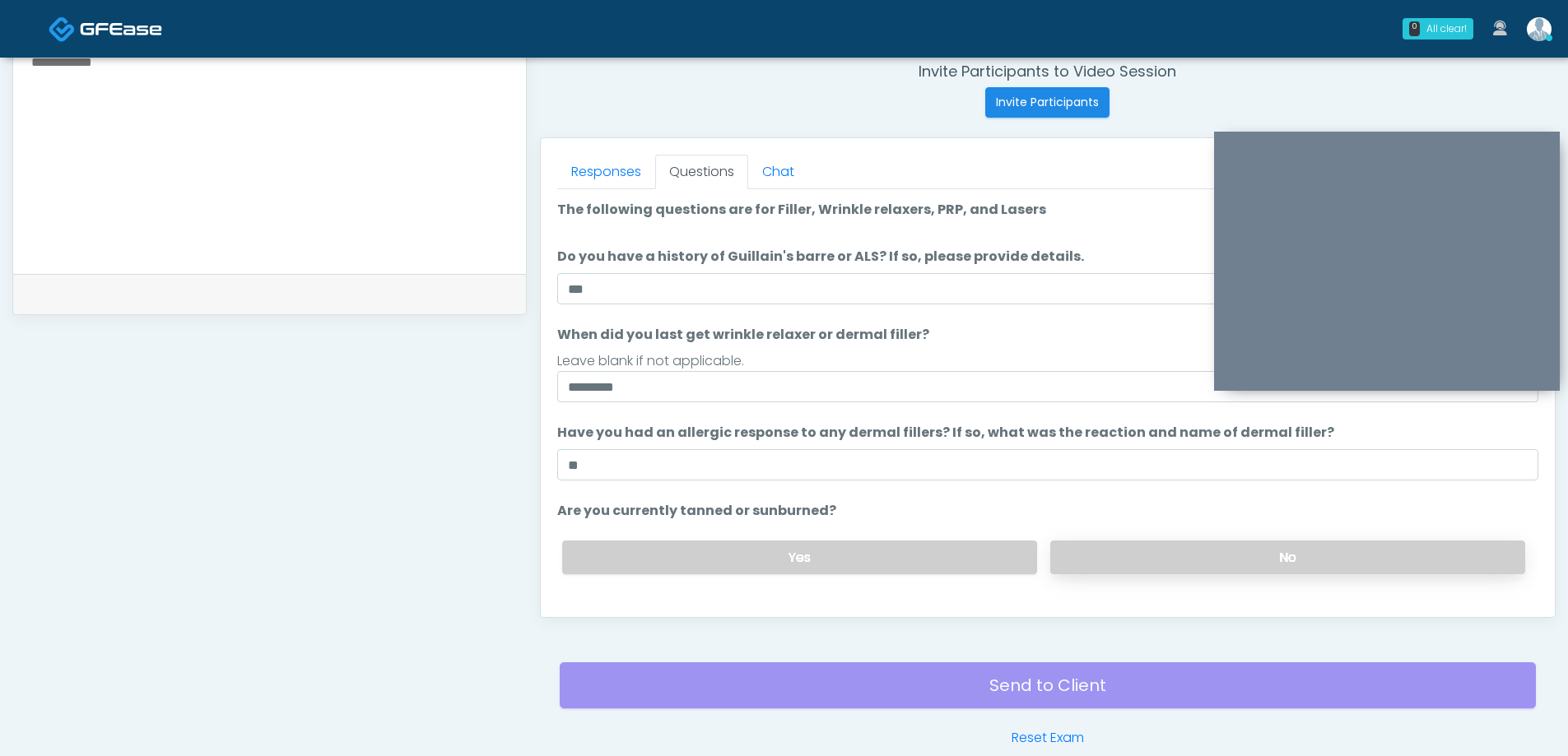 click on "No" at bounding box center (1287, 557) 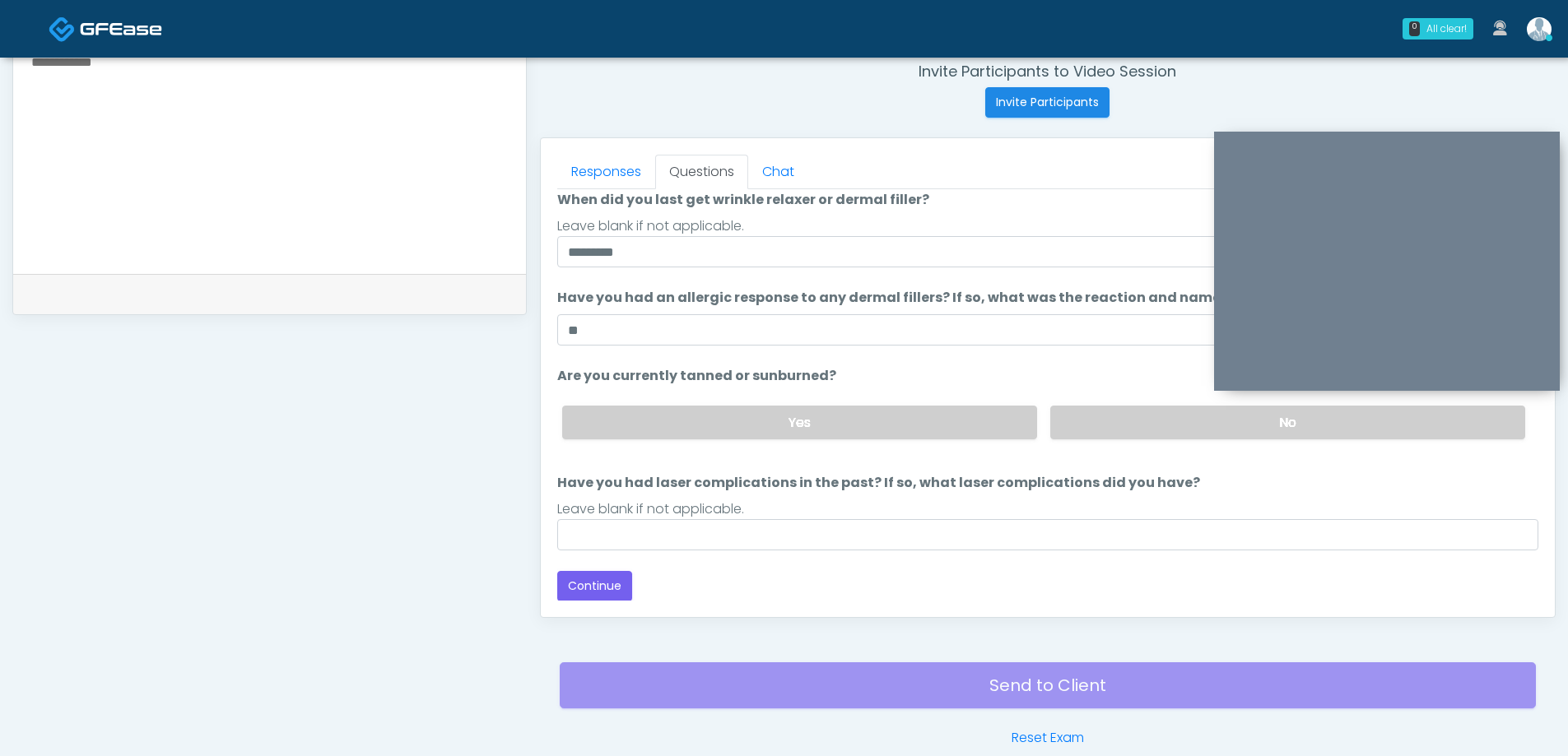 scroll, scrollTop: 136, scrollLeft: 0, axis: vertical 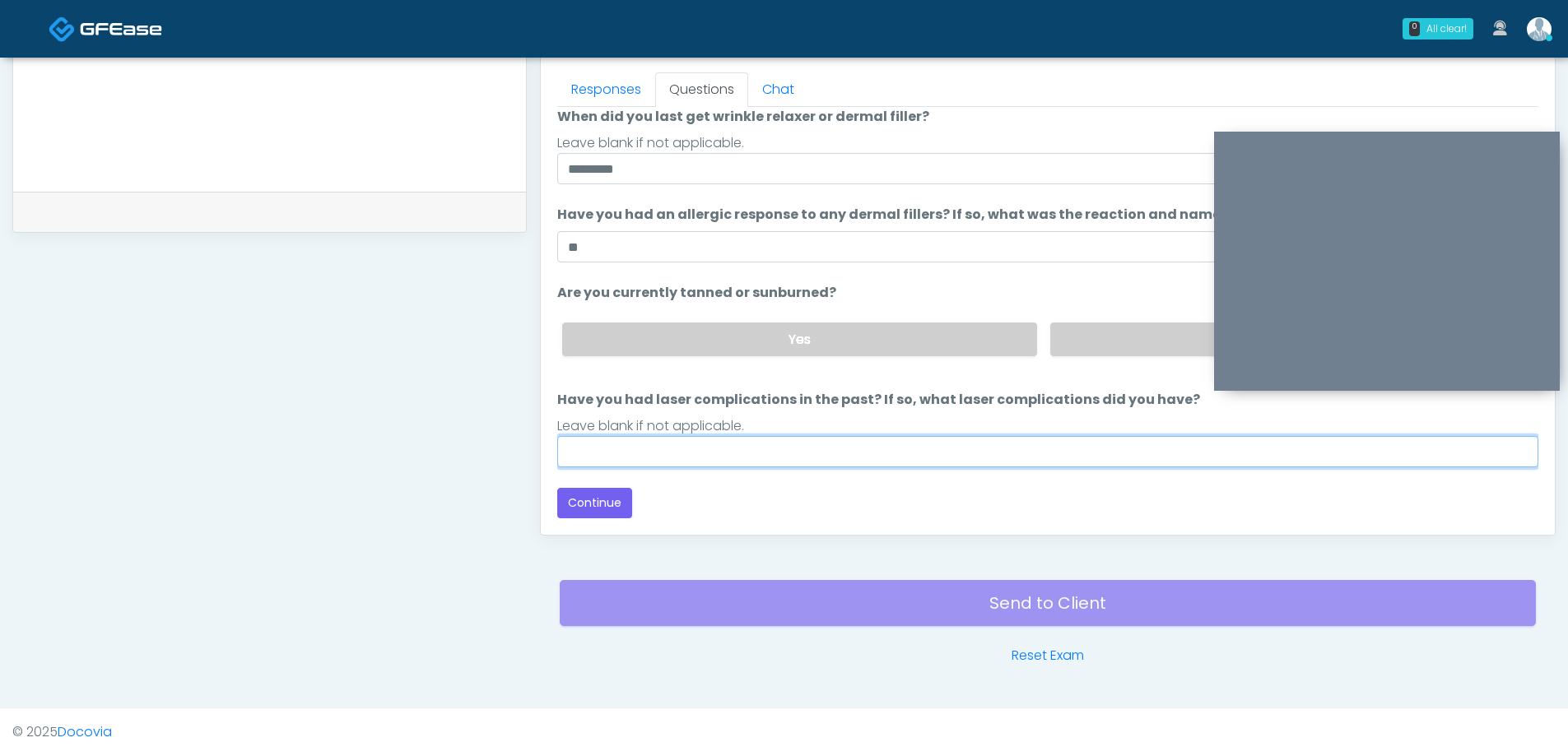 click on "Have you had laser complications in the past? If so, what laser complications did you have?" at bounding box center [1048, 452] 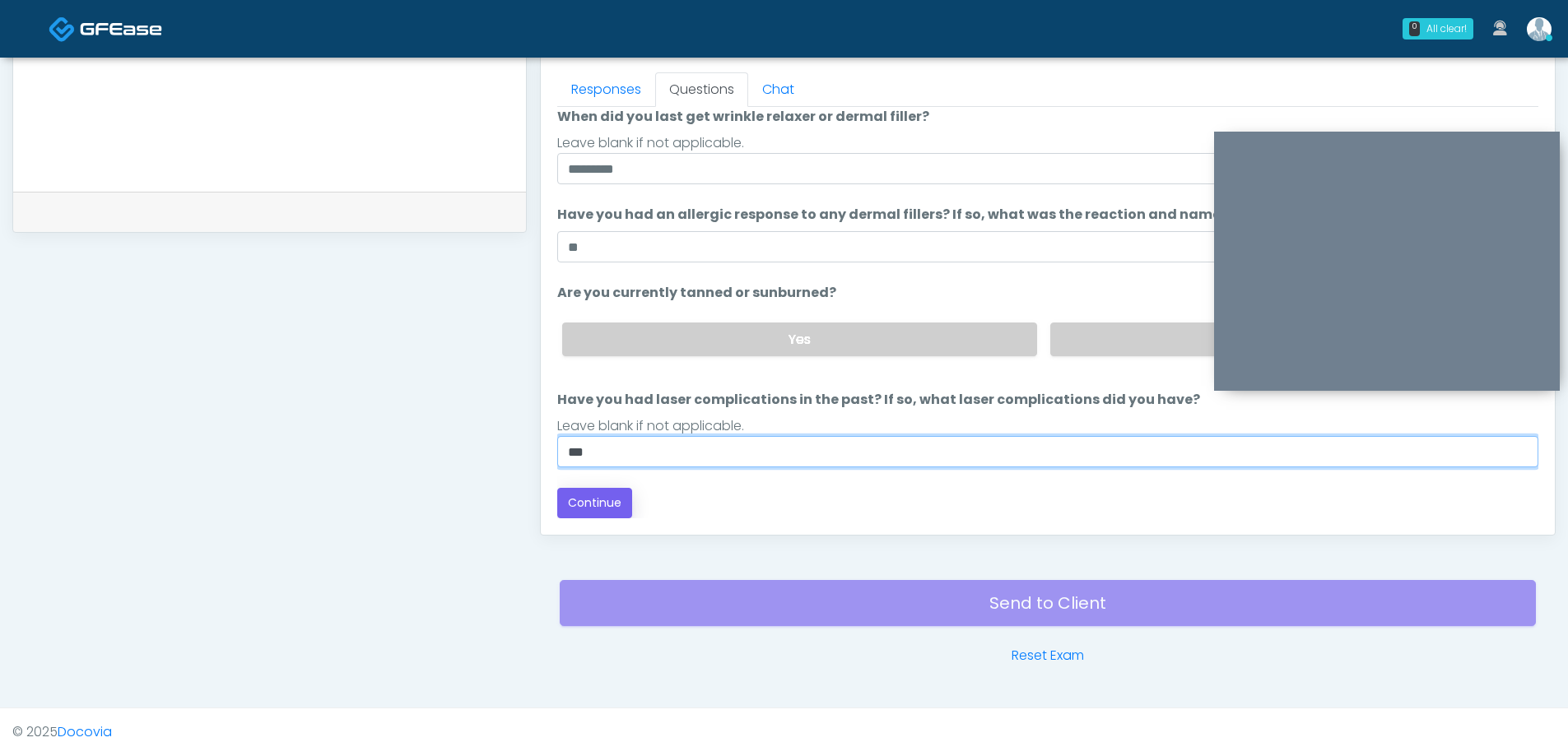 type on "**" 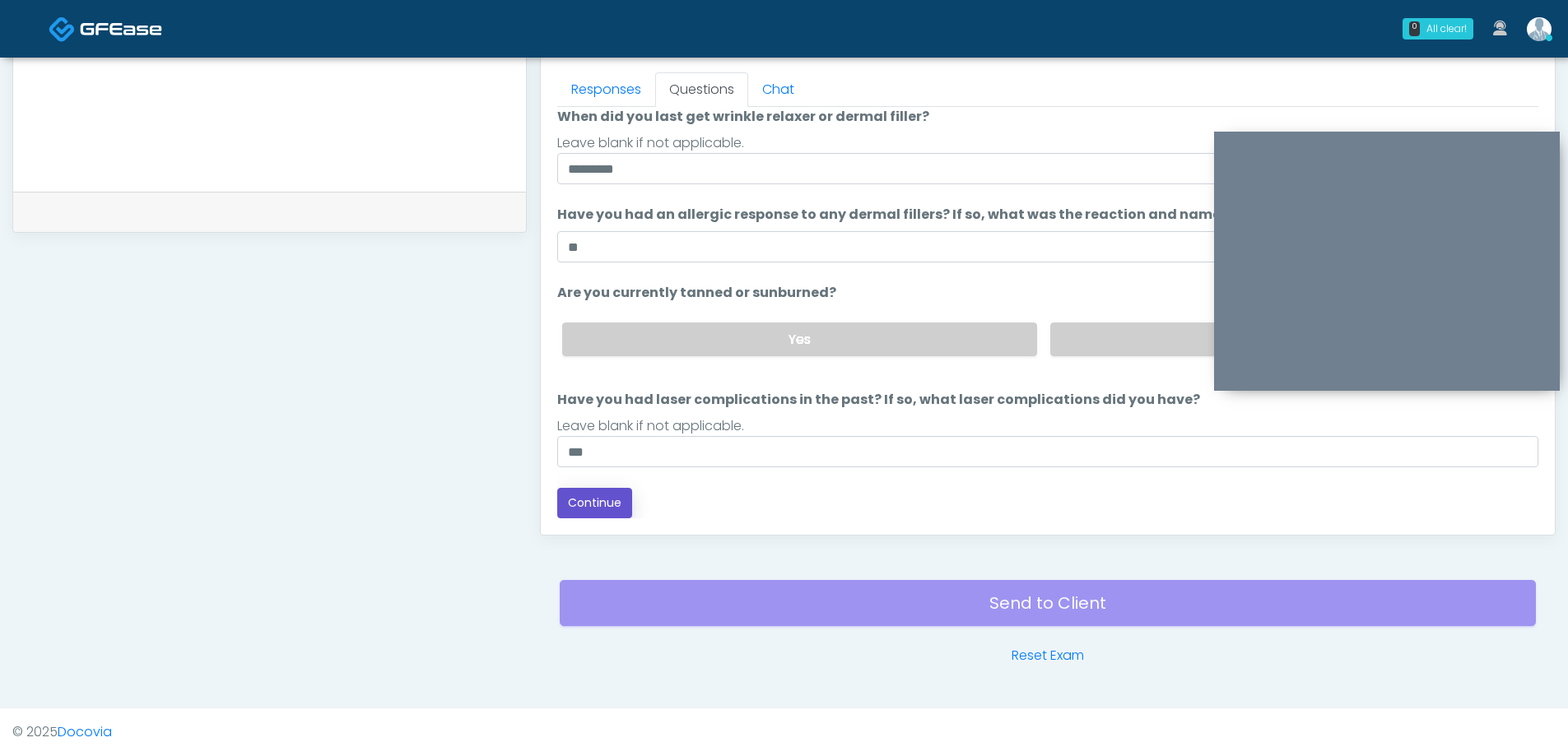 click on "Continue" at bounding box center [594, 503] 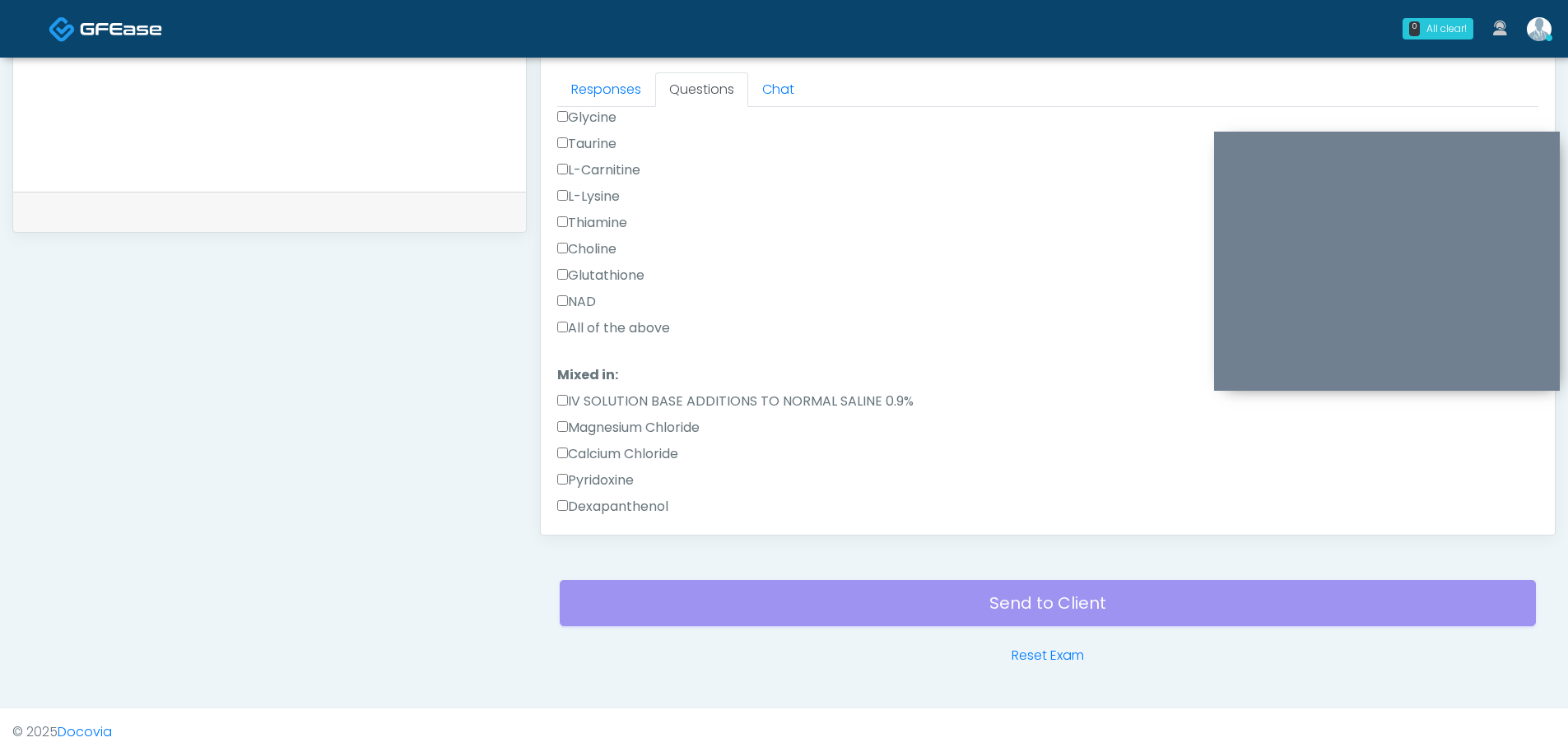 scroll, scrollTop: 0, scrollLeft: 0, axis: both 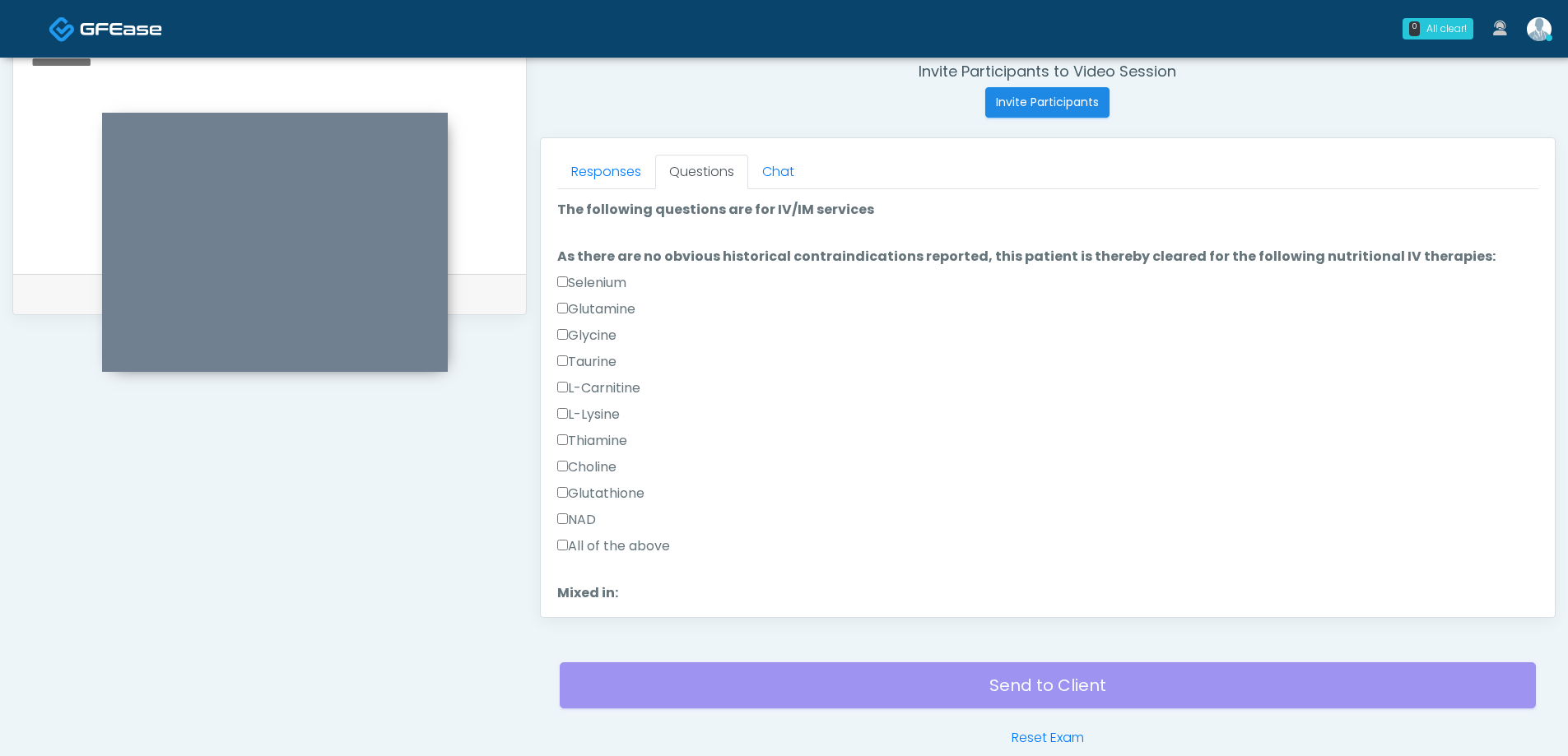 drag, startPoint x: 1442, startPoint y: 146, endPoint x: 334, endPoint y: 127, distance: 1108.1629 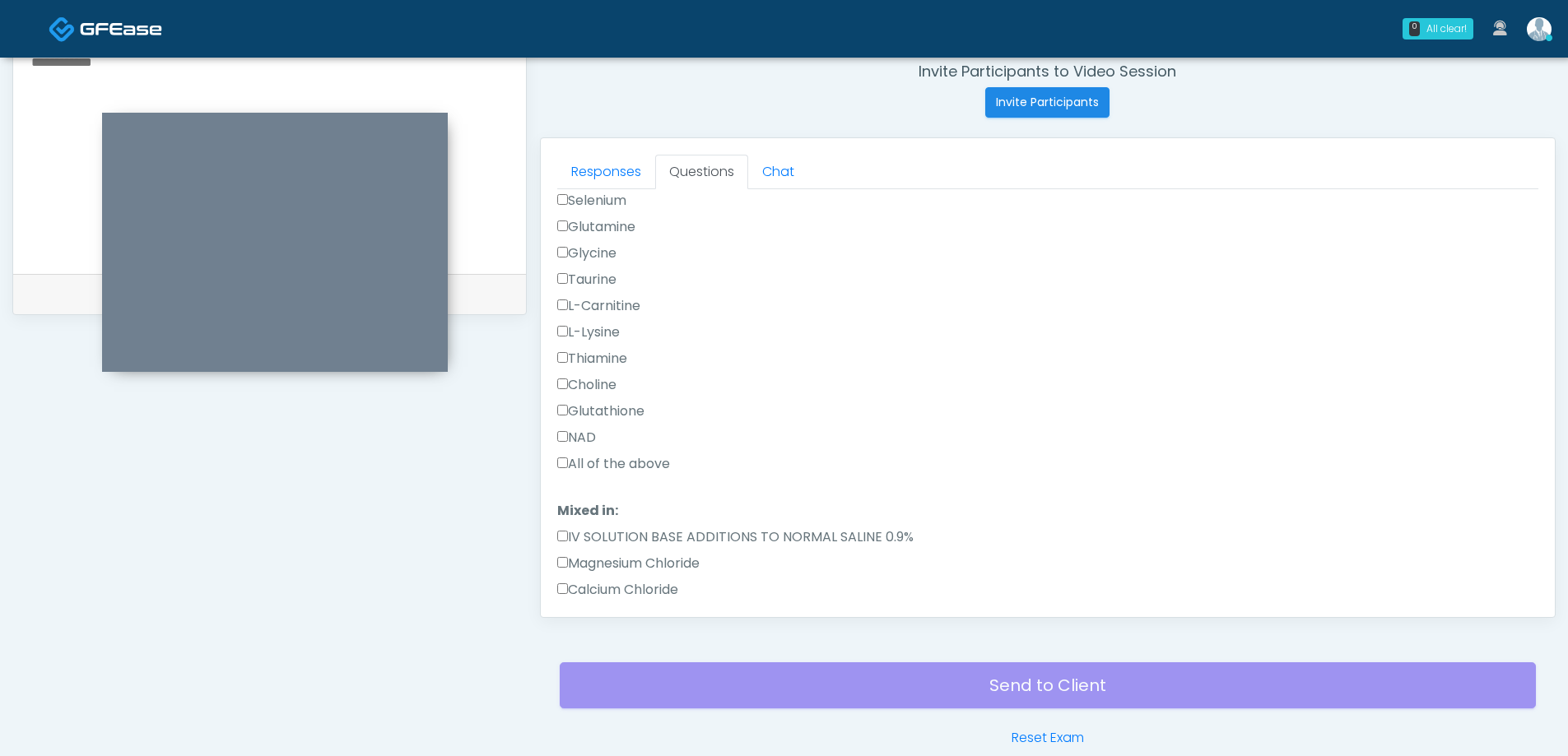 scroll, scrollTop: 0, scrollLeft: 0, axis: both 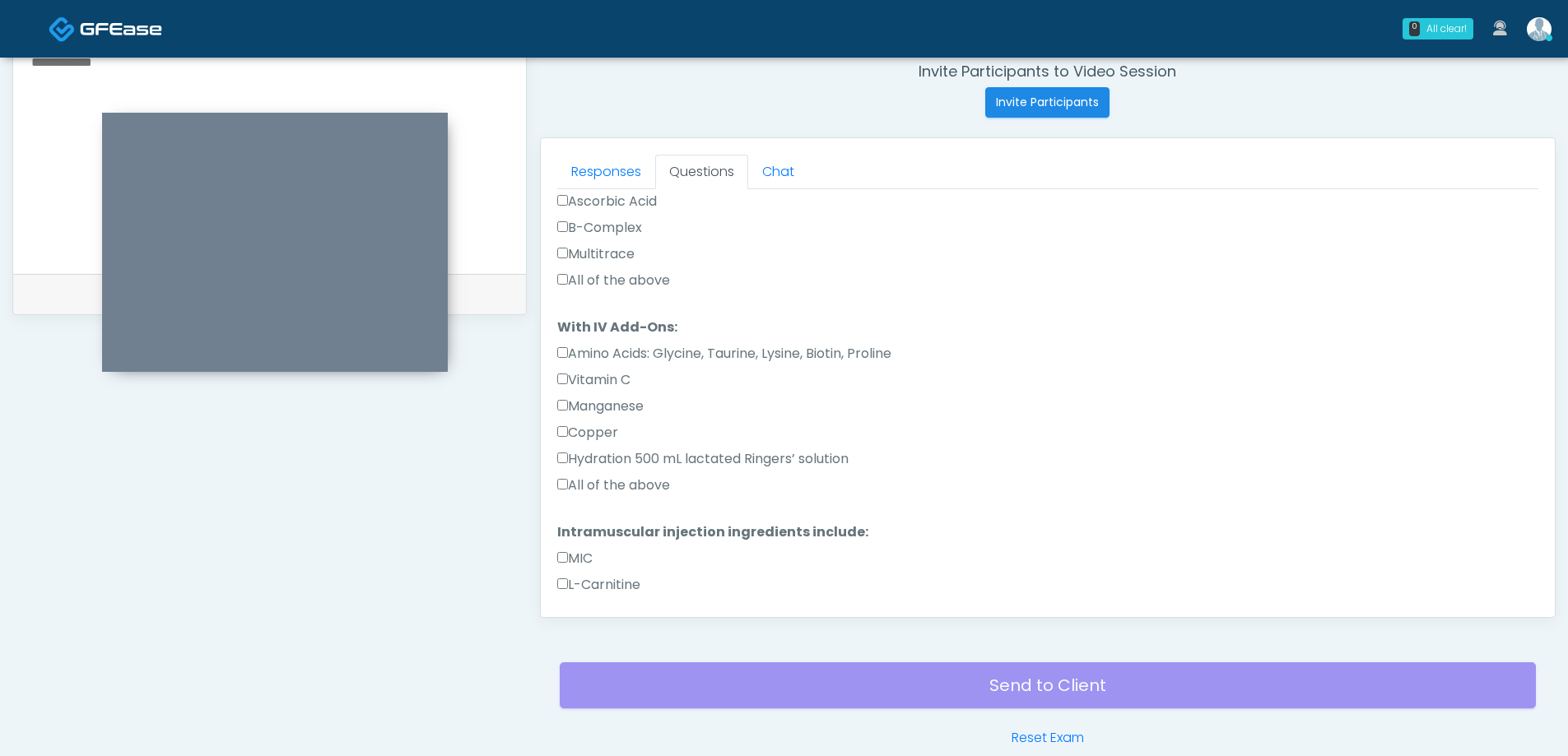 click on "Responses
Questions
Chat
Good Faith Exam Script
Good Faith Exam Script INTRODUCTION Hello, my name is undefined, and I will be conducting your good faith exam on behalf of ##account_name##,  Please confirm the correct patient is on the call: Confirm full name Confirm Date of Birth ﻿﻿﻿﻿﻿﻿ This exam will take about 5 minutes to complete and it is a state requirement before you receive any new treatment. I am a third party service provider and have been retained by this practice to collect and review your medical history and ensure you're a good candidate for your treatment. all information collected, stored and transmitted as part of this exam is confidential and covered by the HIPAA act.
No" at bounding box center [1048, 378] 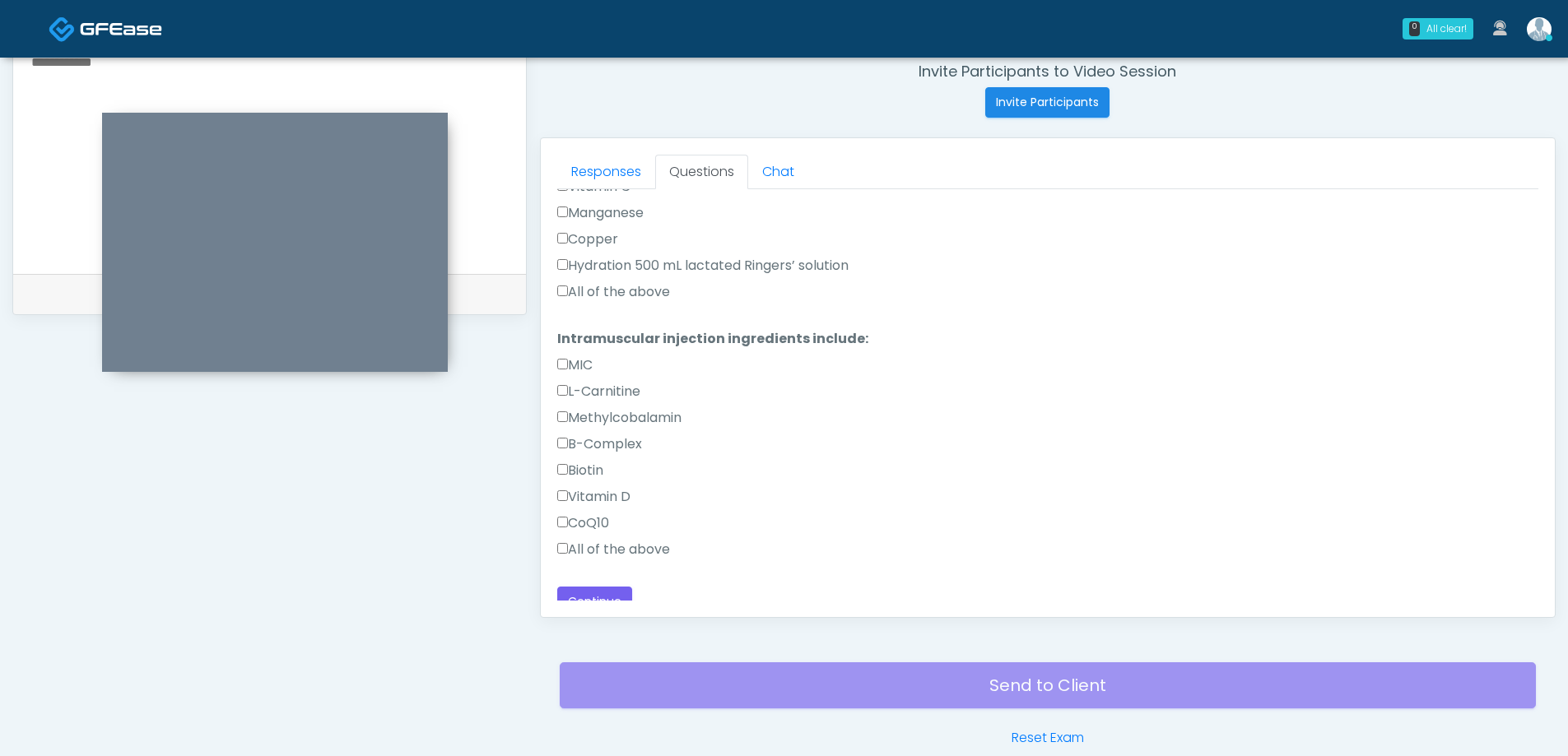 scroll, scrollTop: 786, scrollLeft: 0, axis: vertical 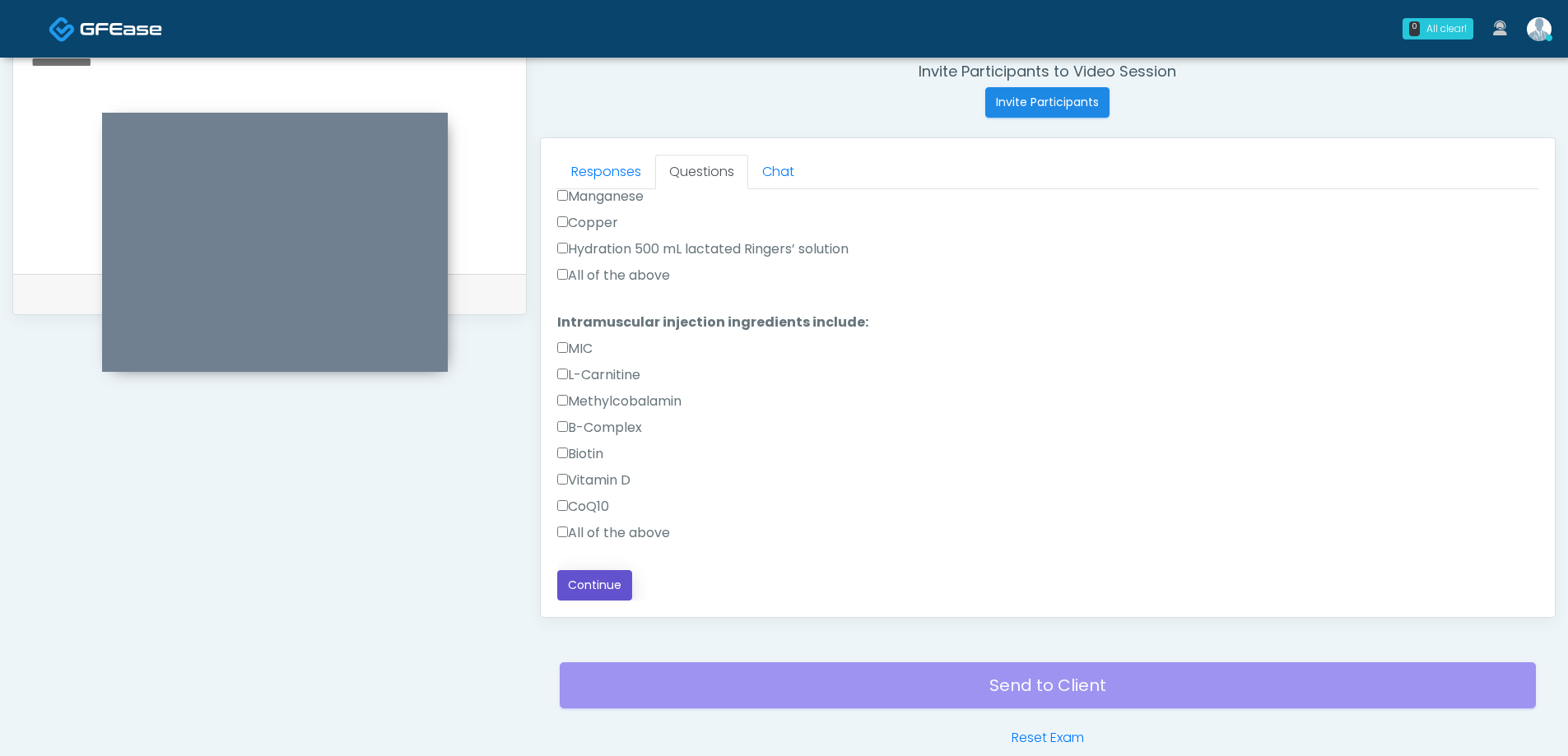 click on "Continue" at bounding box center (594, 585) 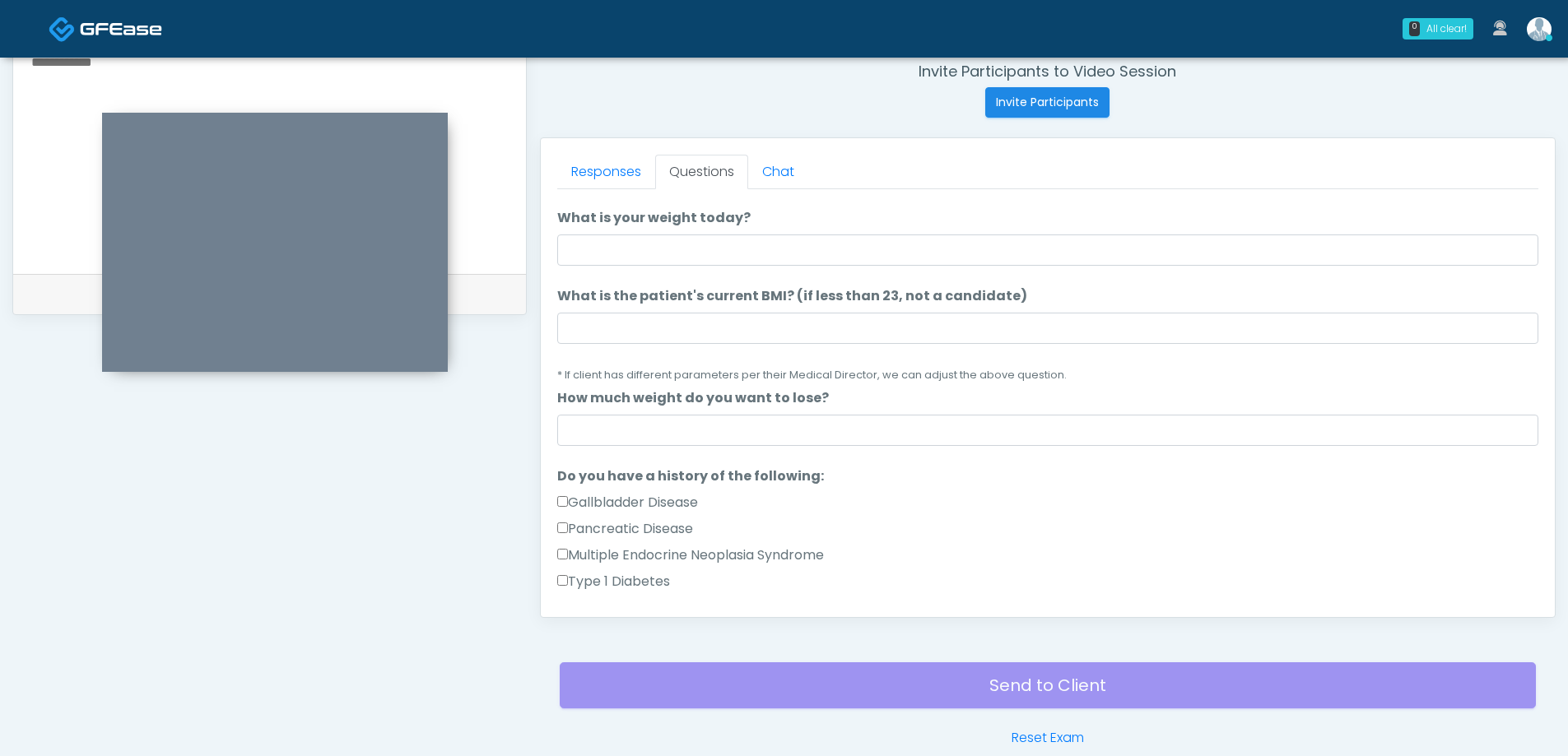 scroll, scrollTop: 0, scrollLeft: 0, axis: both 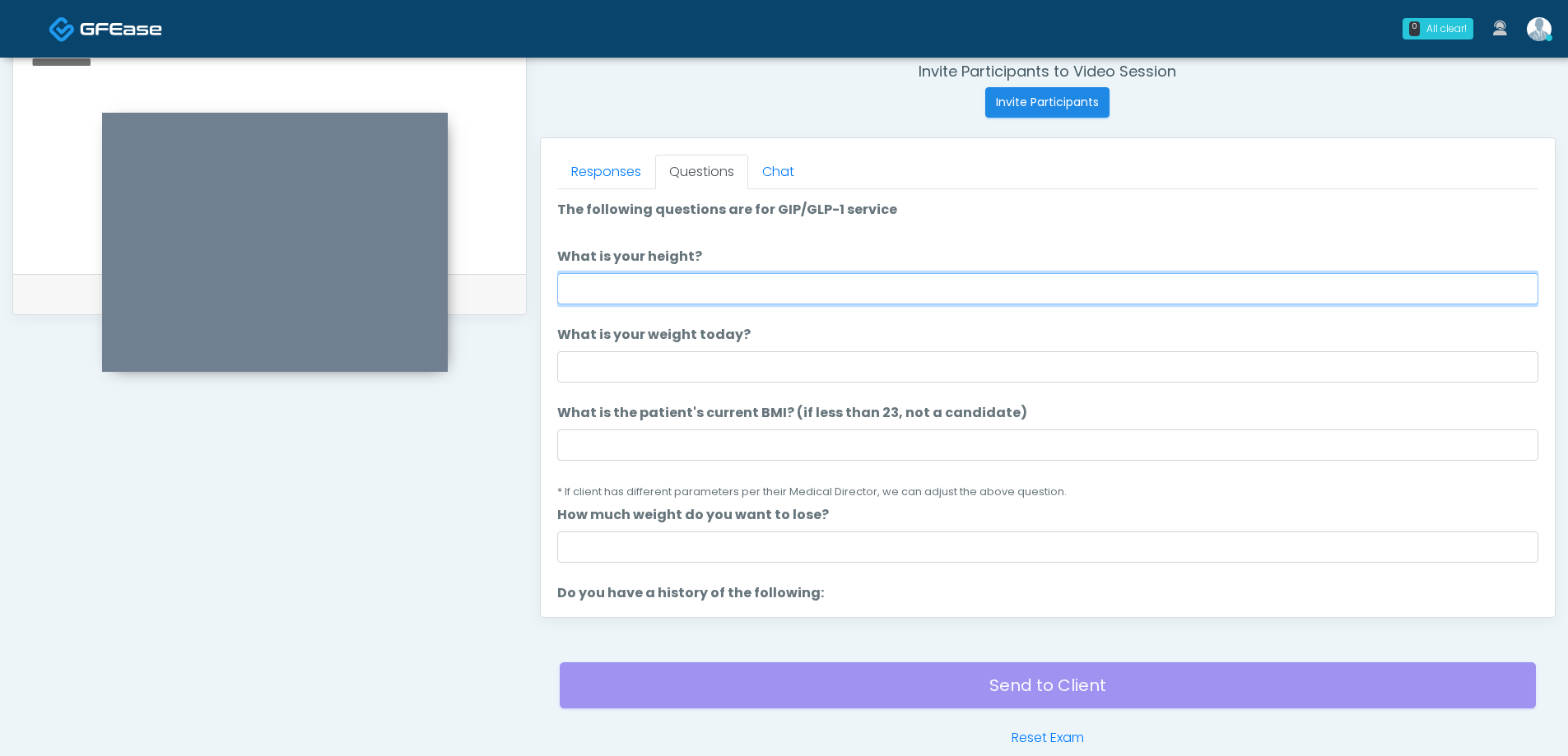 click on "What is your height?" at bounding box center [1048, 289] 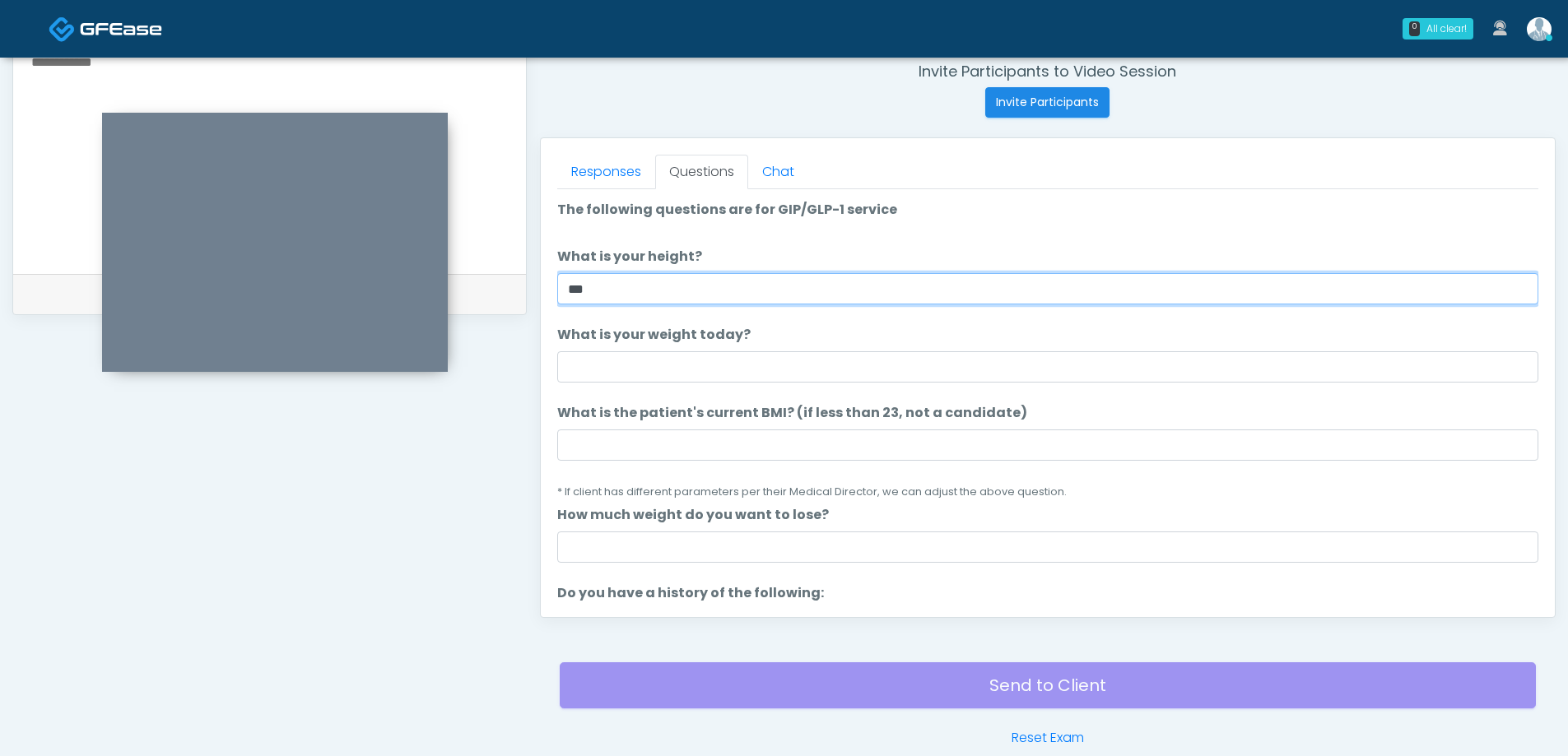 type on "***" 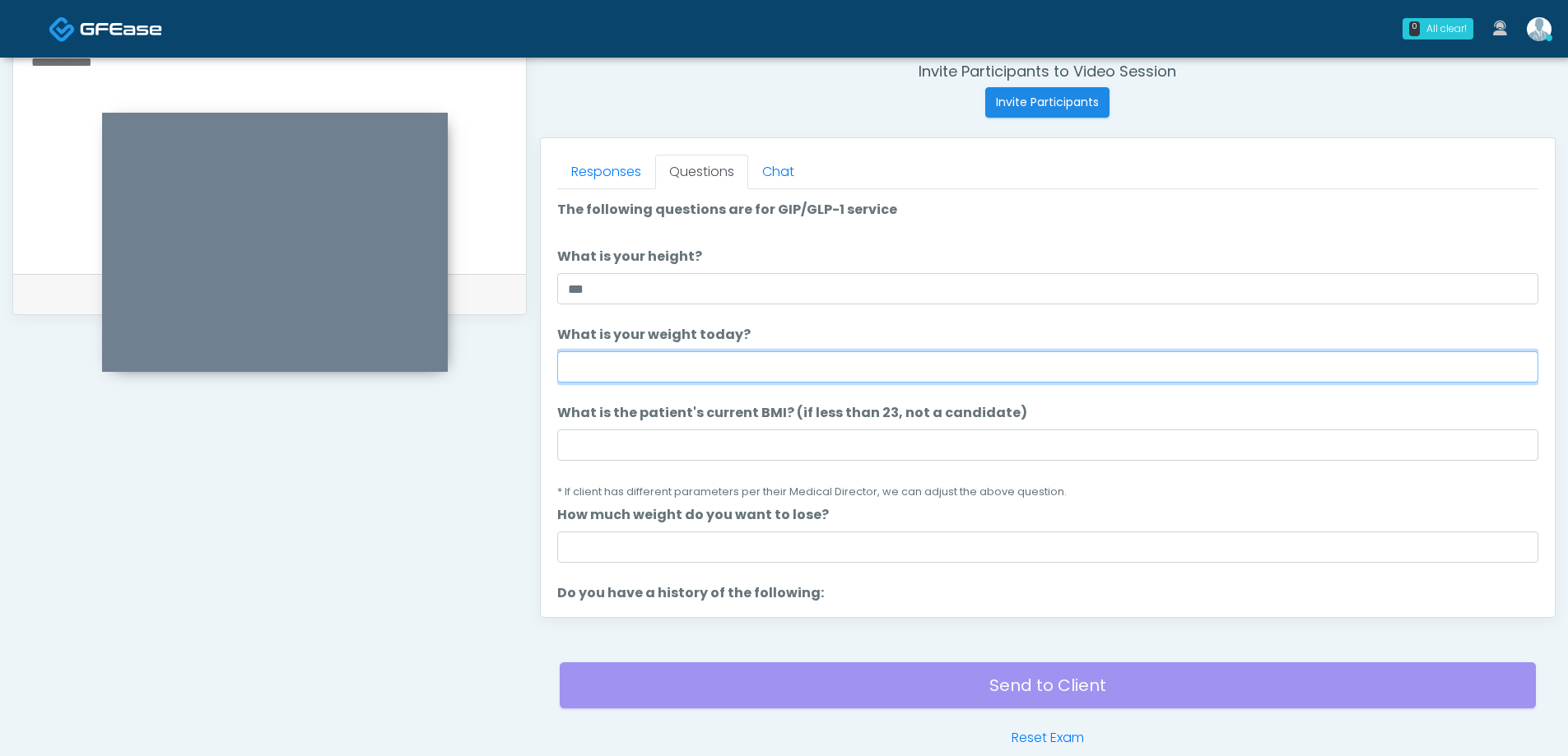 click on "What is your weight today?" at bounding box center [1048, 367] 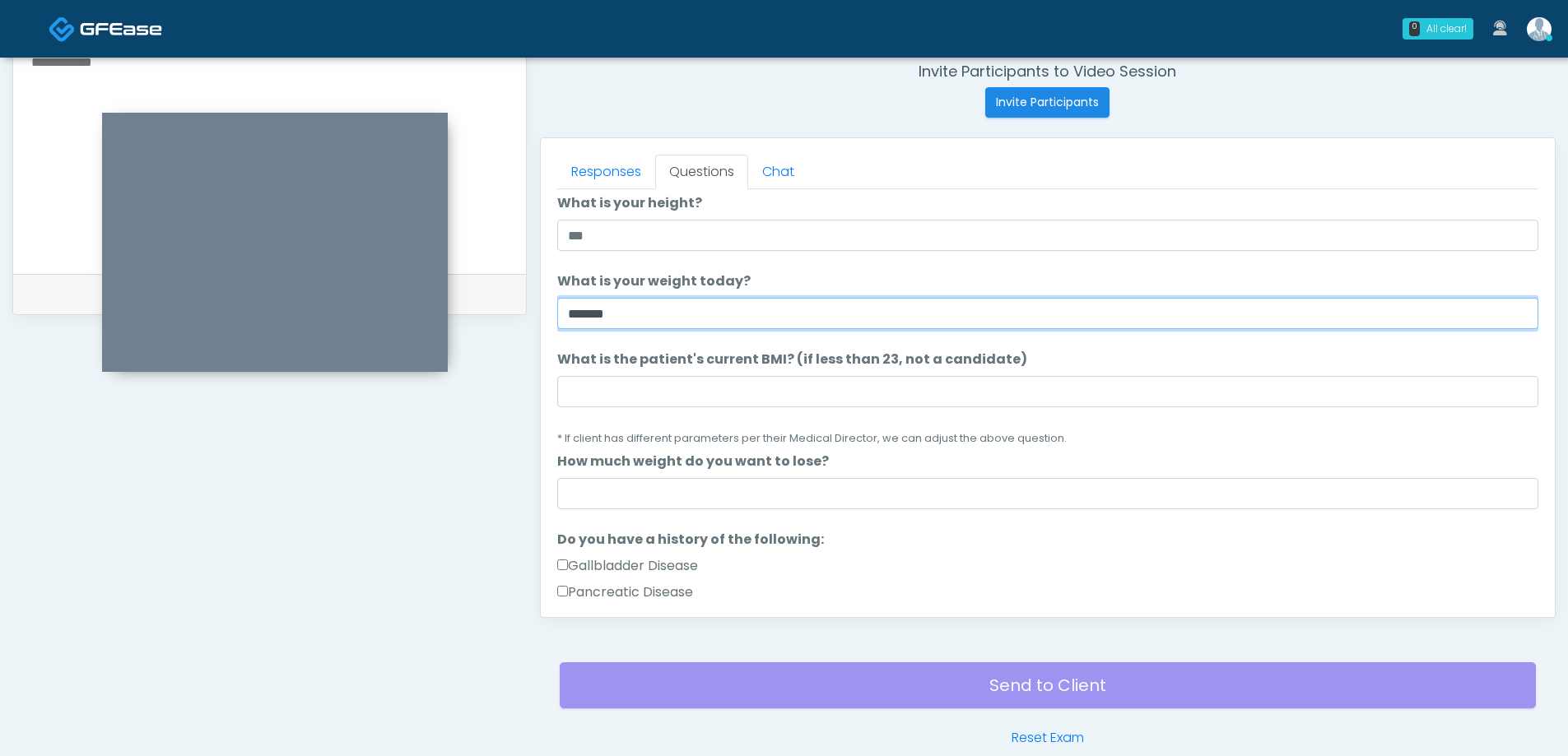 scroll, scrollTop: 82, scrollLeft: 0, axis: vertical 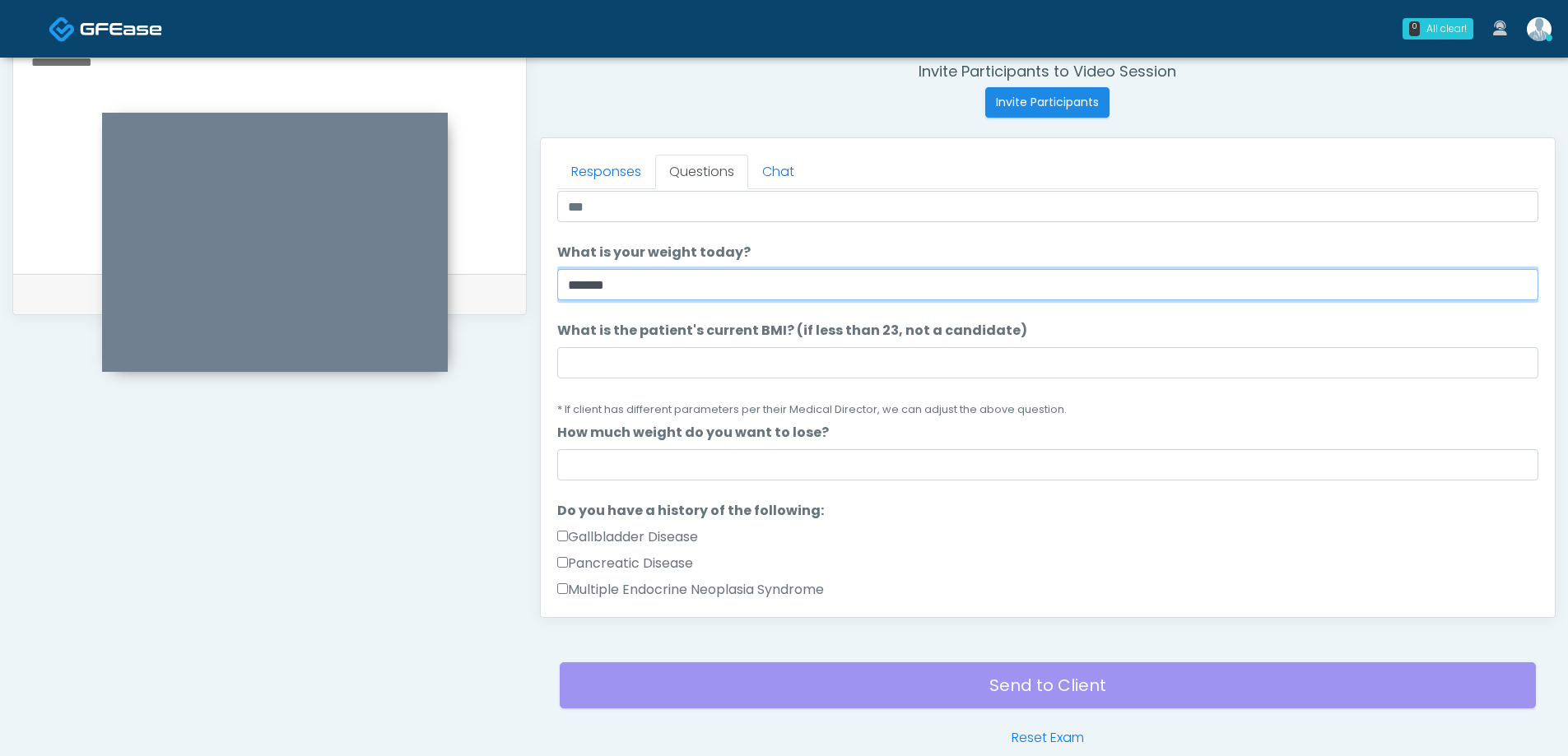 type on "*******" 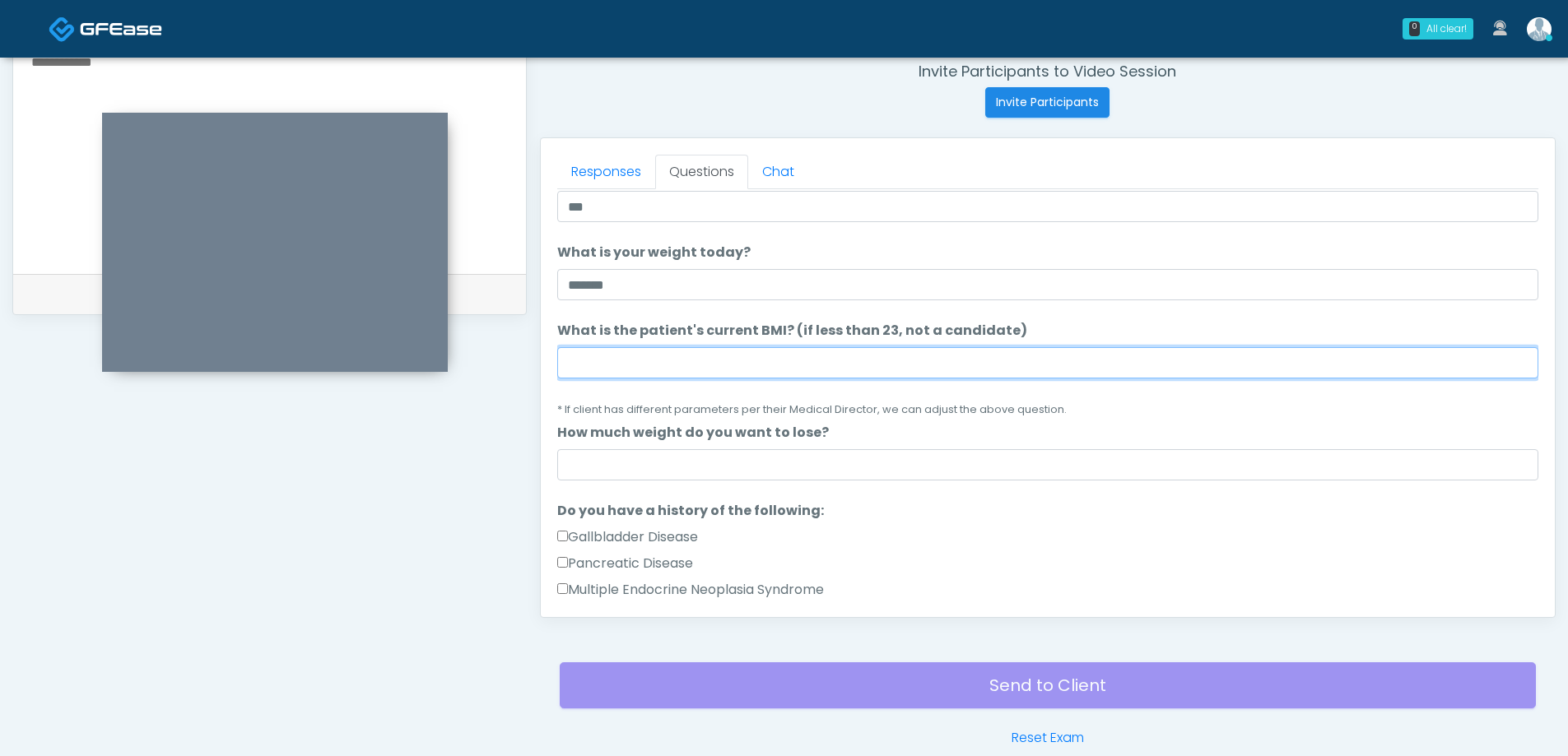 click on "What is the patient's current BMI? (if less than 23, not a candidate)" at bounding box center [1048, 363] 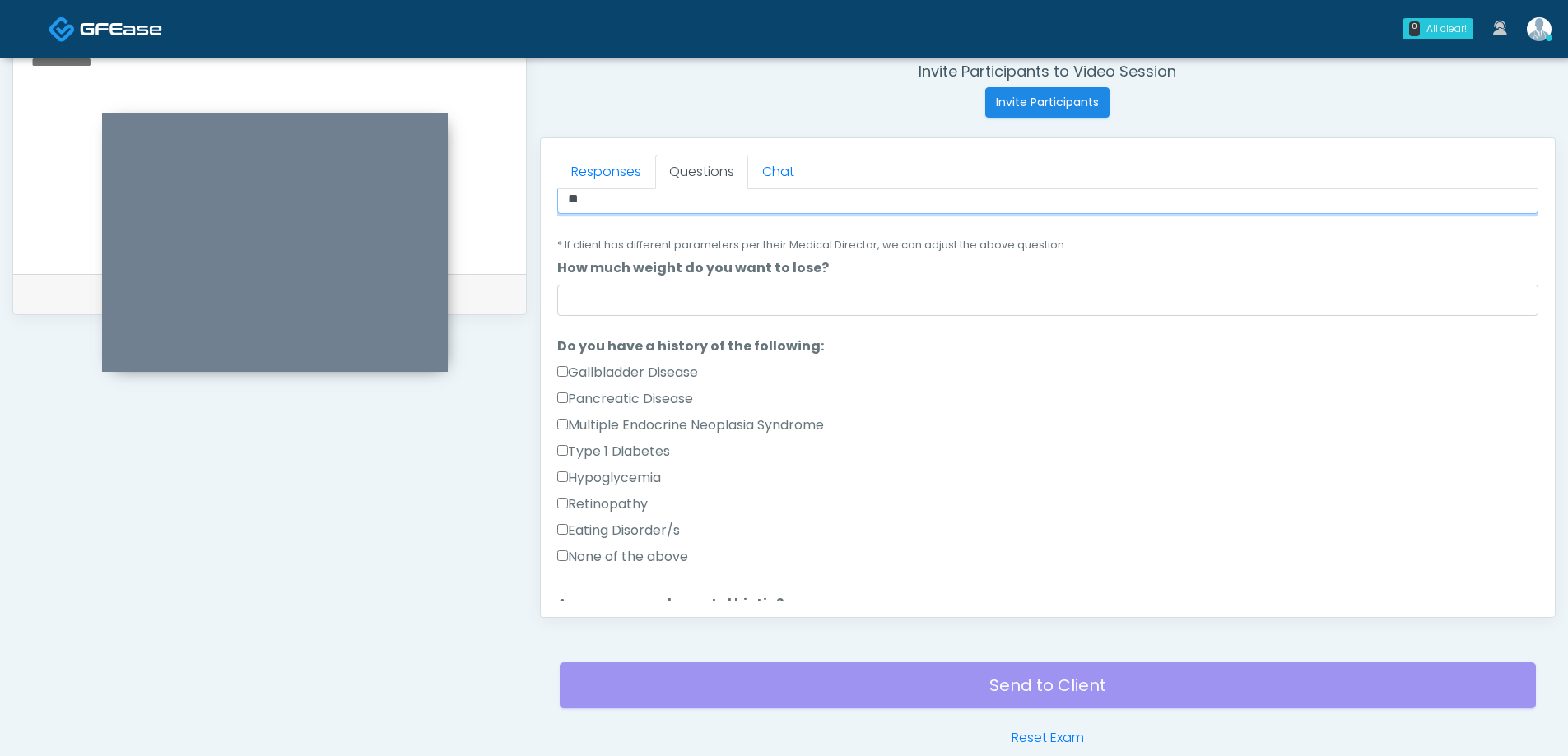 scroll, scrollTop: 165, scrollLeft: 0, axis: vertical 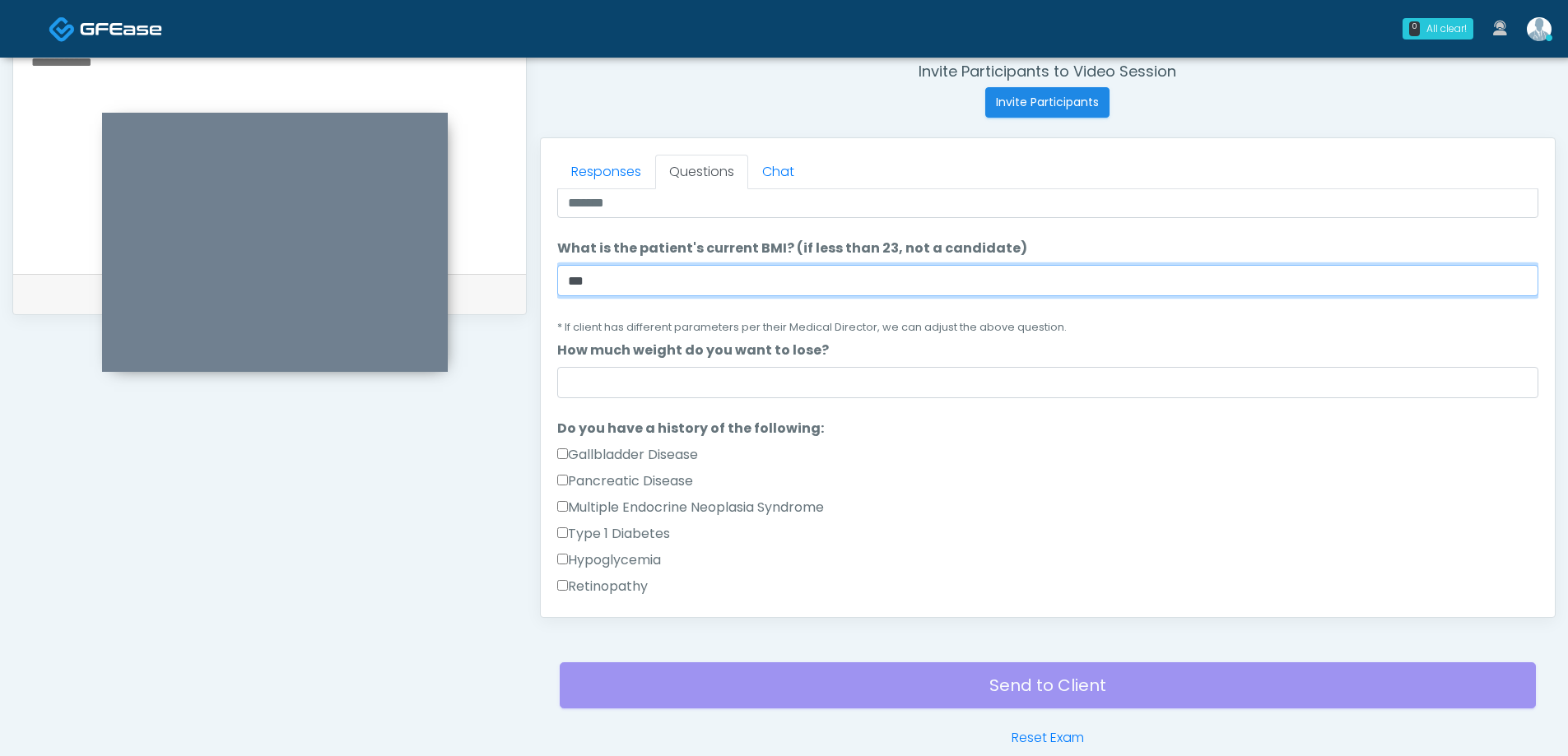 click on "**" at bounding box center [1048, 281] 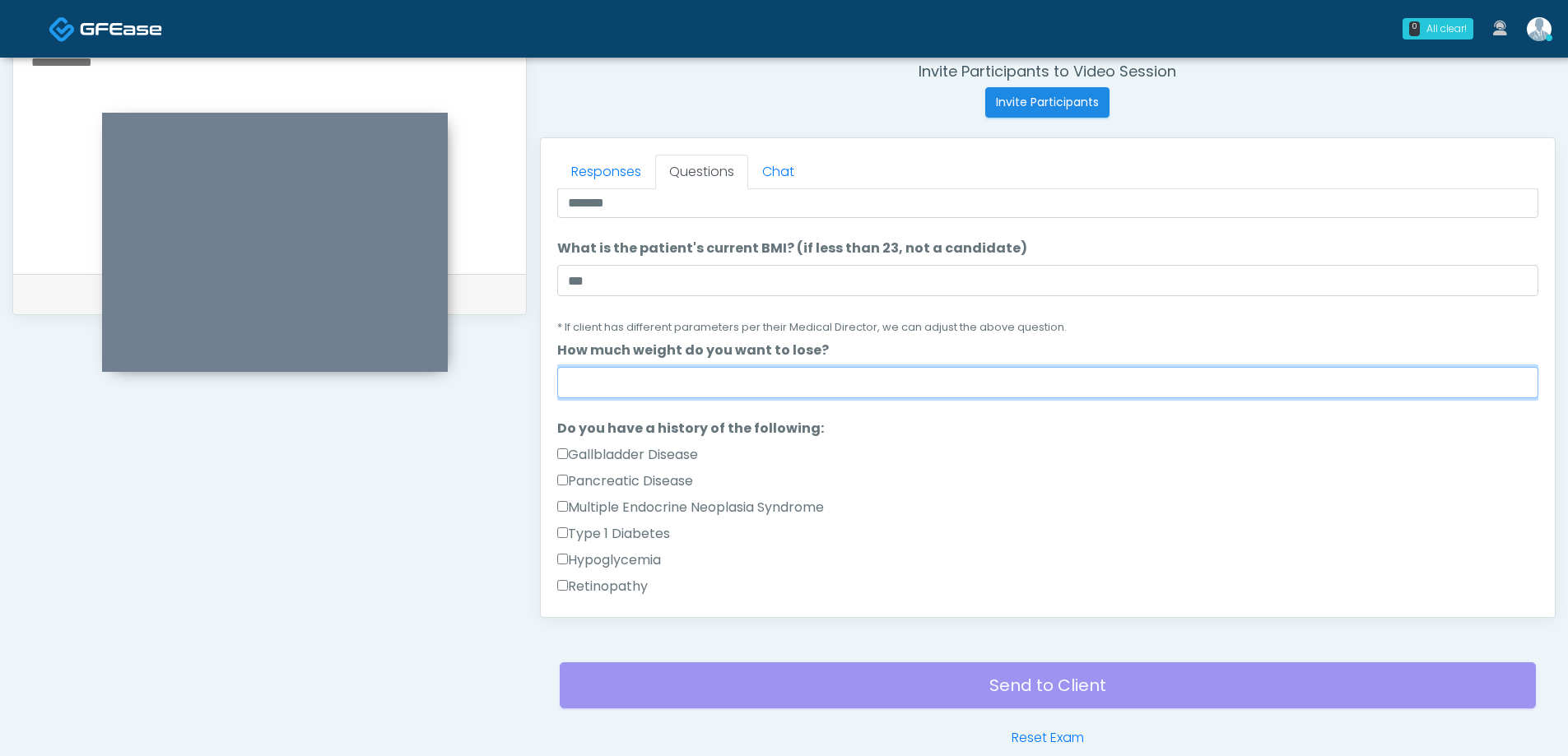 click on "How much weight do you want to lose?" at bounding box center [1048, 383] 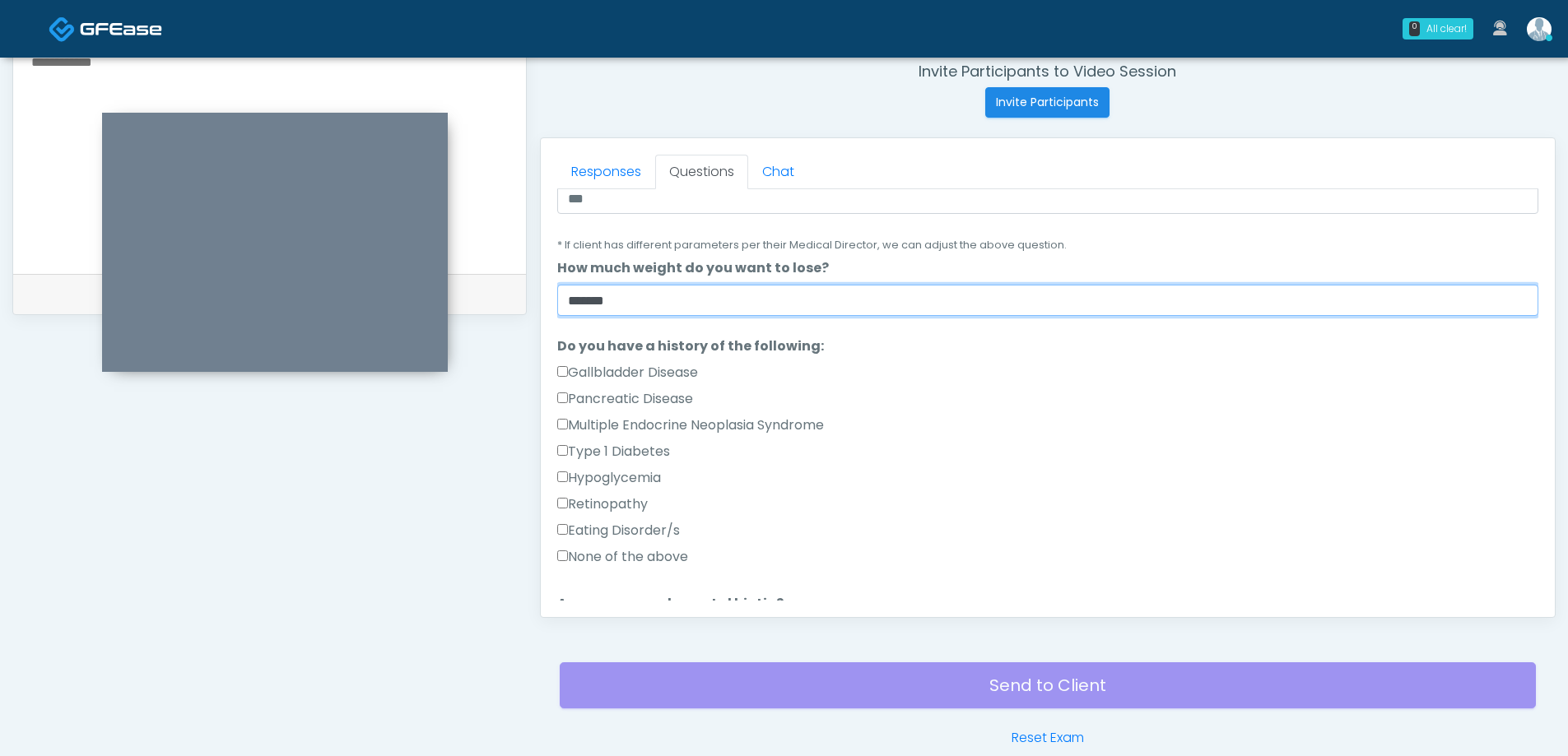 scroll, scrollTop: 329, scrollLeft: 0, axis: vertical 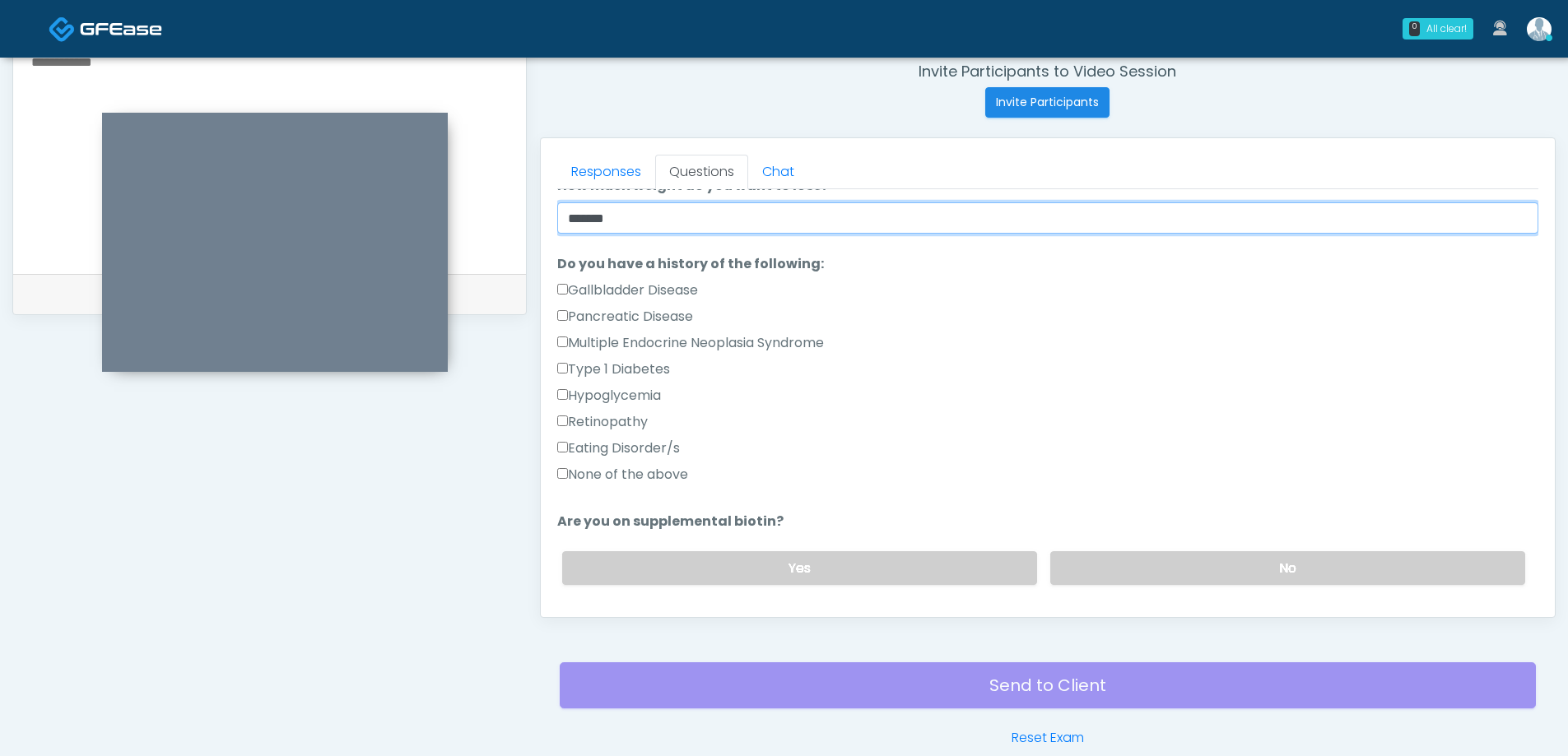 type on "*******" 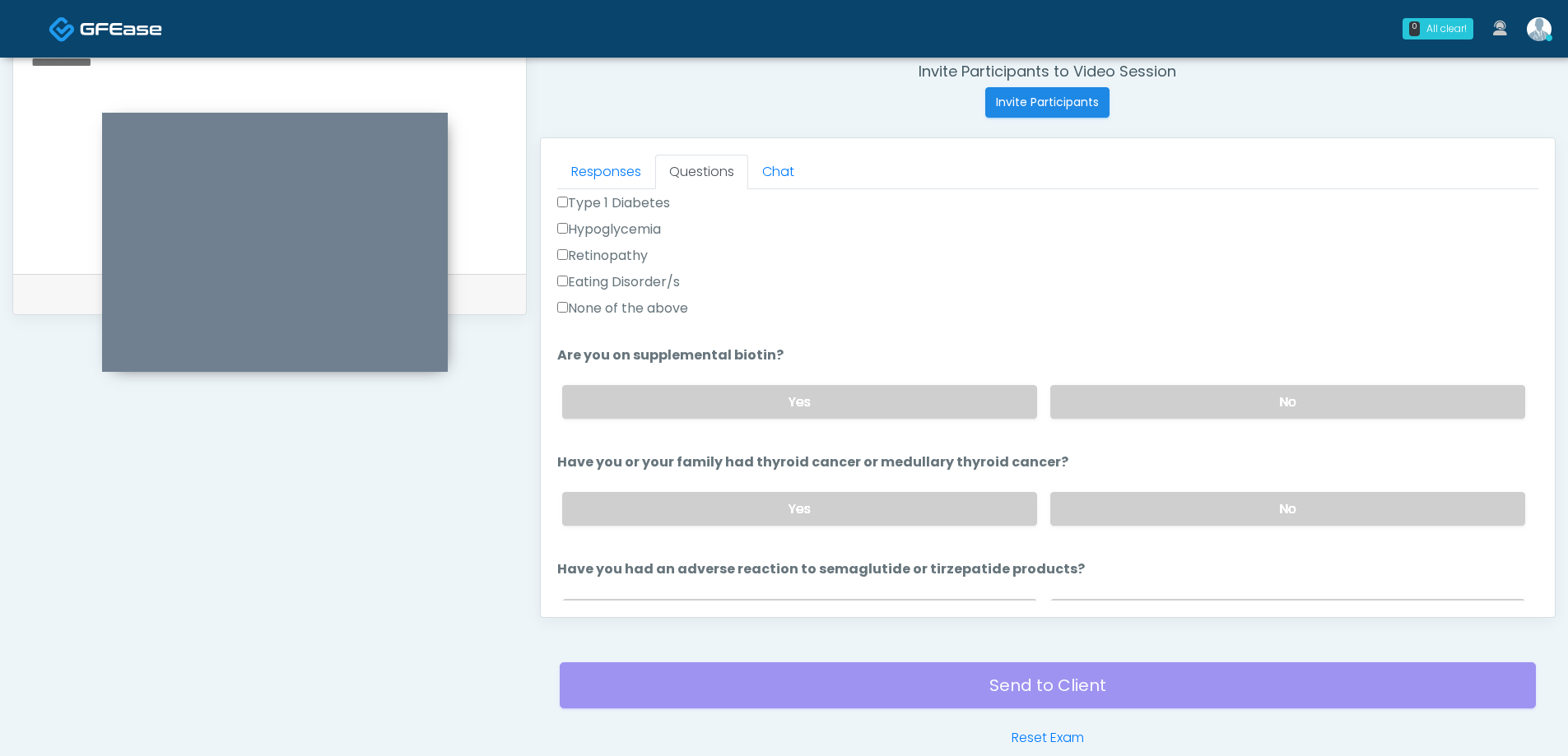 scroll, scrollTop: 494, scrollLeft: 0, axis: vertical 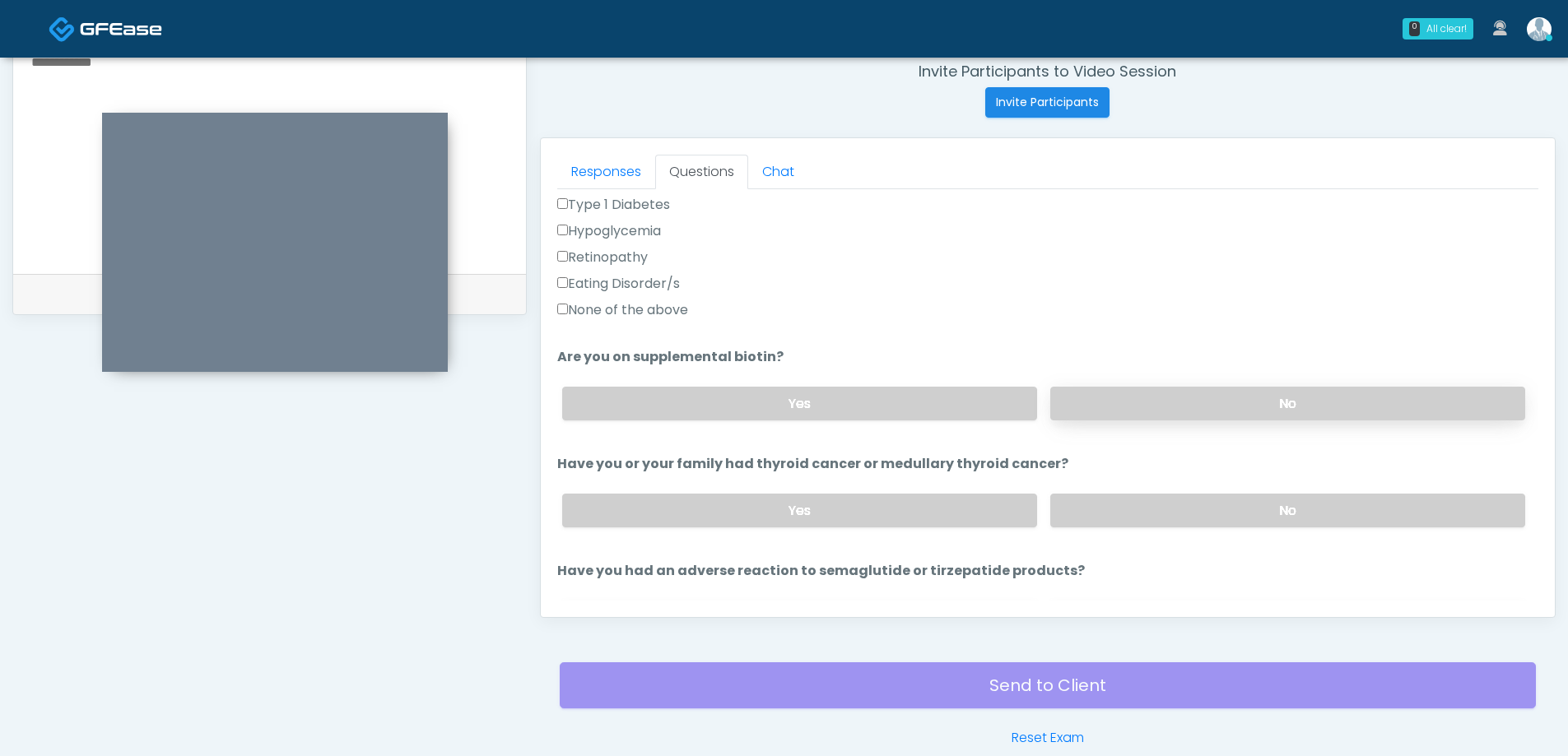 click on "No" at bounding box center (1287, 403) 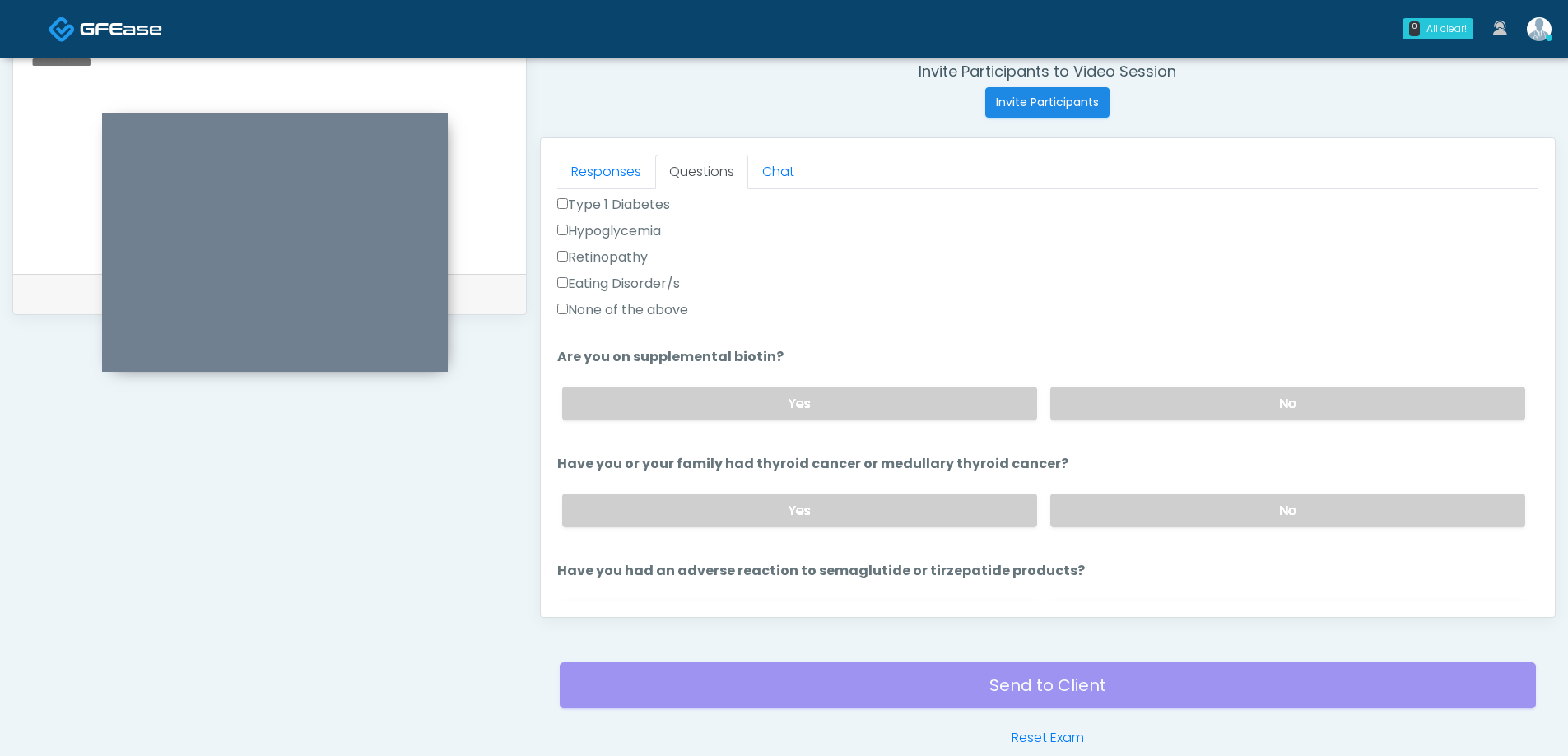 scroll, scrollTop: 576, scrollLeft: 0, axis: vertical 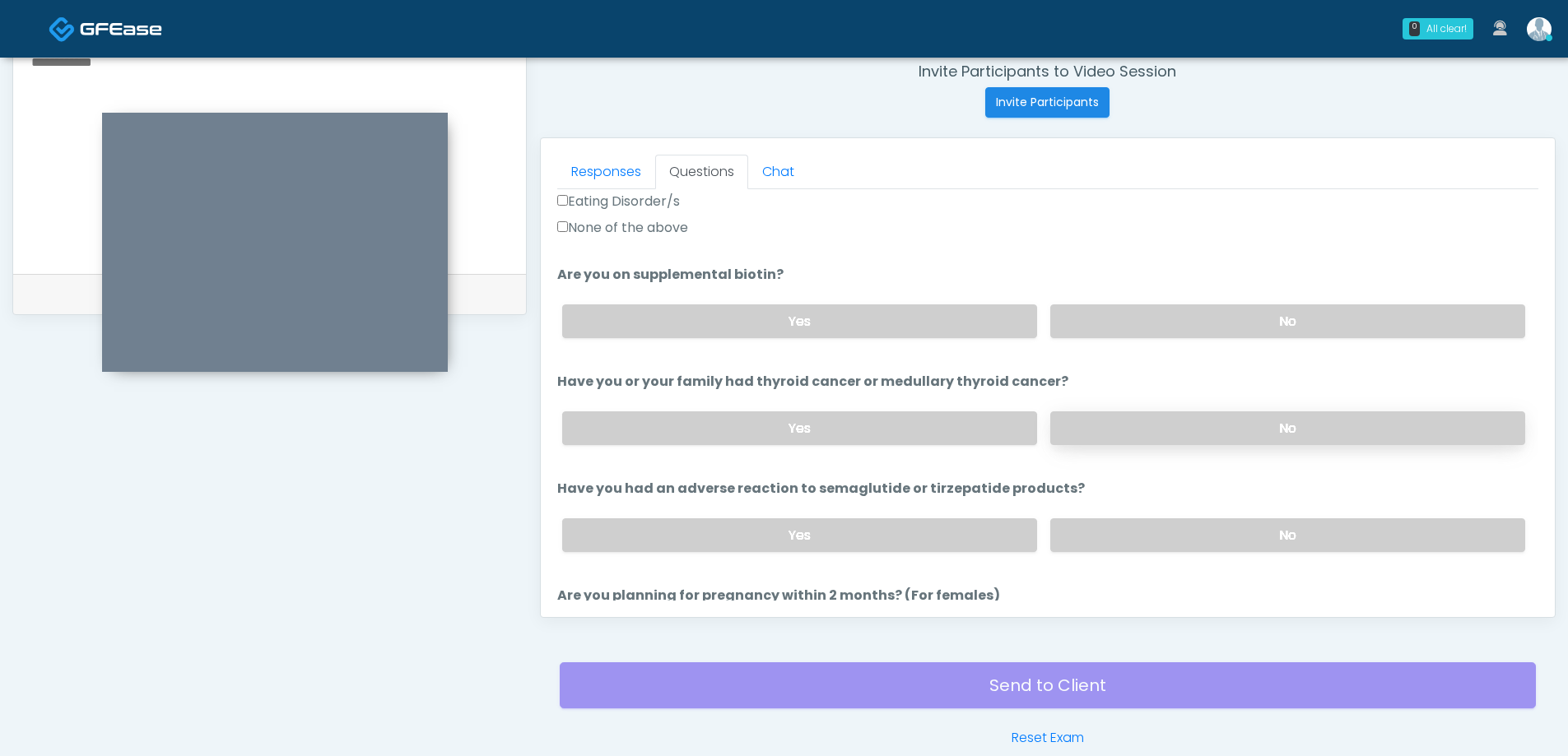 click on "No" at bounding box center [1287, 428] 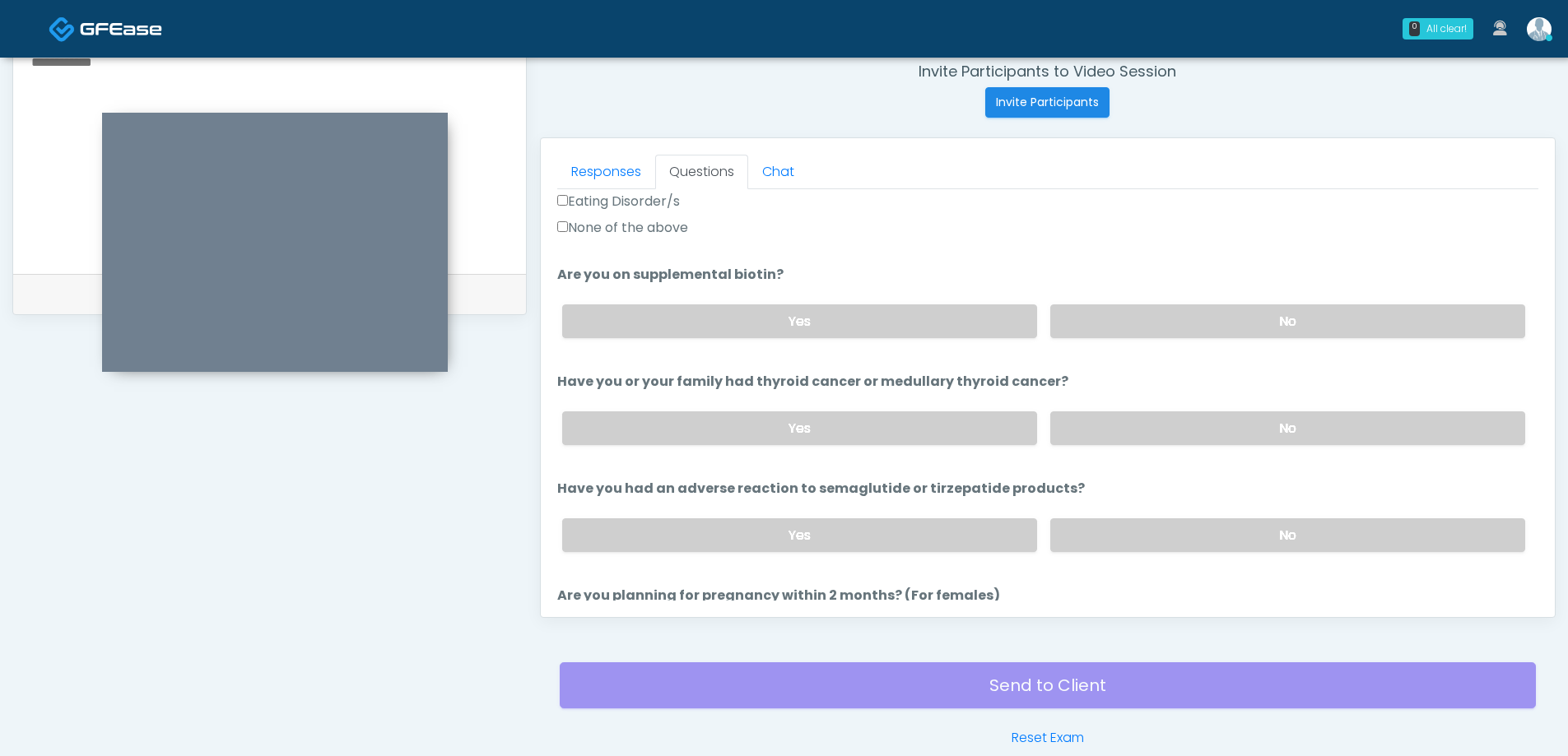 scroll, scrollTop: 658, scrollLeft: 0, axis: vertical 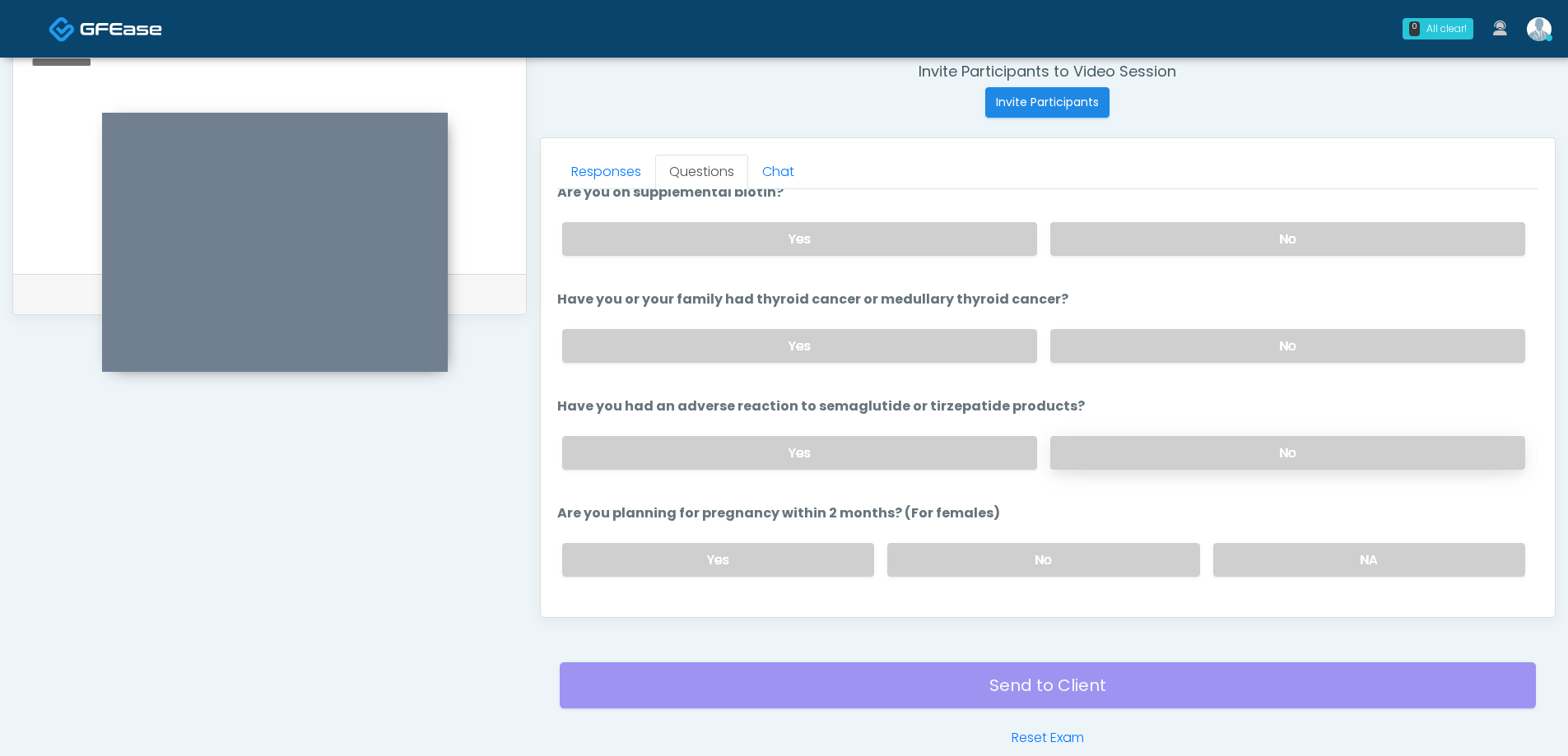 click on "No" at bounding box center [1287, 452] 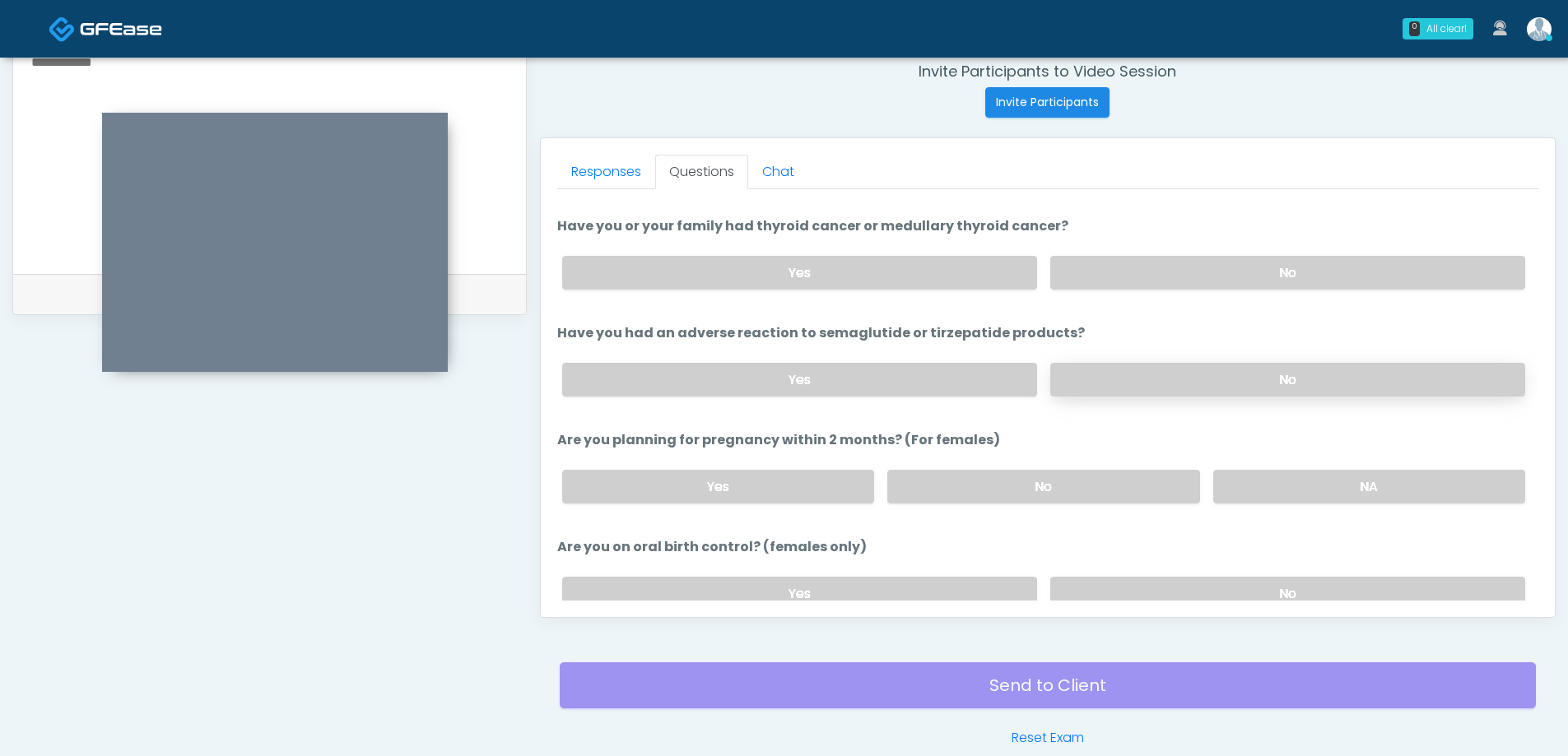 scroll, scrollTop: 823, scrollLeft: 0, axis: vertical 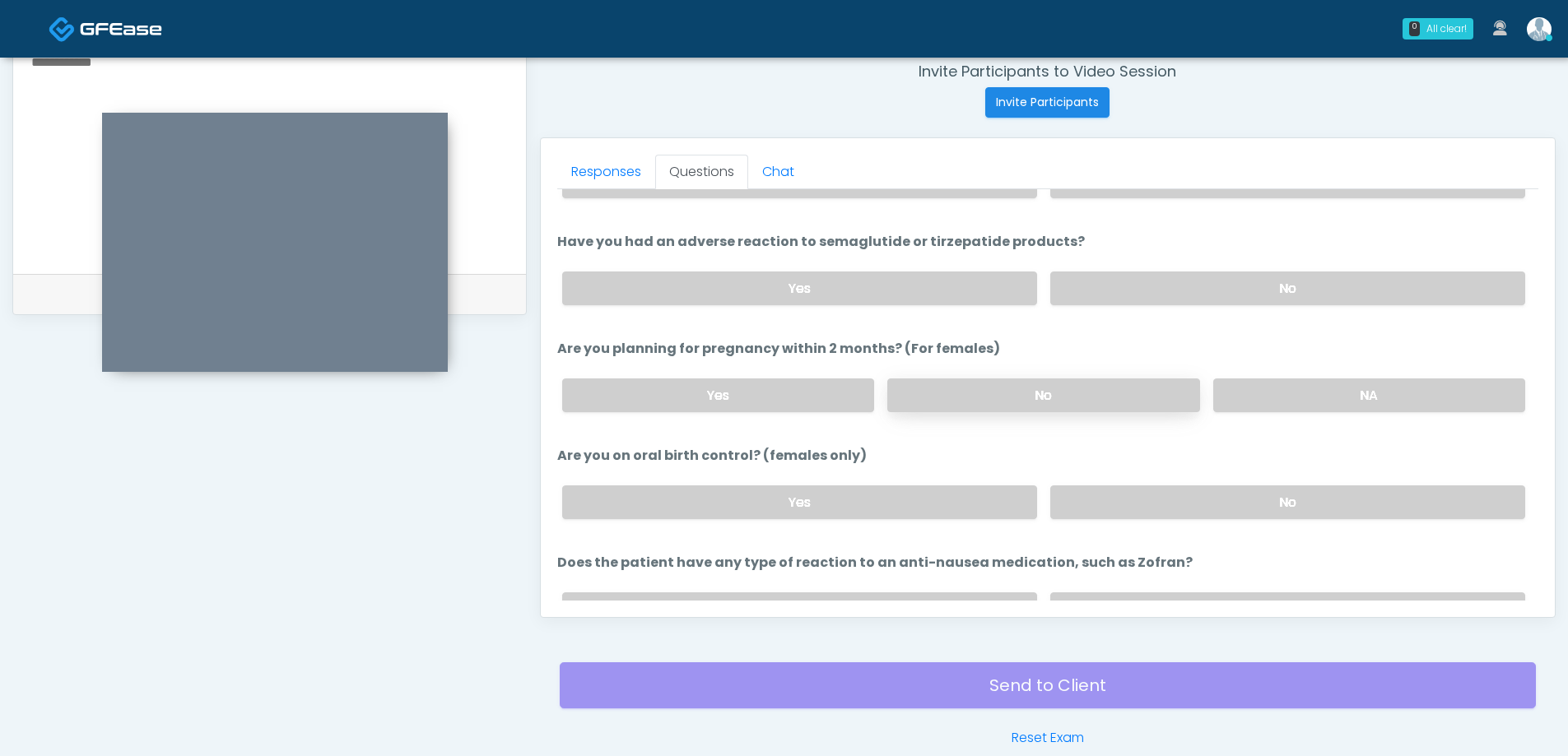 click on "No" at bounding box center [1043, 395] 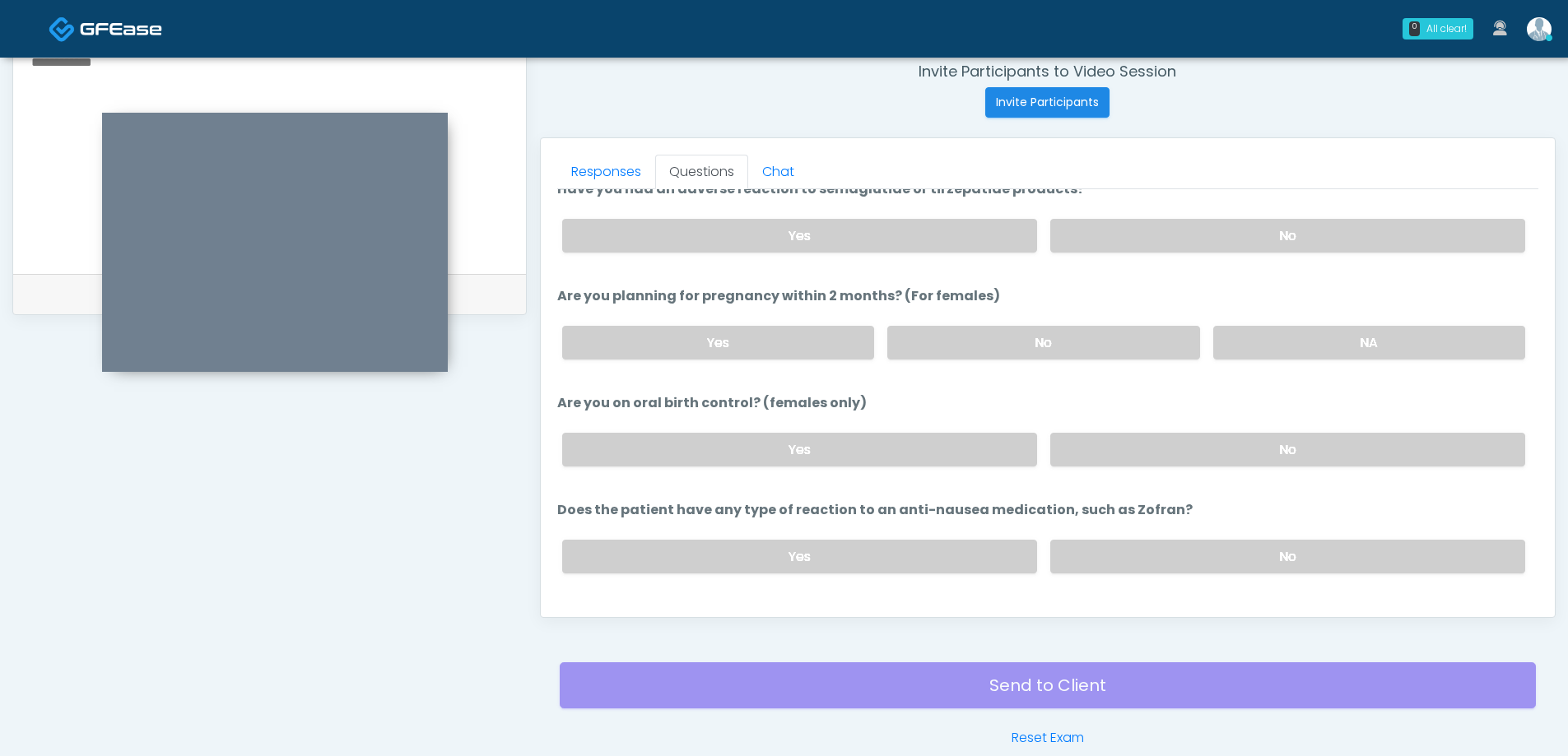 scroll, scrollTop: 905, scrollLeft: 0, axis: vertical 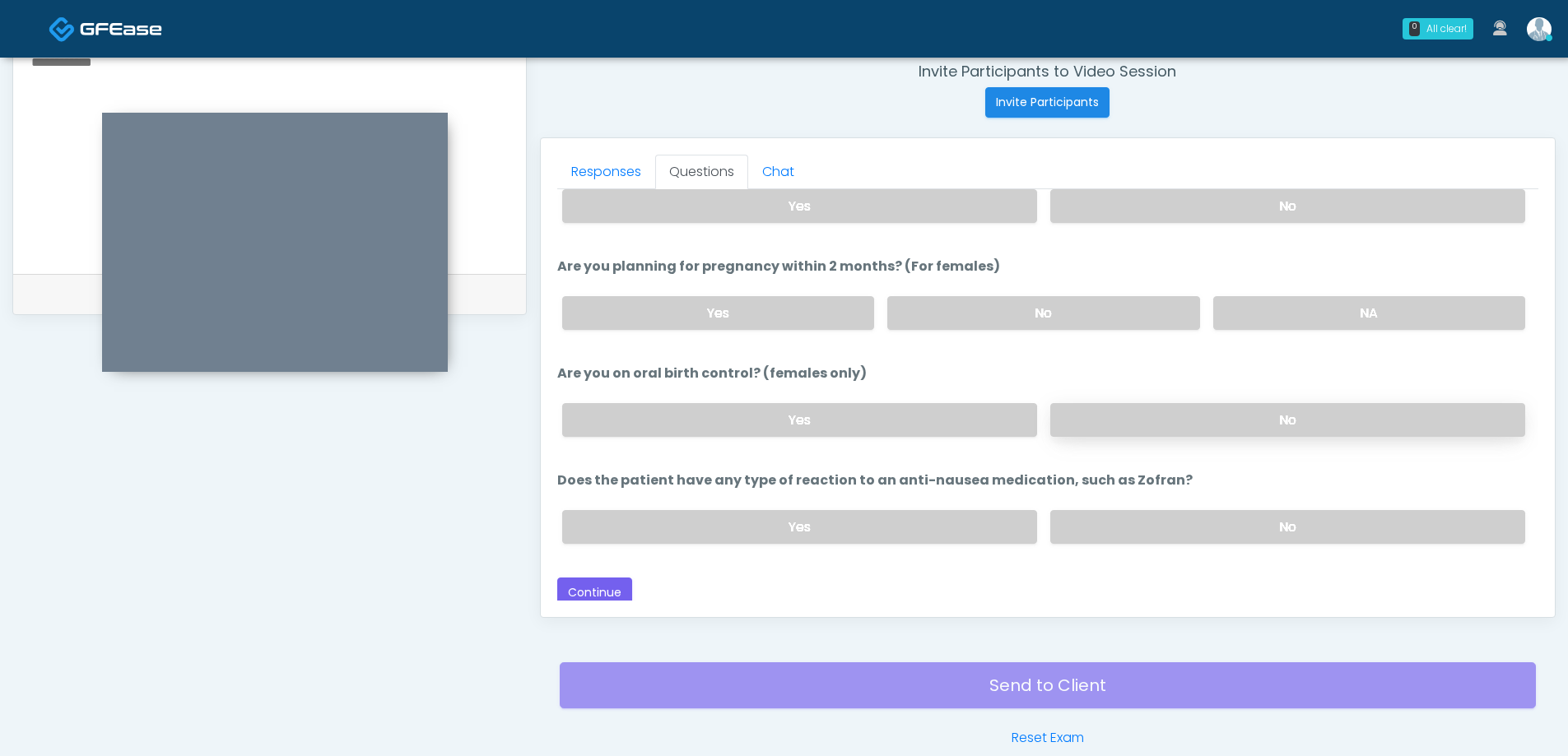click on "No" at bounding box center (1287, 420) 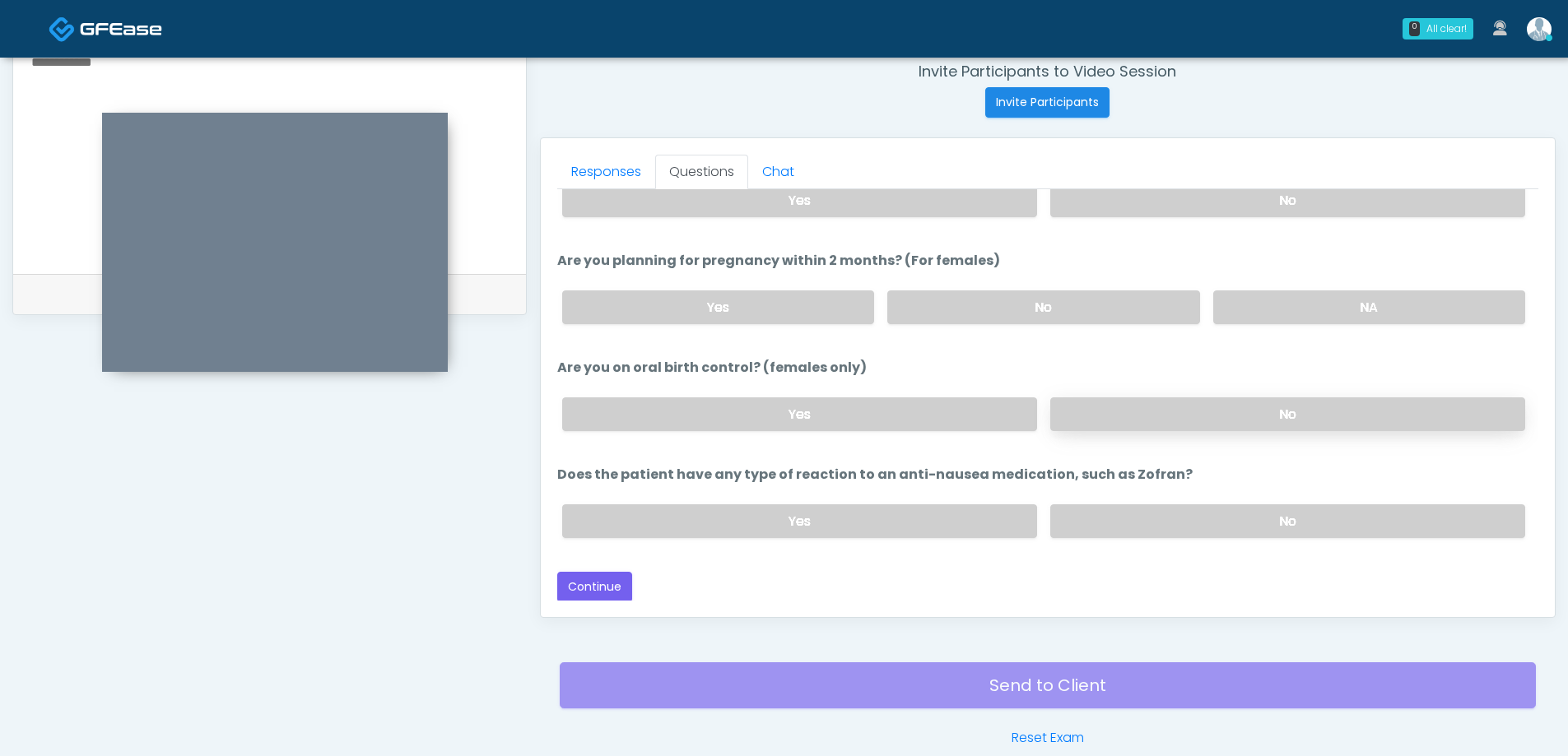 scroll, scrollTop: 912, scrollLeft: 0, axis: vertical 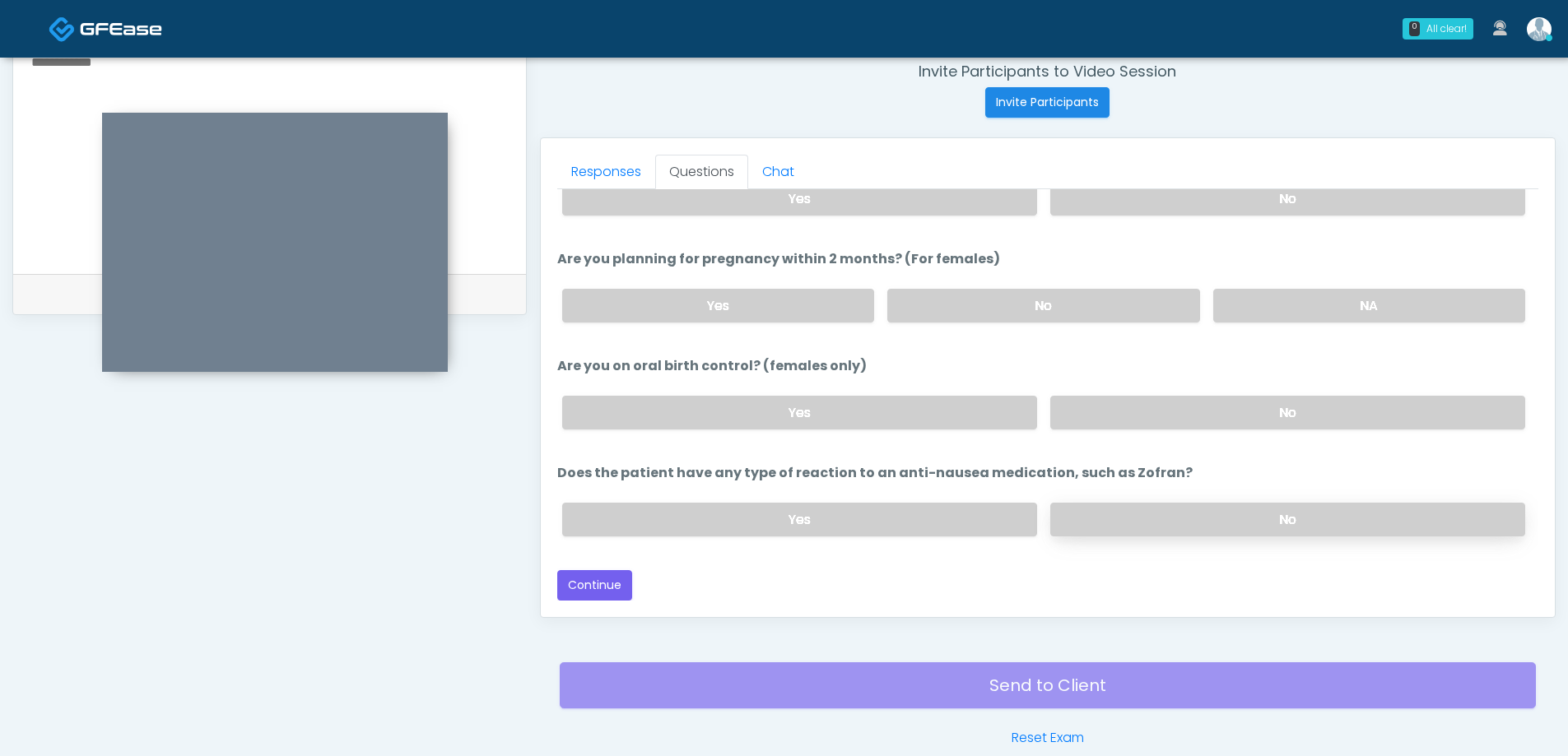 click on "No" at bounding box center (1287, 519) 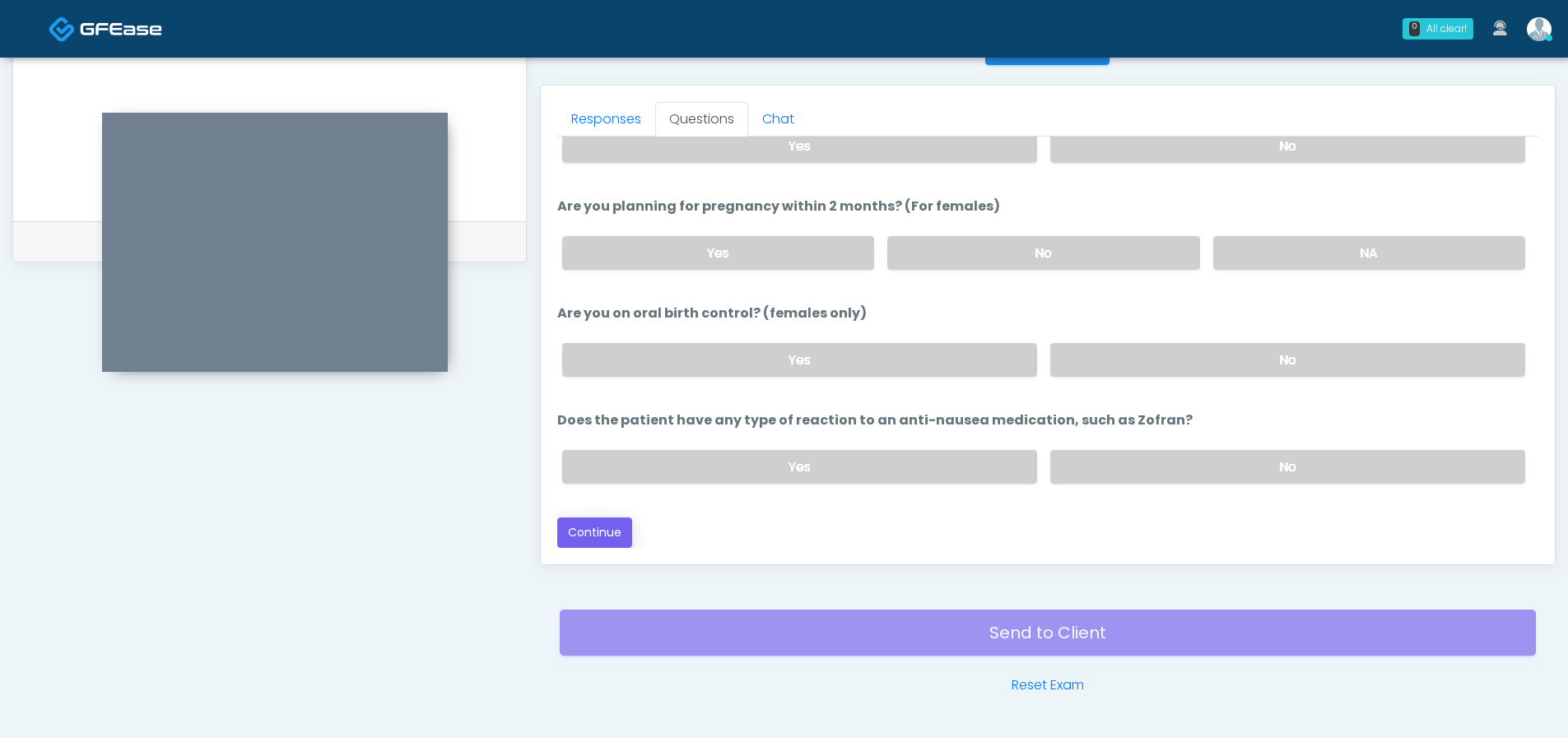 scroll, scrollTop: 721, scrollLeft: 0, axis: vertical 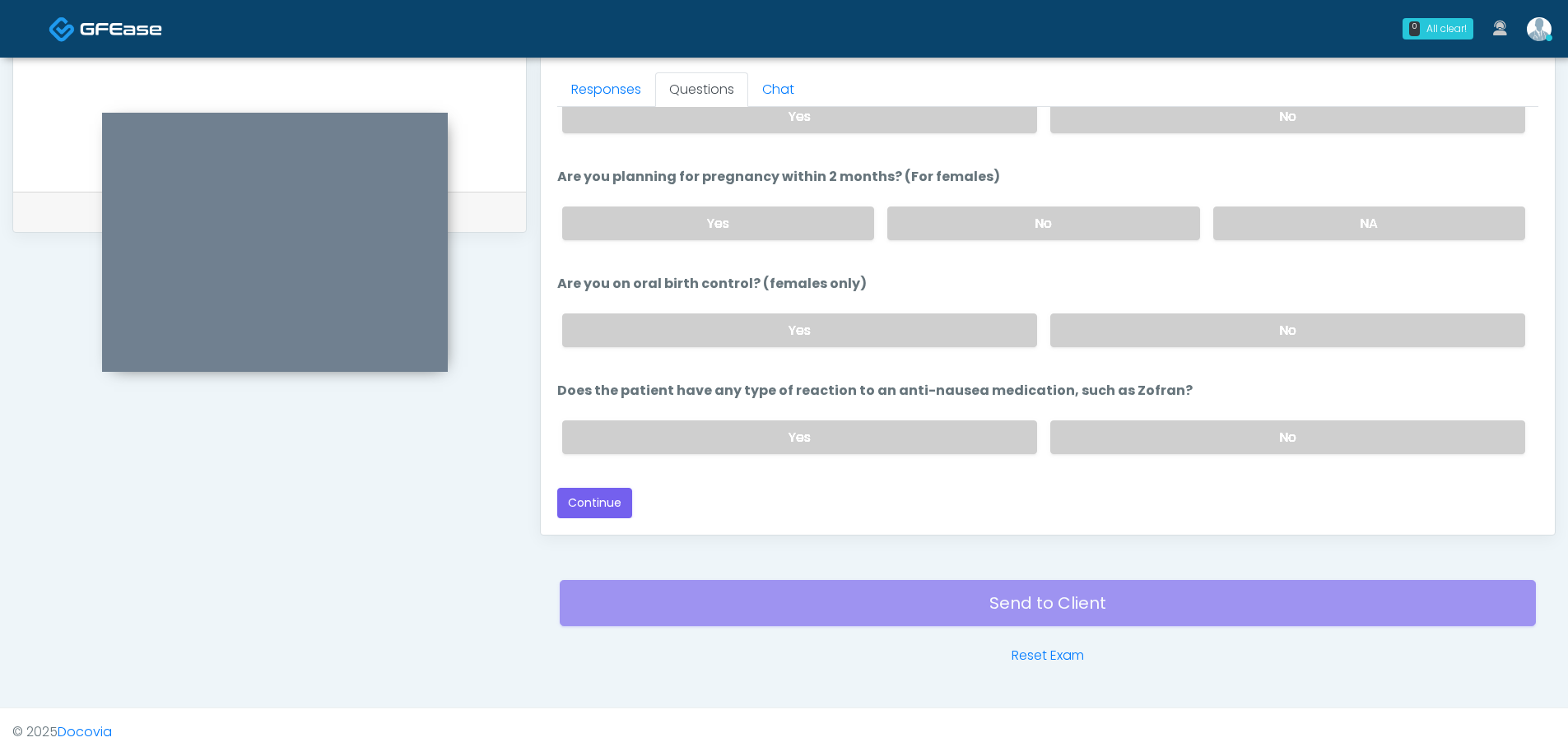 click on "Loading...
Connecting to your agent...
Please wait while we prepare your personalized experience.
The following questions are for GIP/GLP-1 service
The following questions are for GIP/GLP-1 service
What is your height?
What is your height?
***
What is your weight today?
What is your weight today?
*******
What is the patient's current BMI? (if less than 23, not a candidate)
**" at bounding box center [1048, -138] 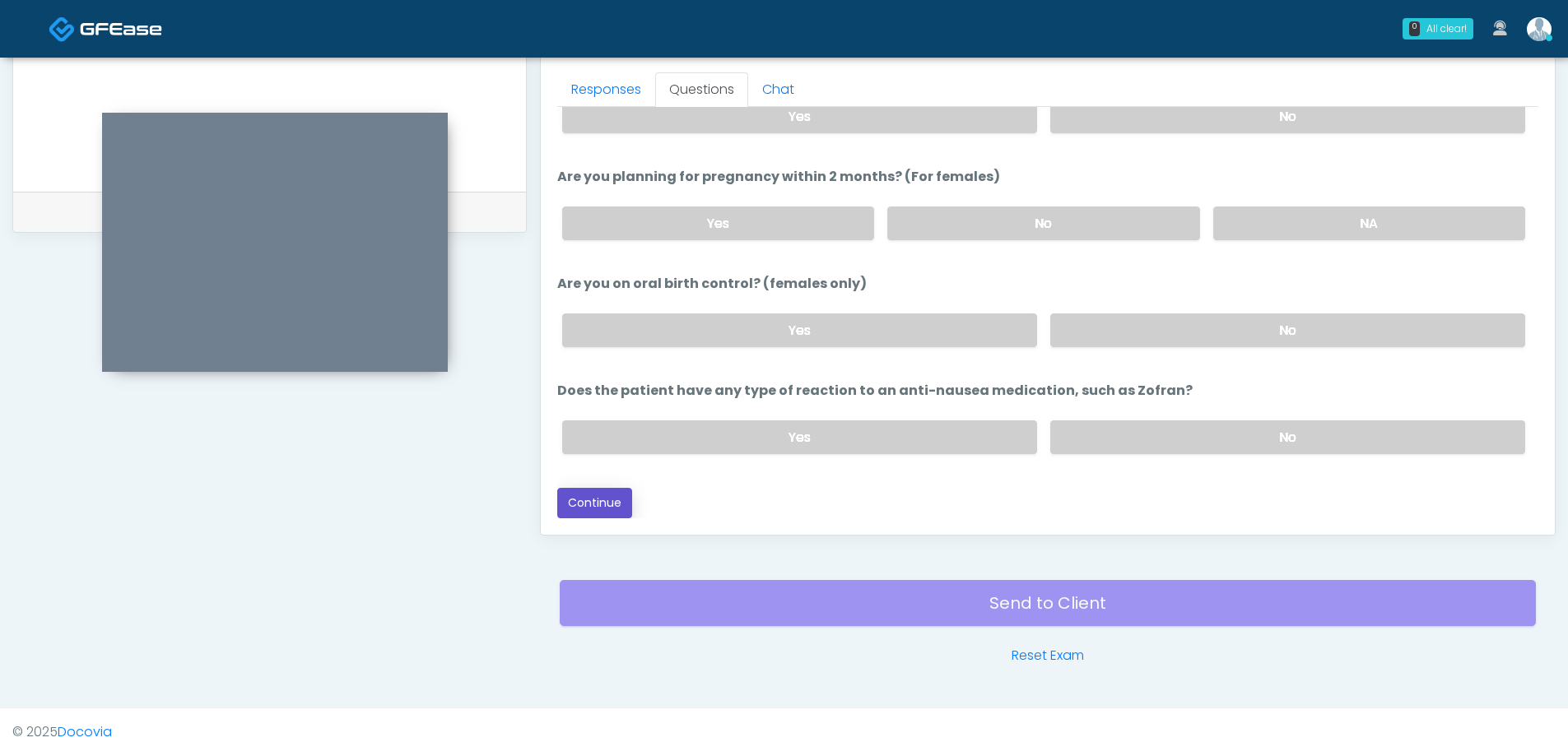 click on "Continue" at bounding box center (594, 503) 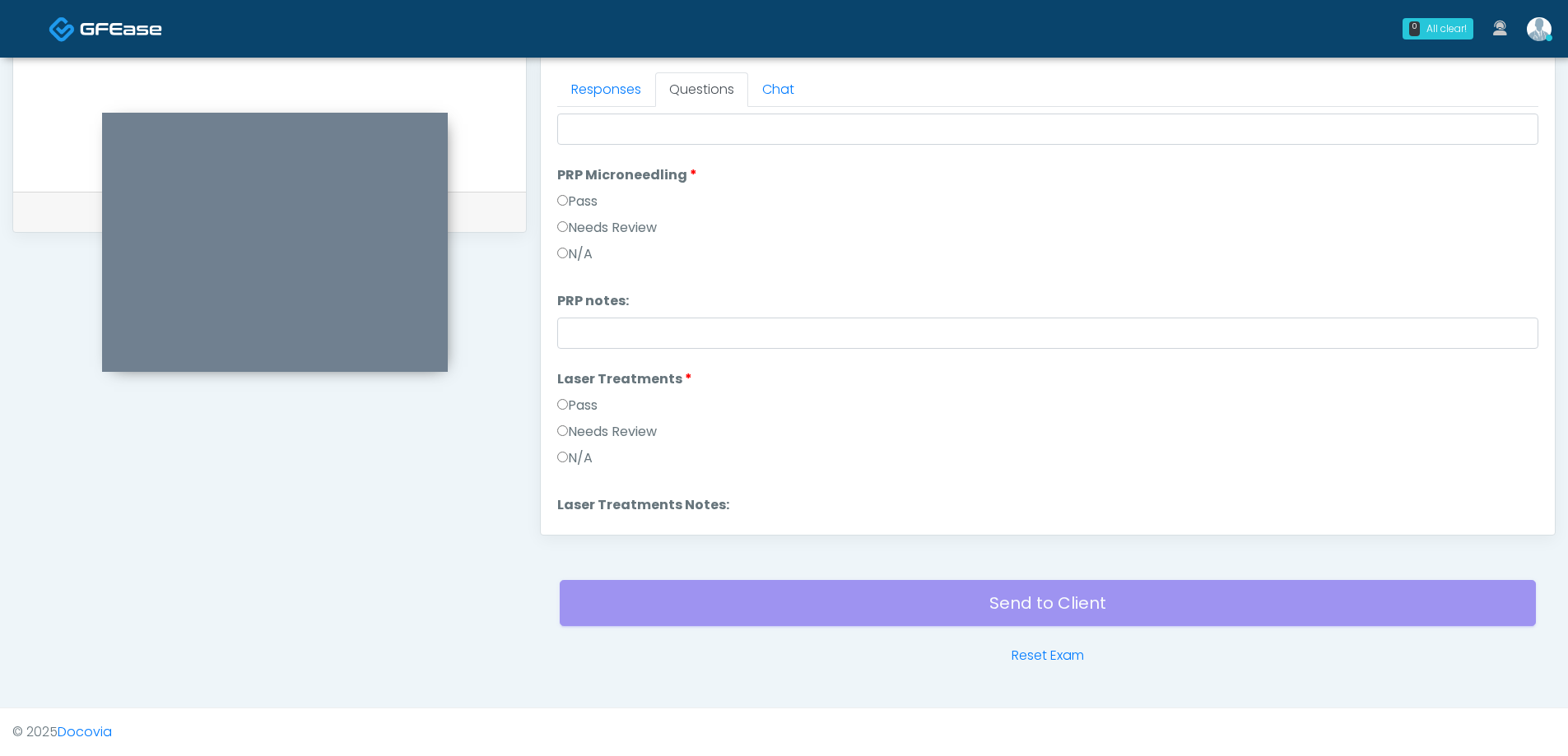scroll, scrollTop: 0, scrollLeft: 0, axis: both 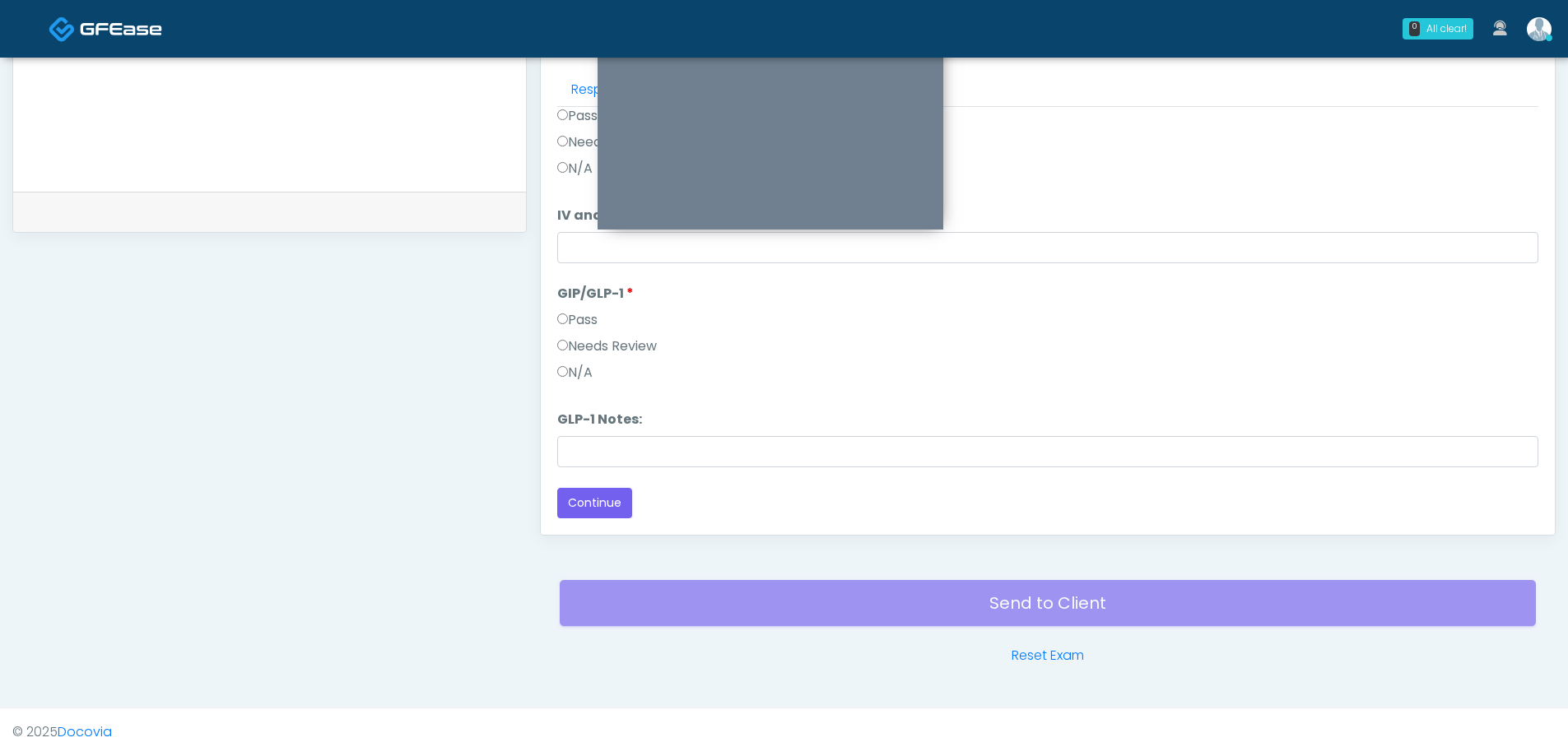 drag, startPoint x: 315, startPoint y: 127, endPoint x: 811, endPoint y: -16, distance: 516.2025 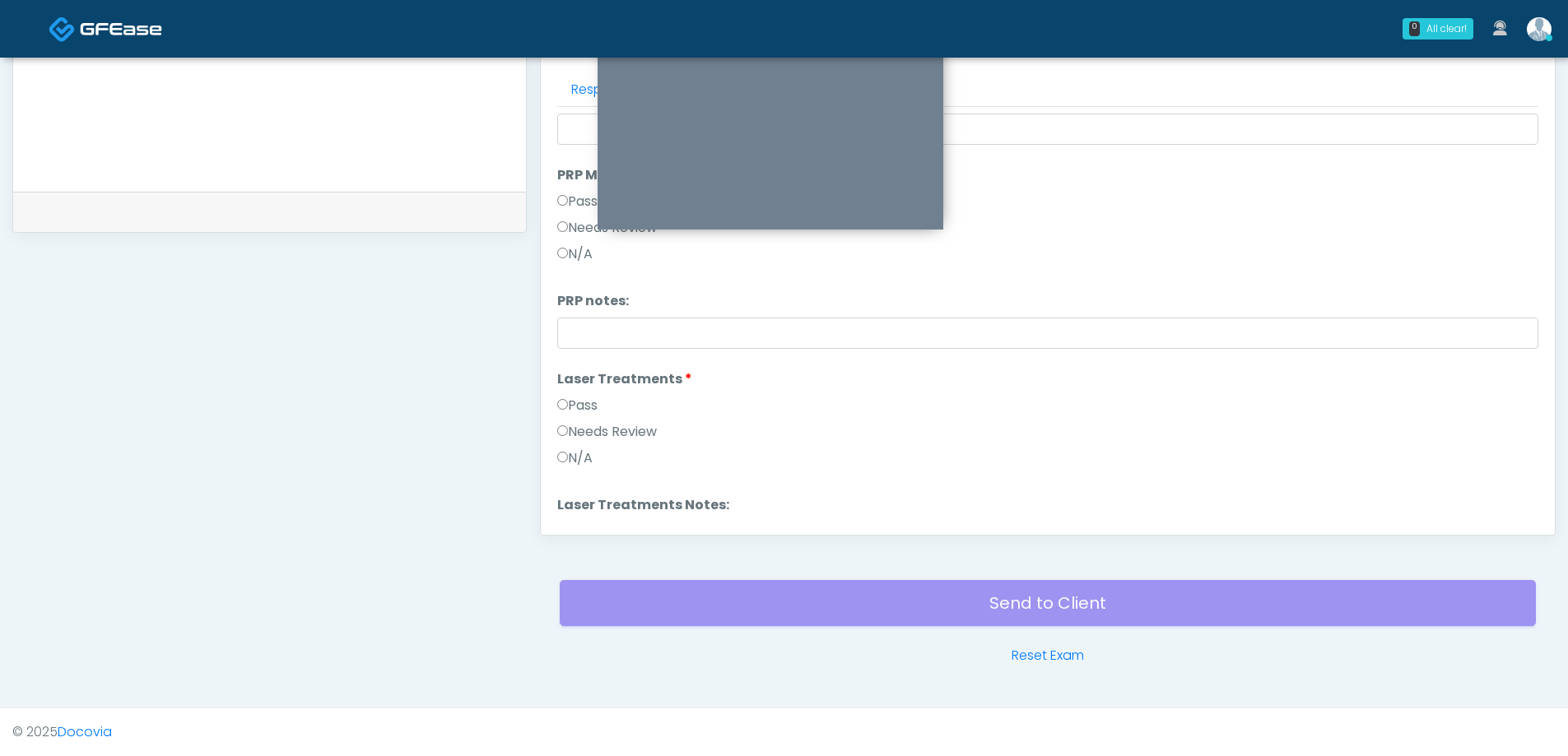 scroll, scrollTop: 0, scrollLeft: 0, axis: both 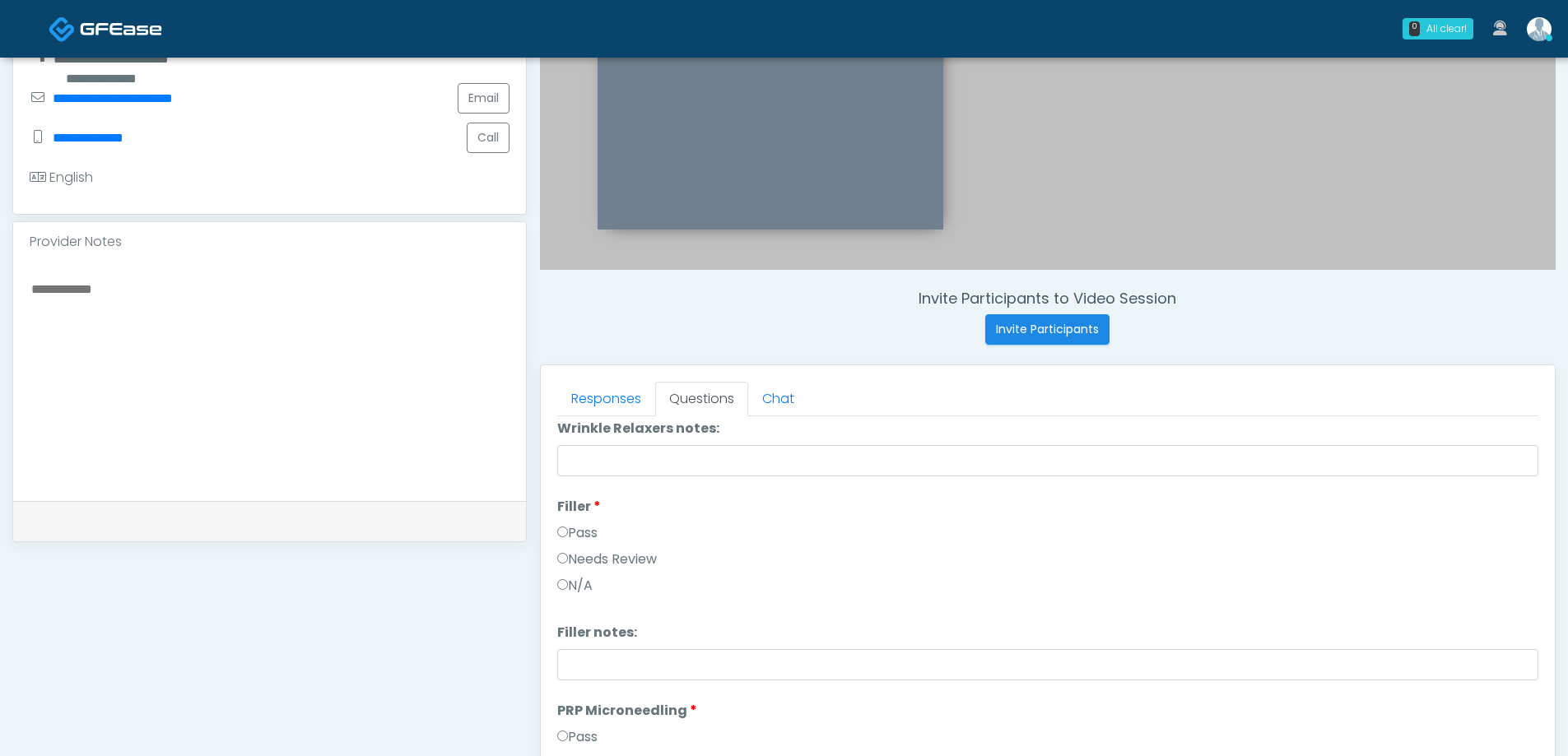 click on "Pass" at bounding box center [577, 533] 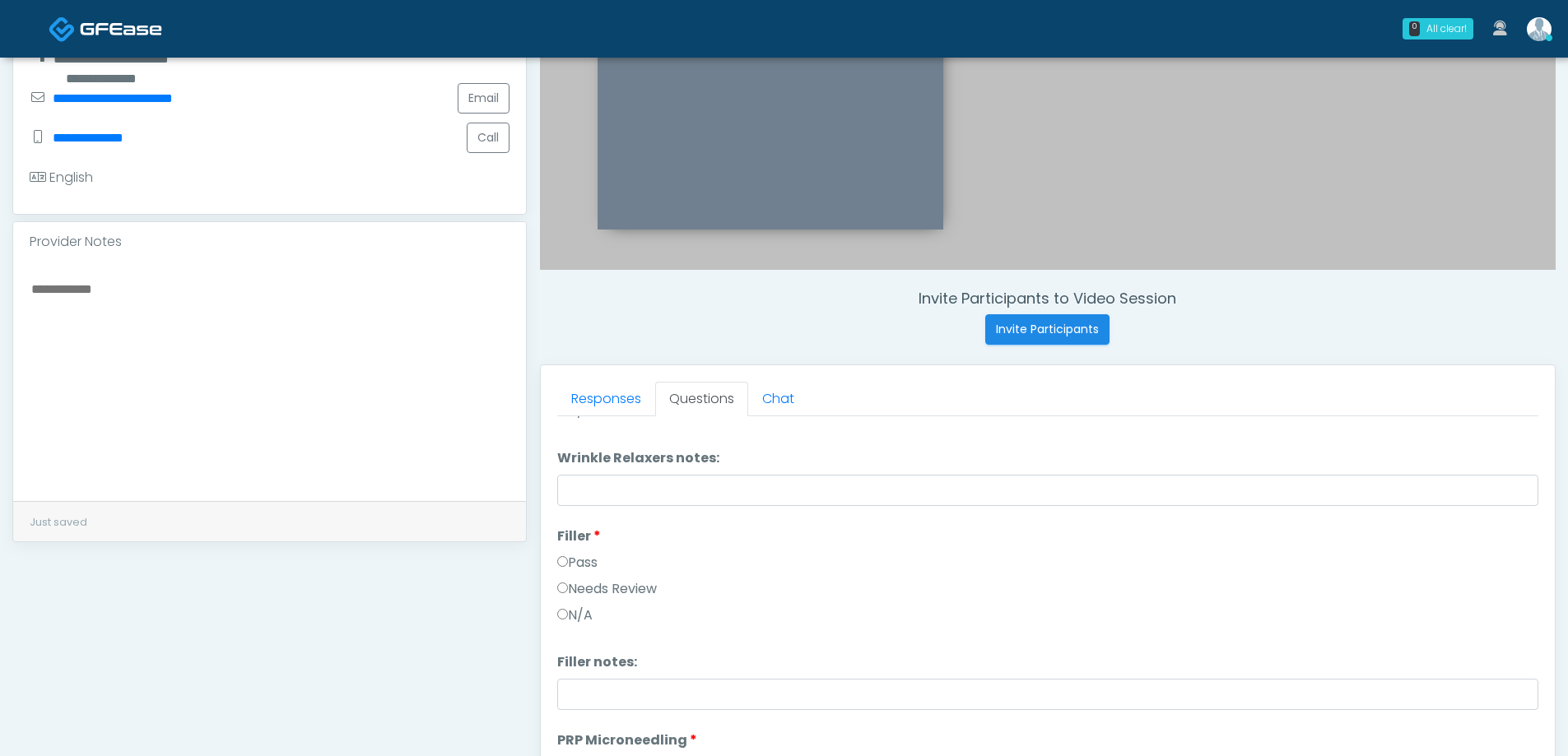 scroll, scrollTop: 0, scrollLeft: 0, axis: both 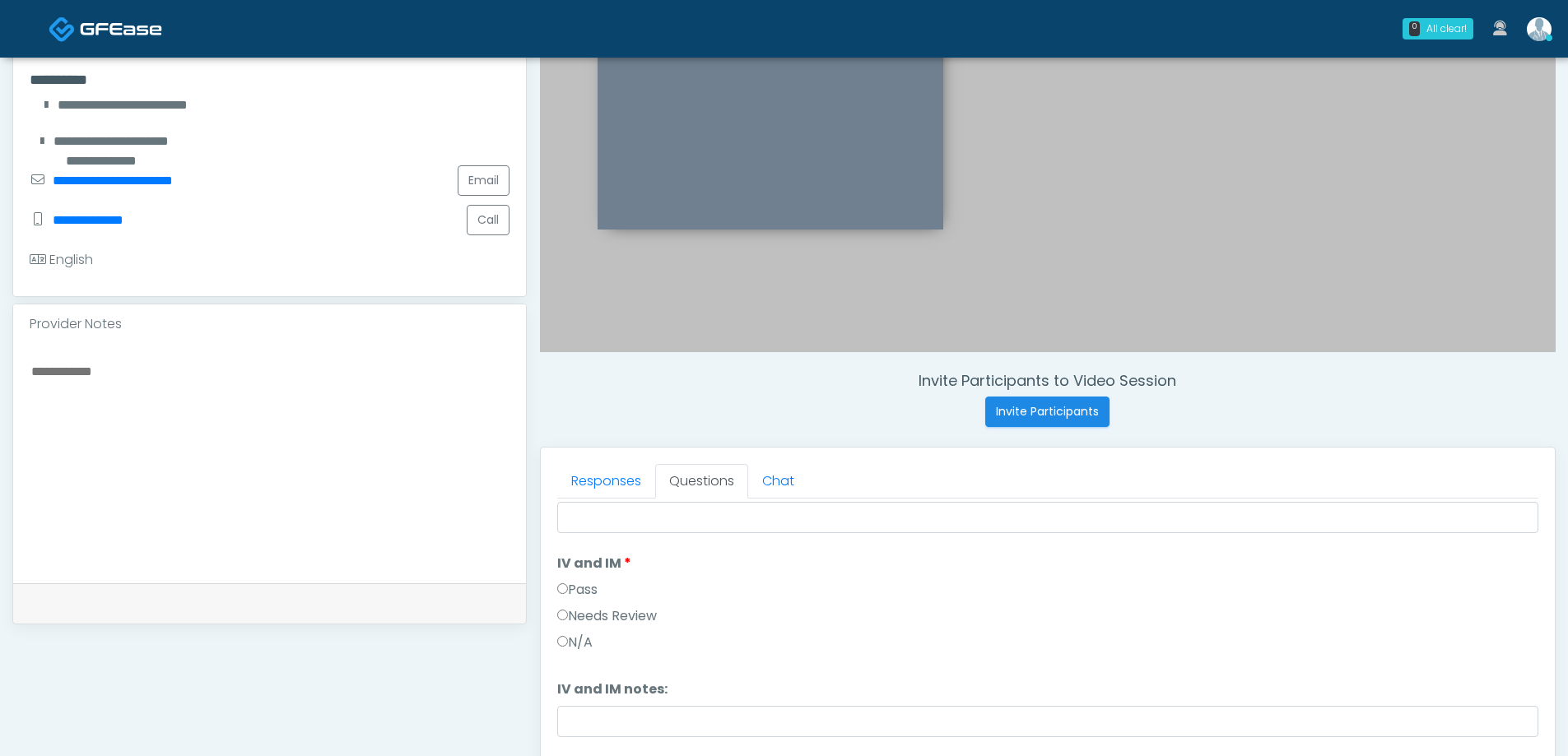 click on "Pass" at bounding box center [577, 590] 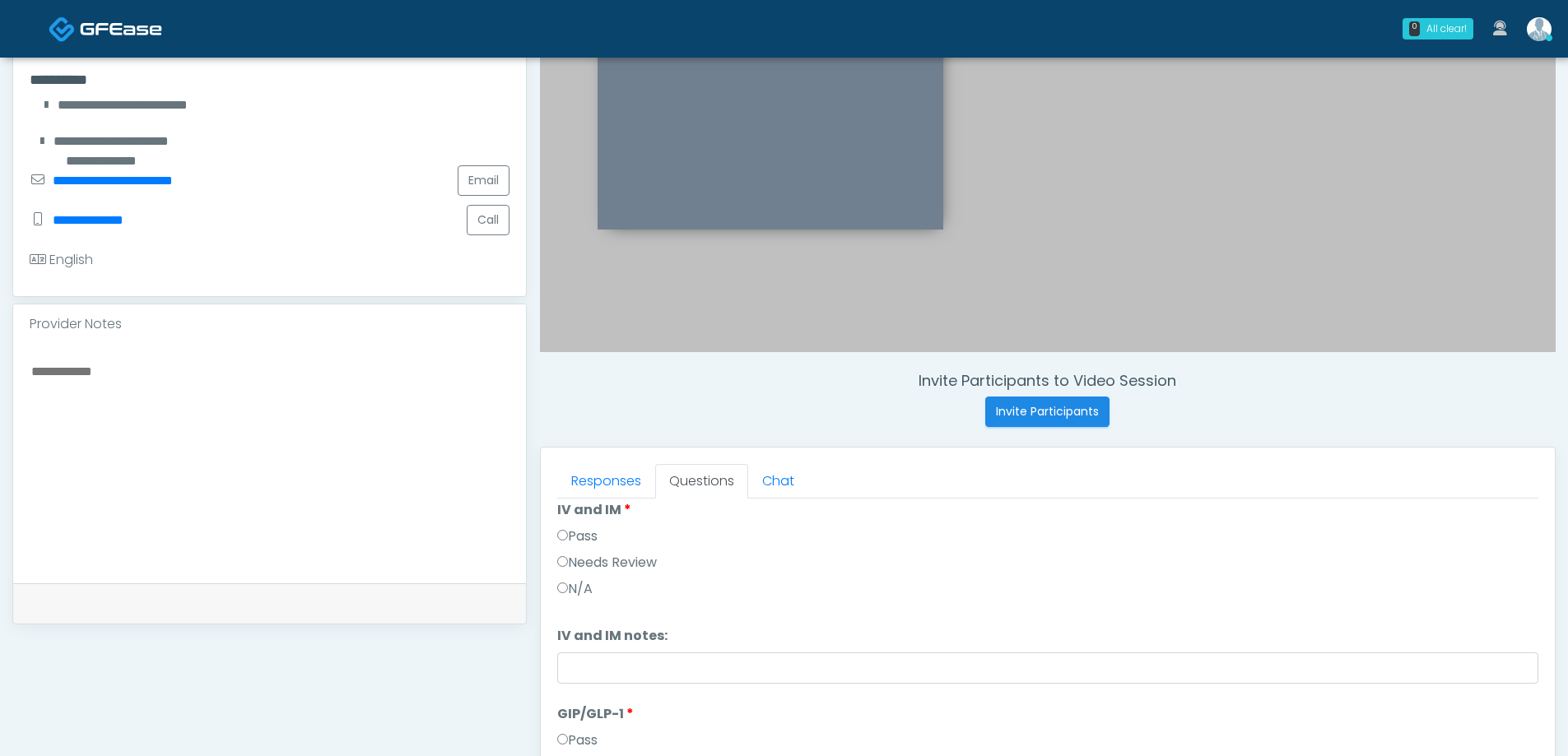 scroll, scrollTop: 884, scrollLeft: 0, axis: vertical 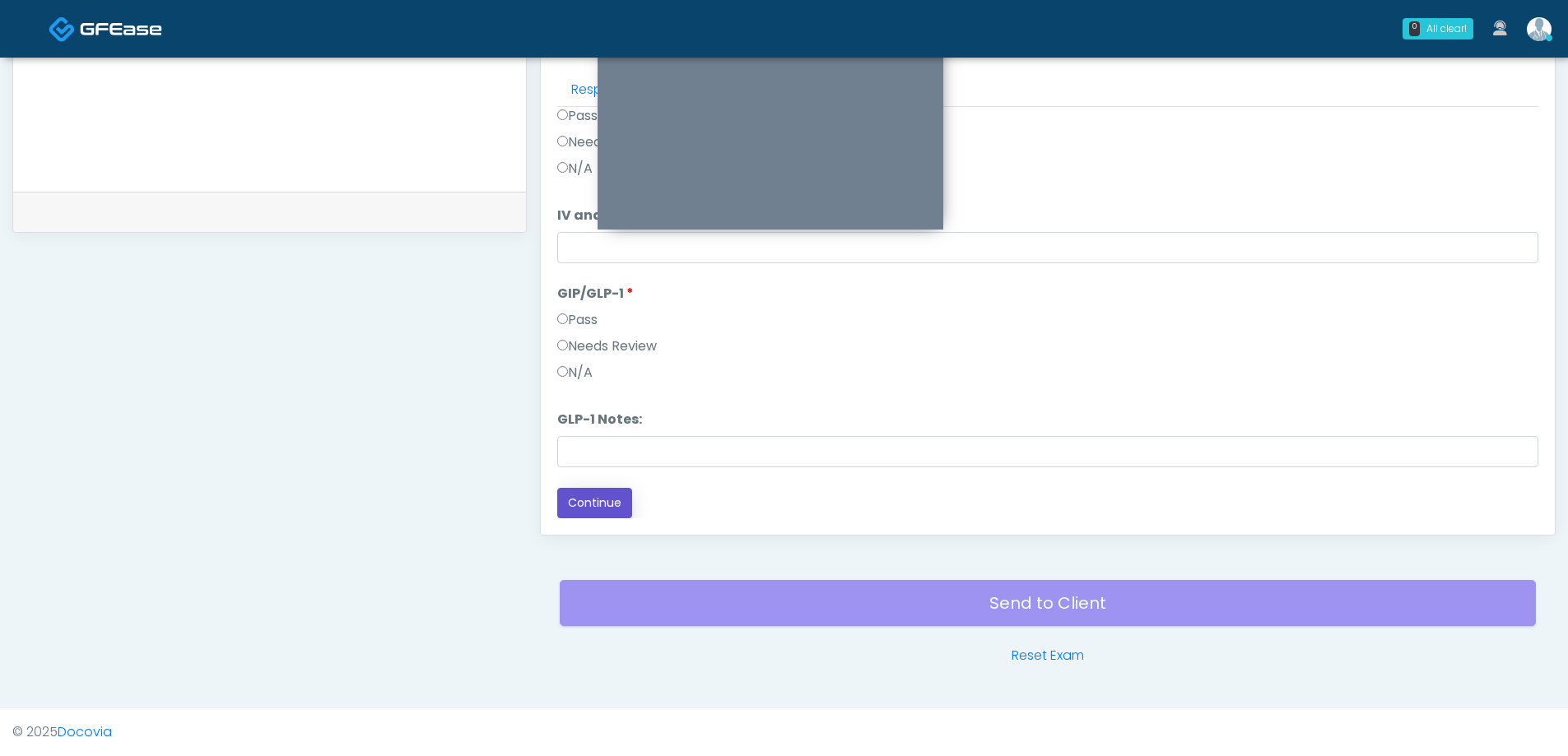 click on "Continue" at bounding box center (594, 503) 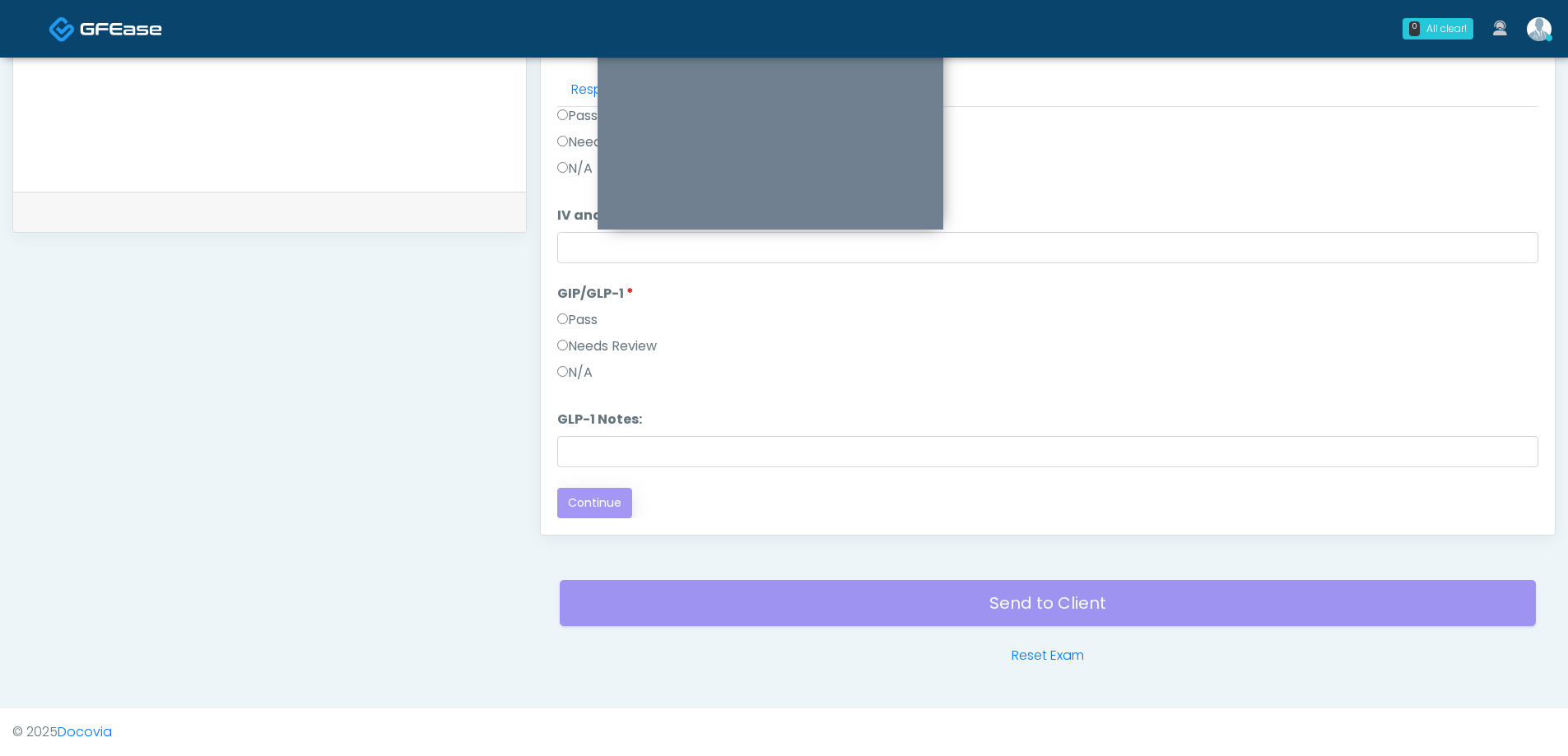 scroll, scrollTop: 0, scrollLeft: 0, axis: both 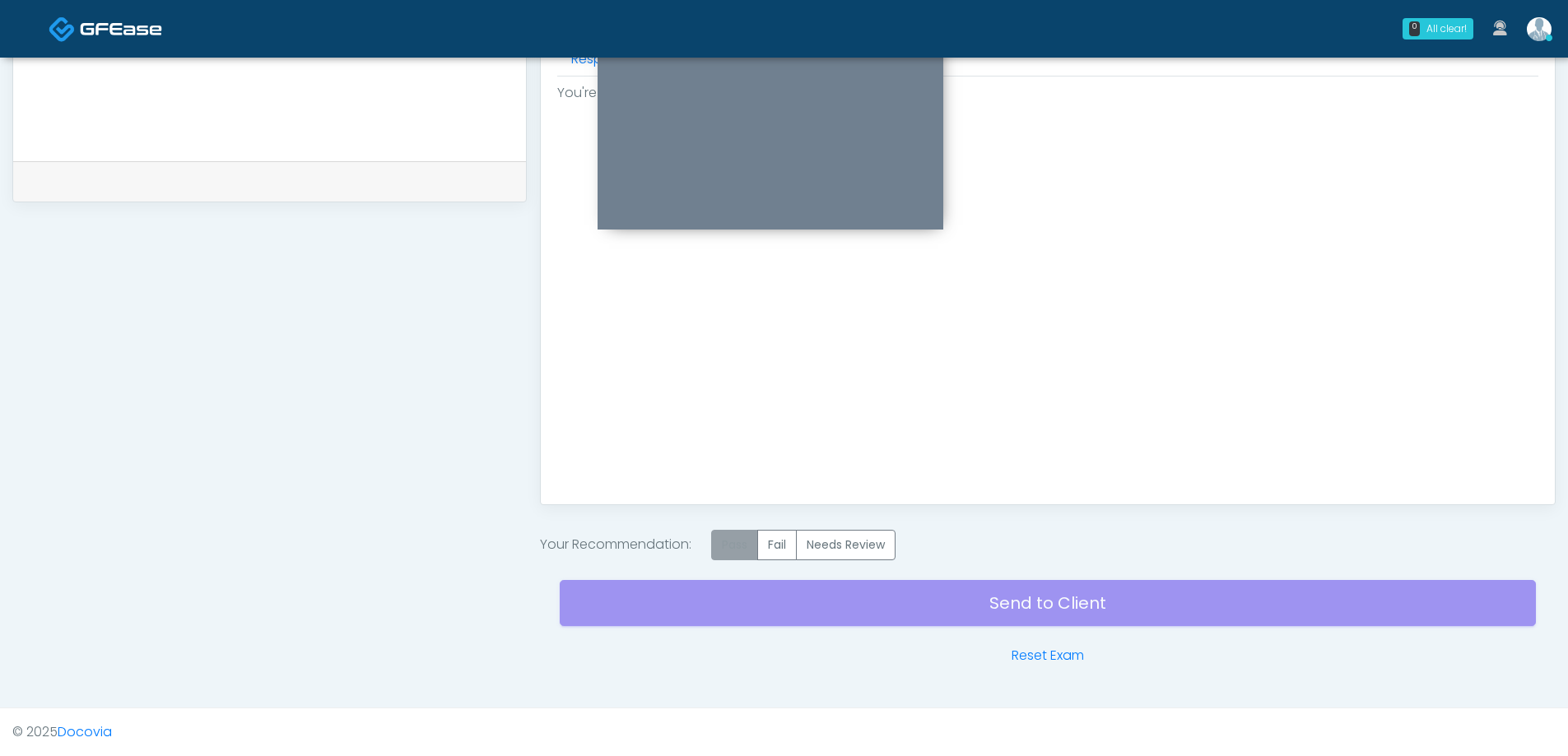 click on "Pass" at bounding box center (734, 545) 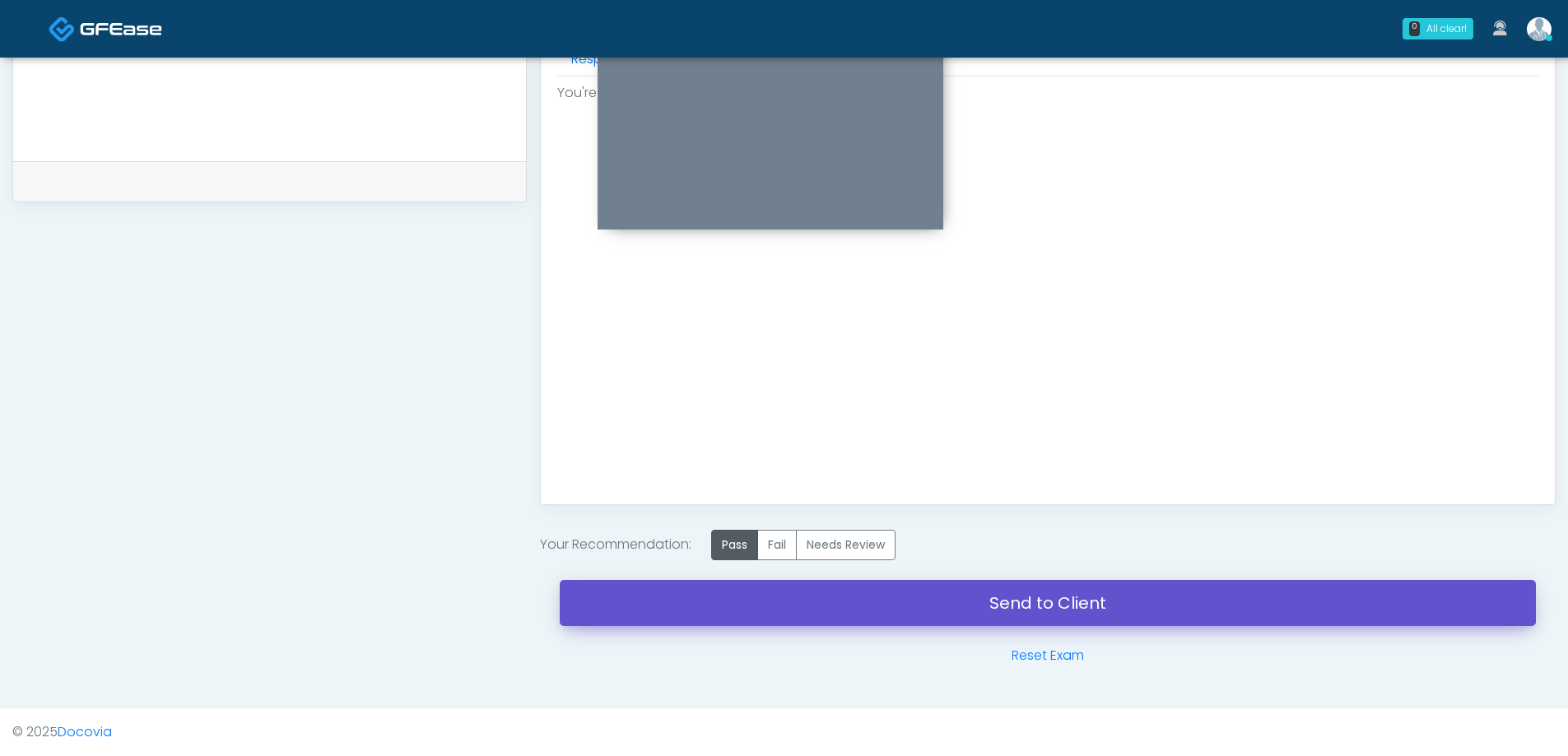 click on "Send to Client" at bounding box center [1048, 603] 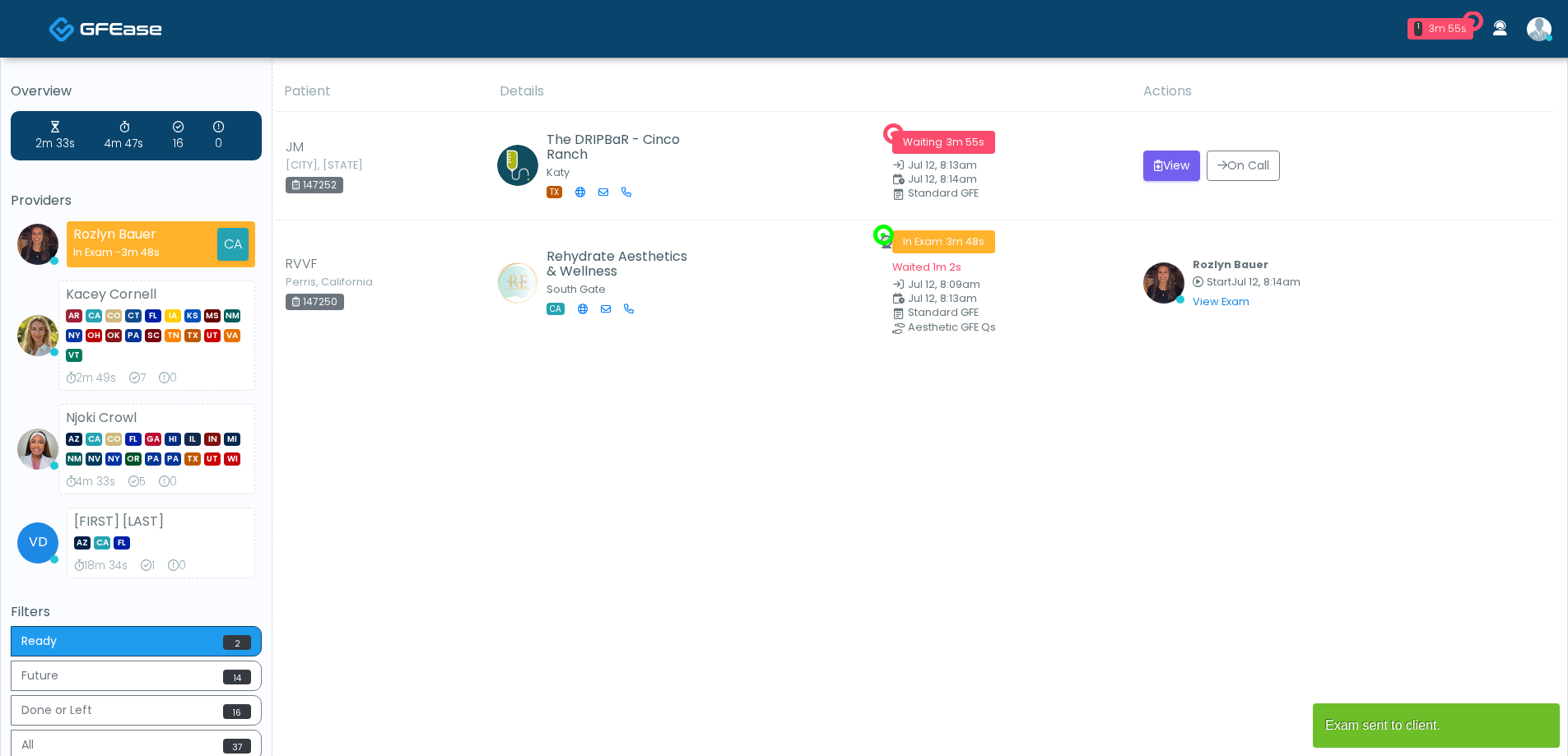 scroll, scrollTop: 0, scrollLeft: 0, axis: both 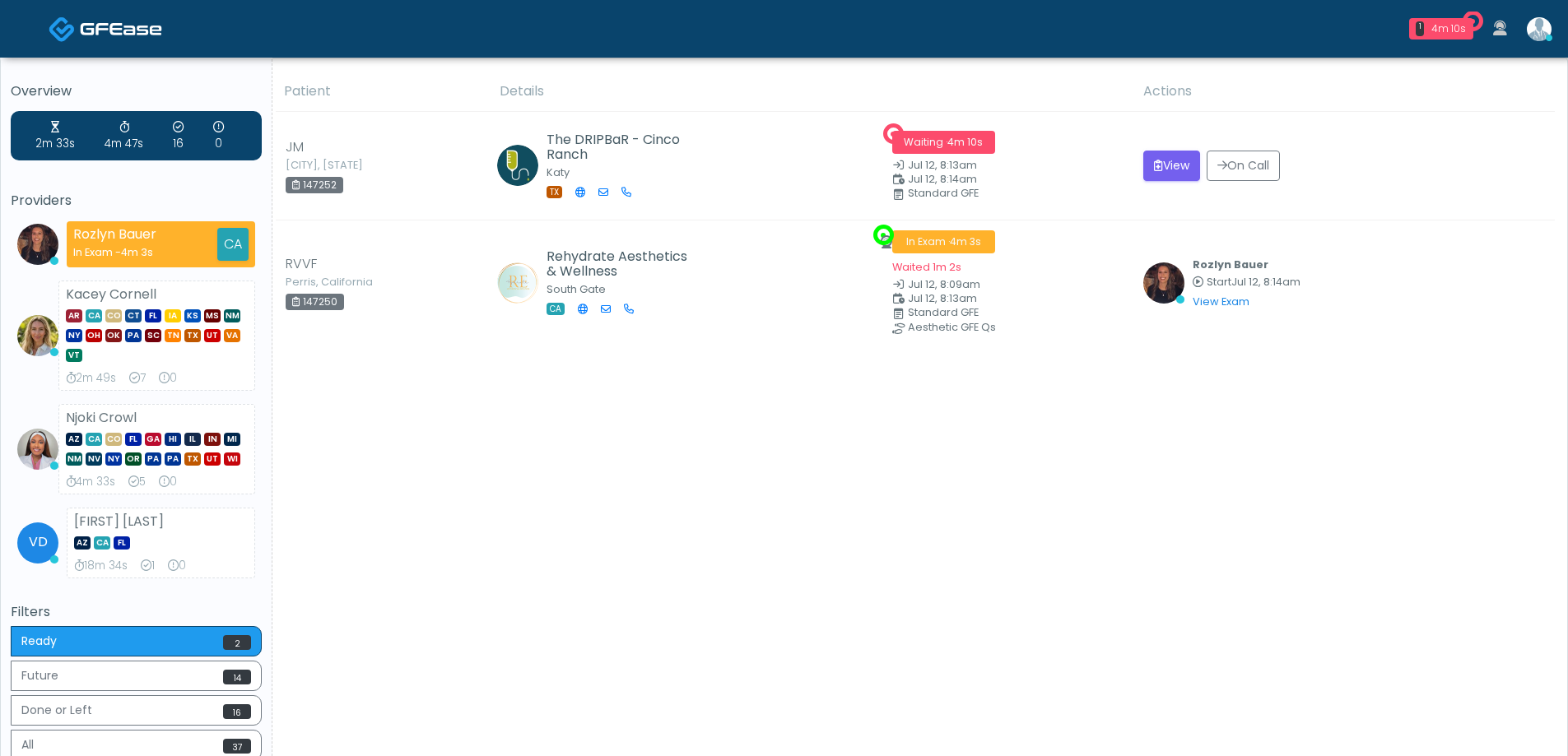 click at bounding box center (1539, 29) 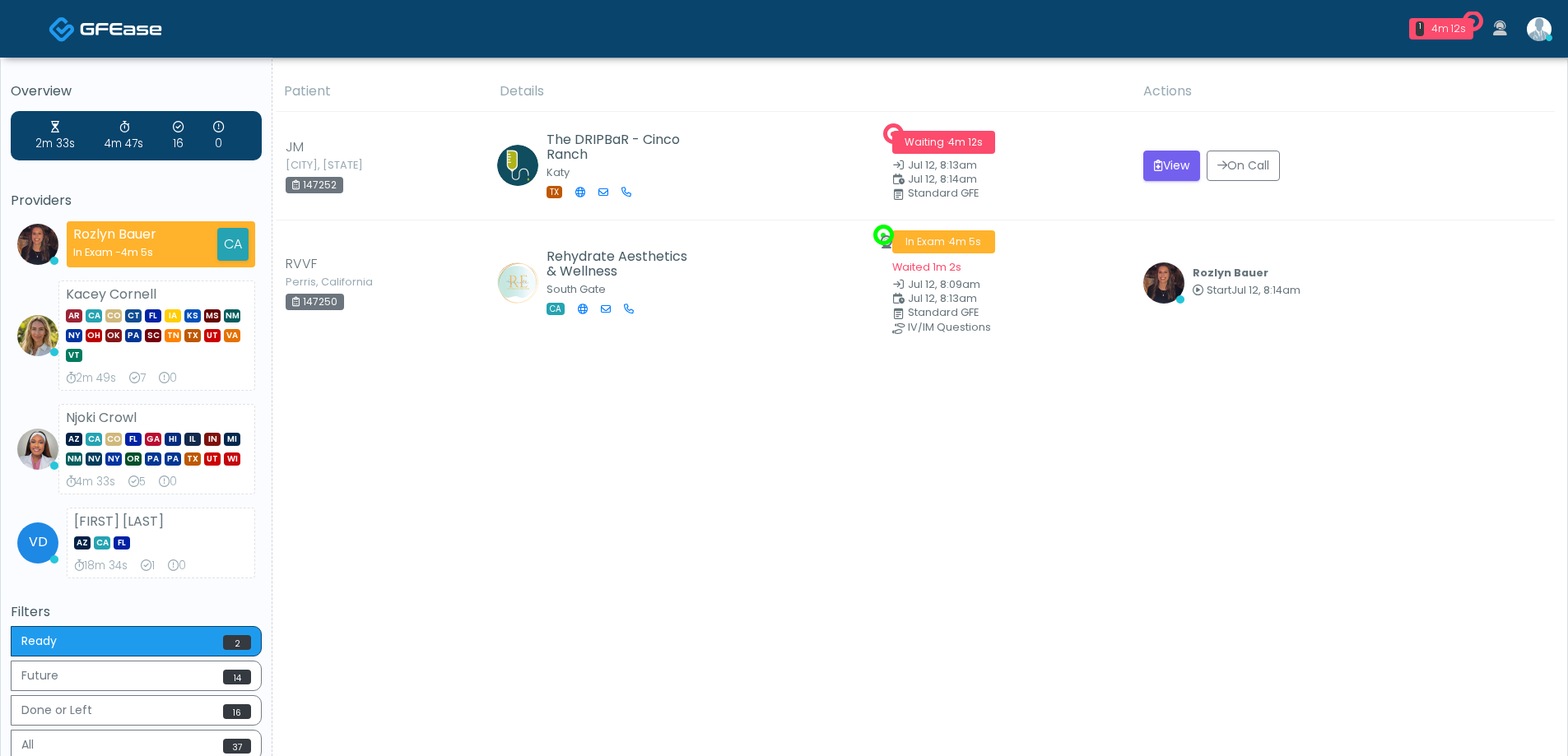 click at bounding box center [1539, 29] 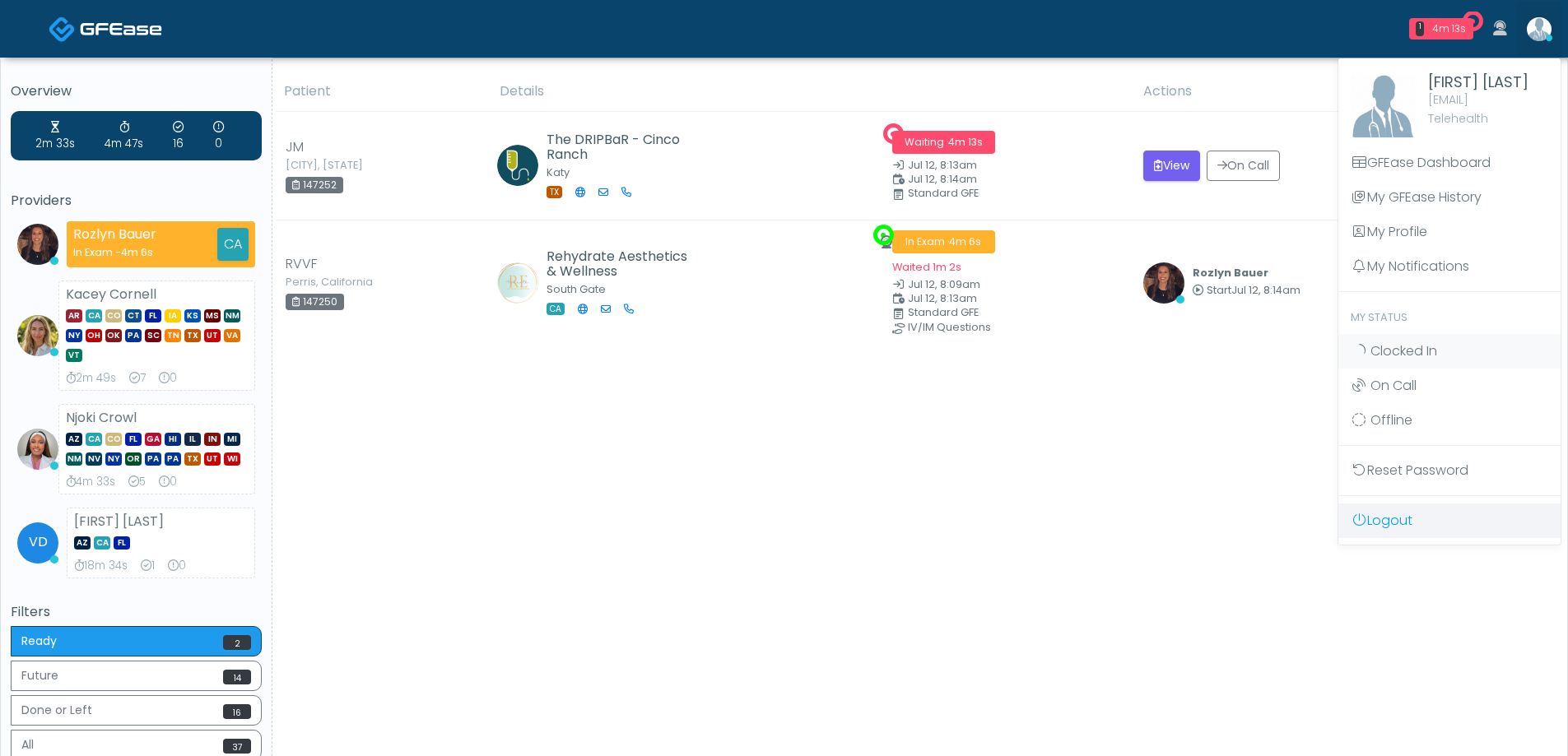 click on "Logout" at bounding box center [1449, 521] 